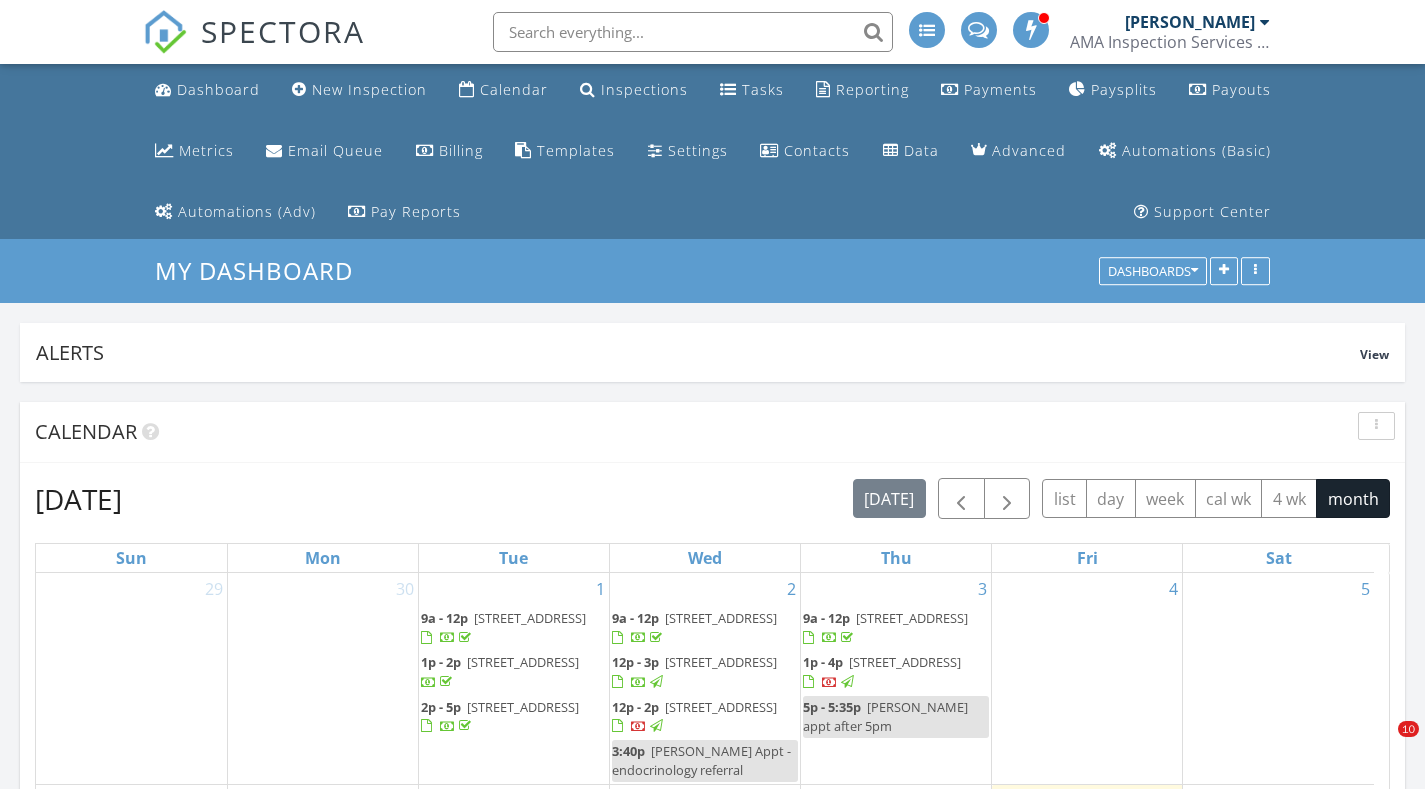 scroll, scrollTop: 0, scrollLeft: 0, axis: both 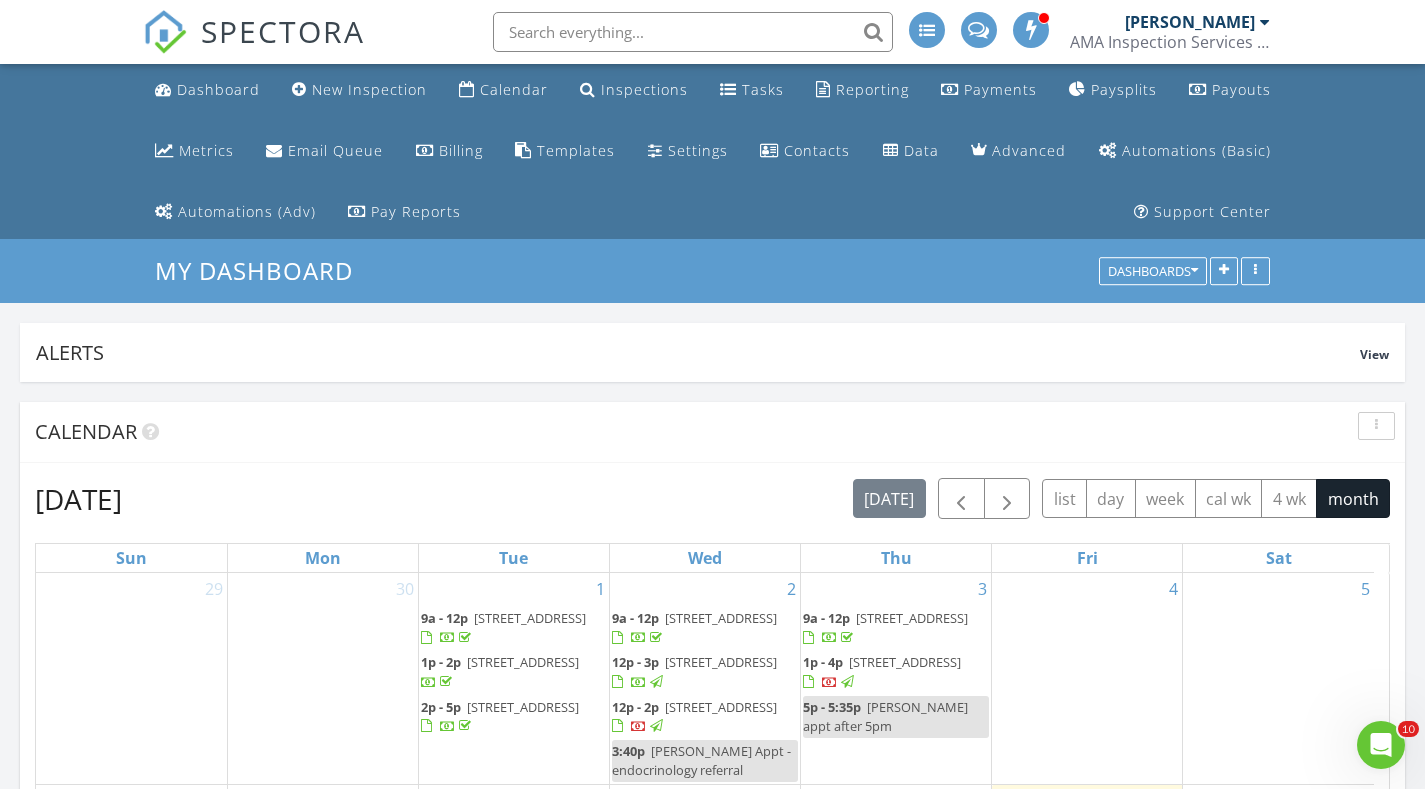 click on "New Inspection" at bounding box center (359, 90) 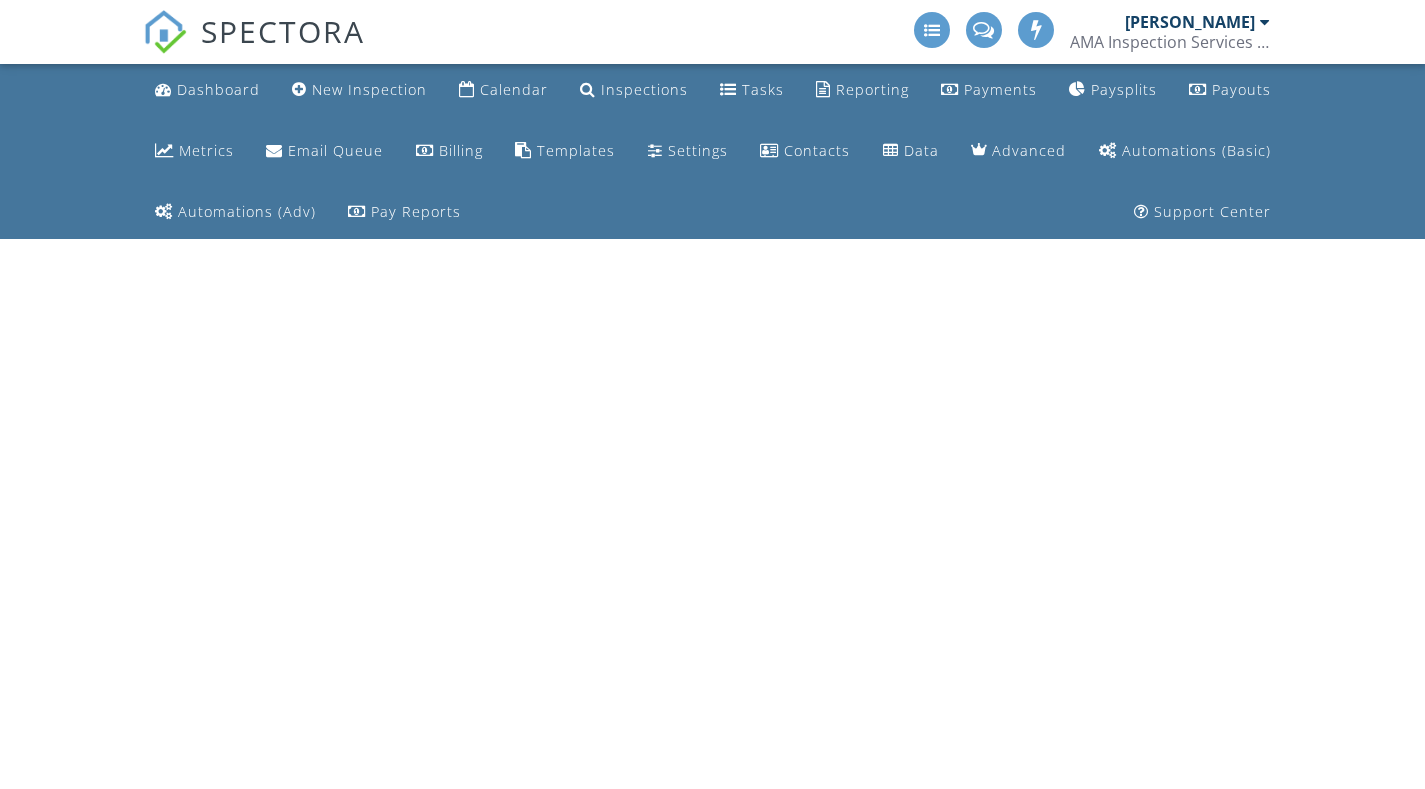 scroll, scrollTop: 0, scrollLeft: 0, axis: both 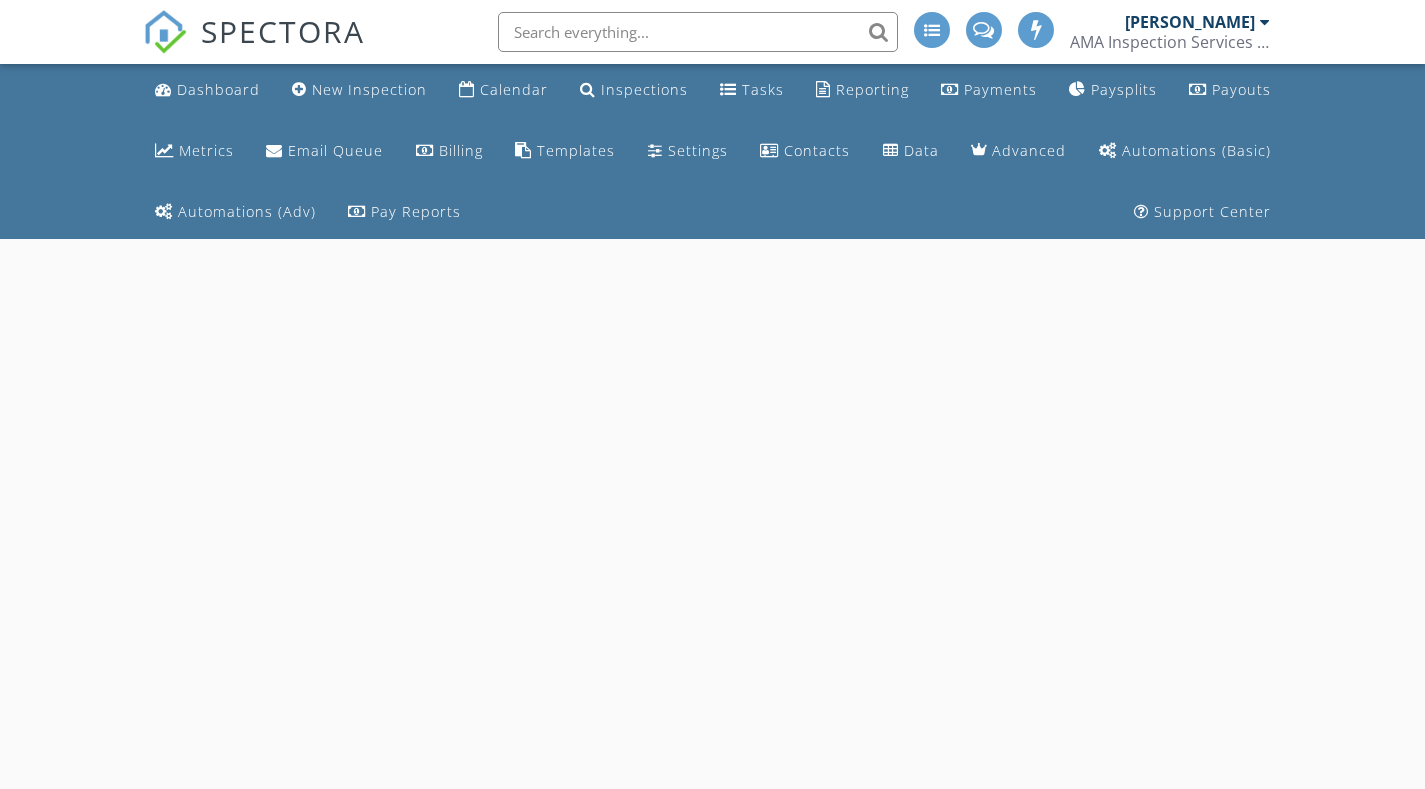 select on "6" 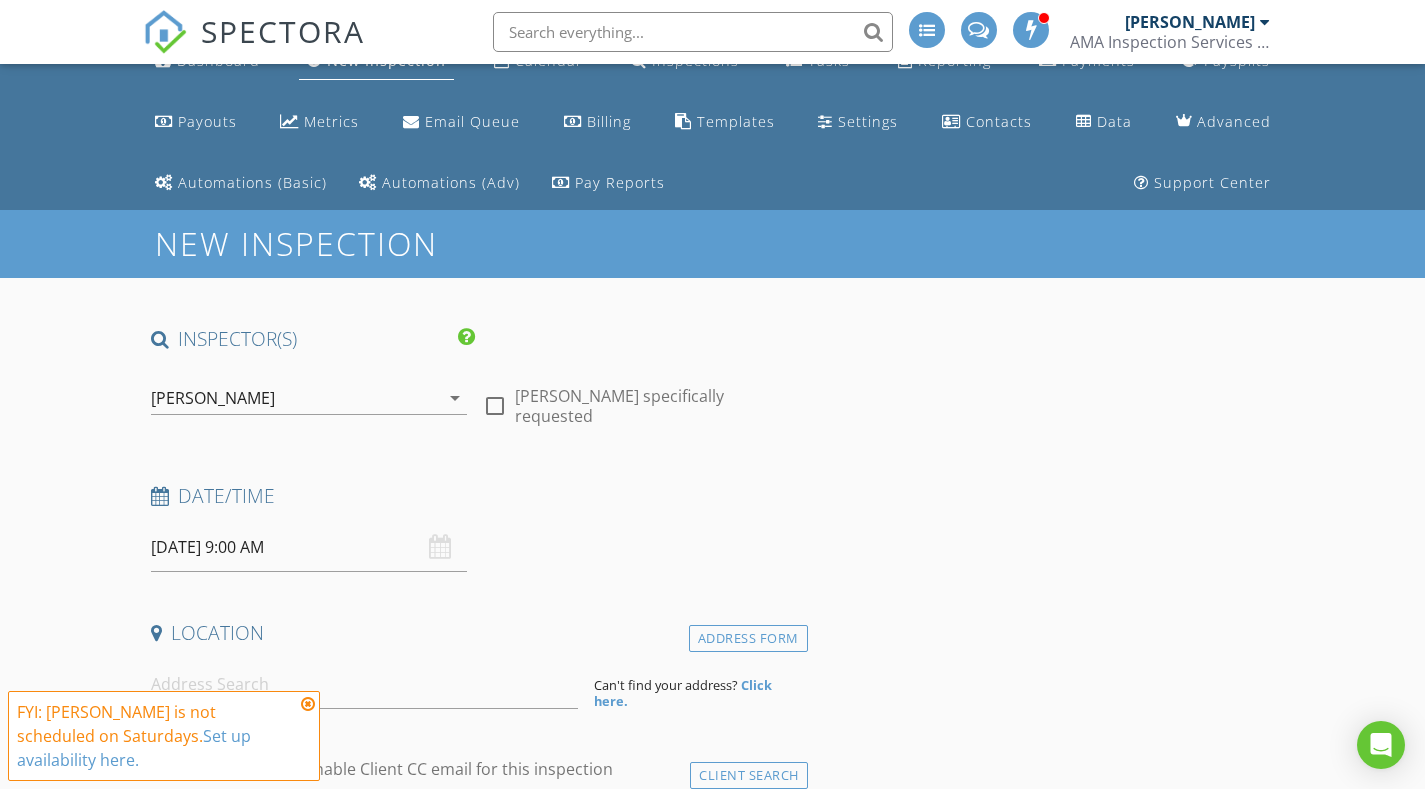 scroll, scrollTop: 100, scrollLeft: 0, axis: vertical 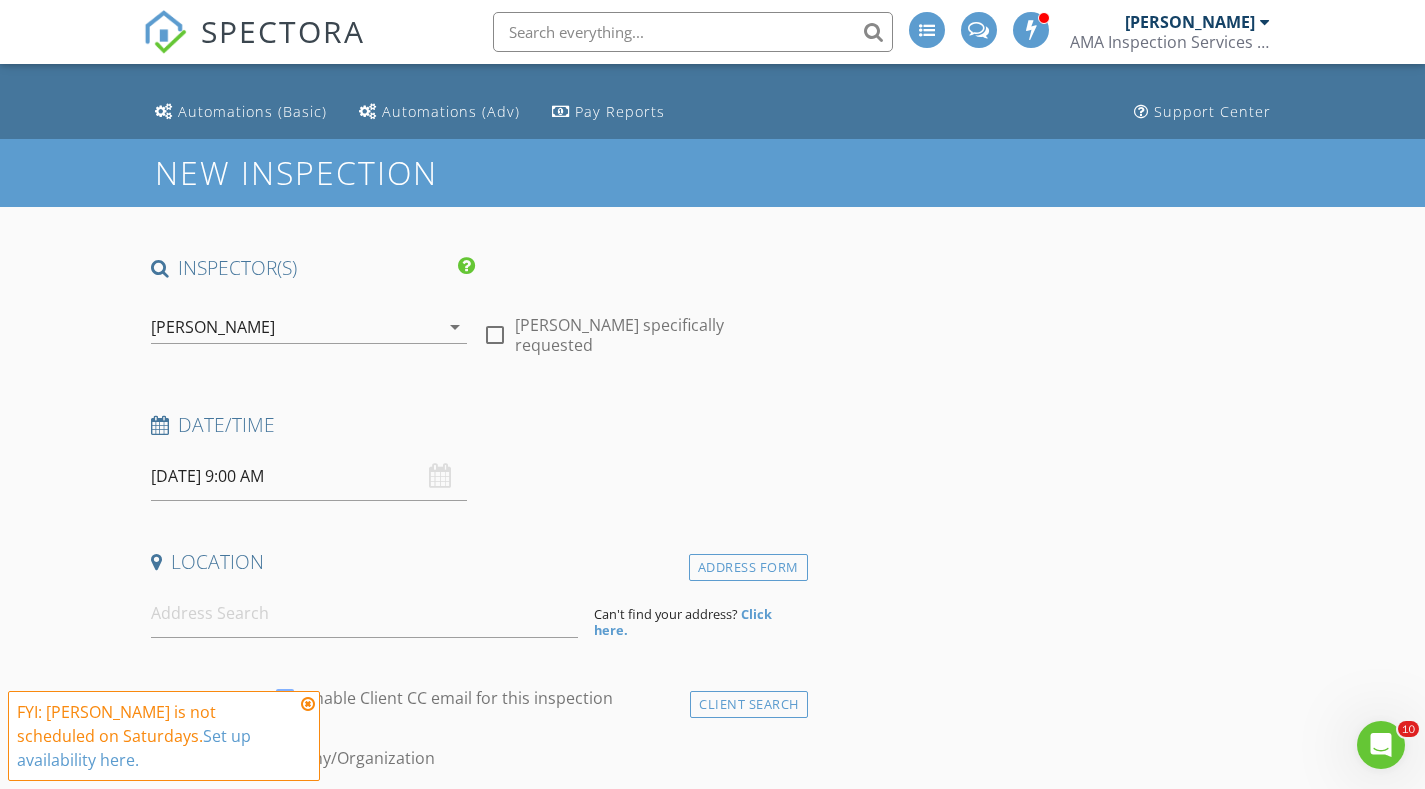 click on "07/12/2025 9:00 AM" at bounding box center [309, 476] 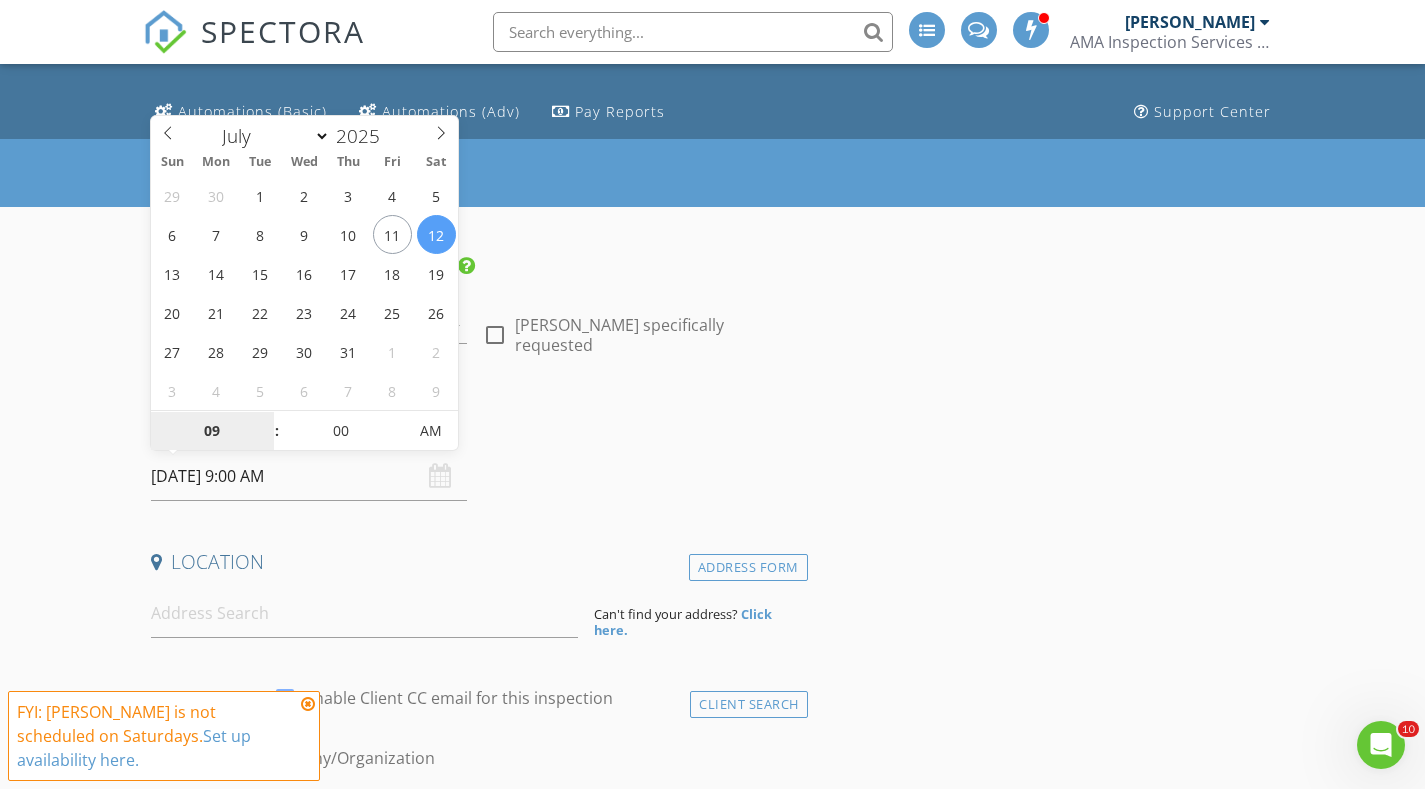 type on "[DATE] 9:00 AM" 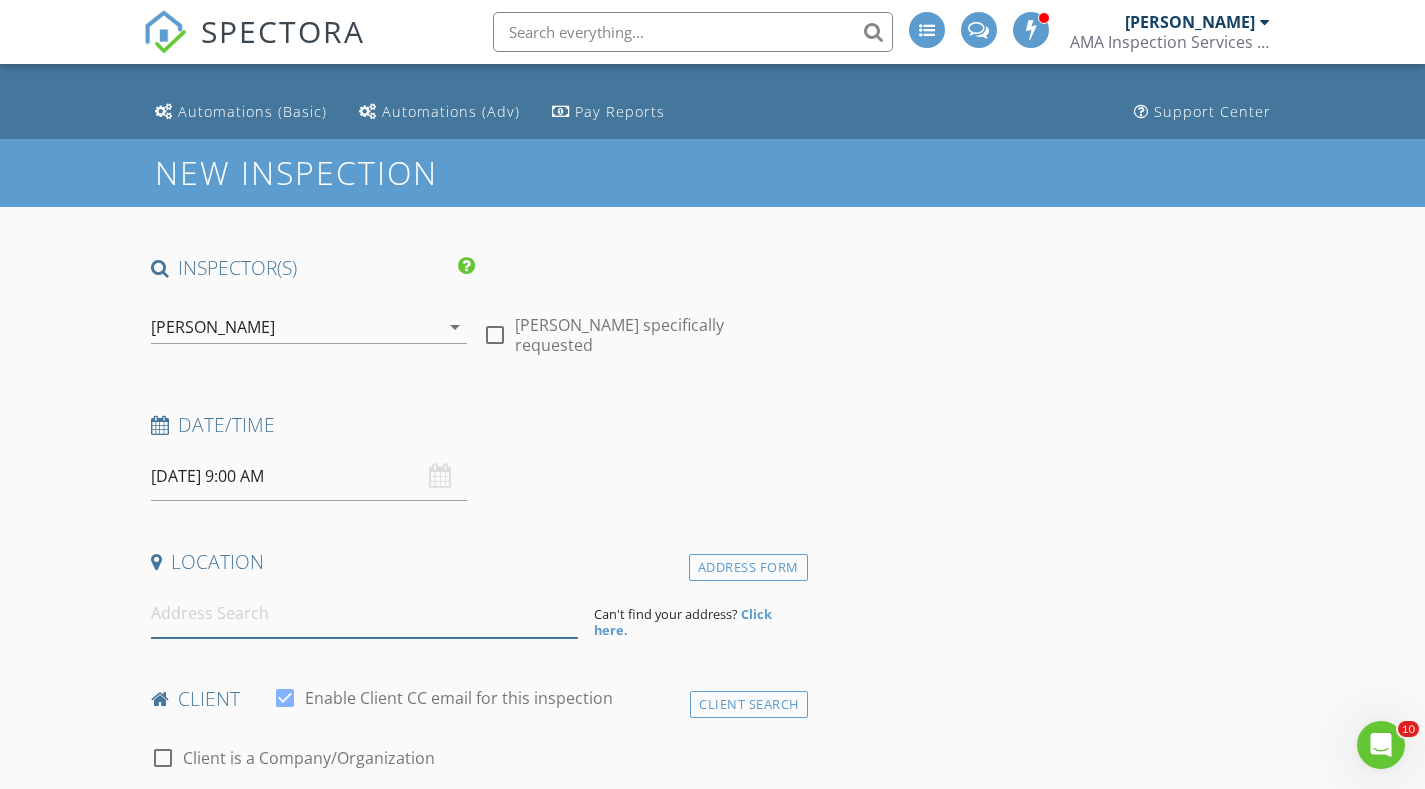 click at bounding box center [364, 613] 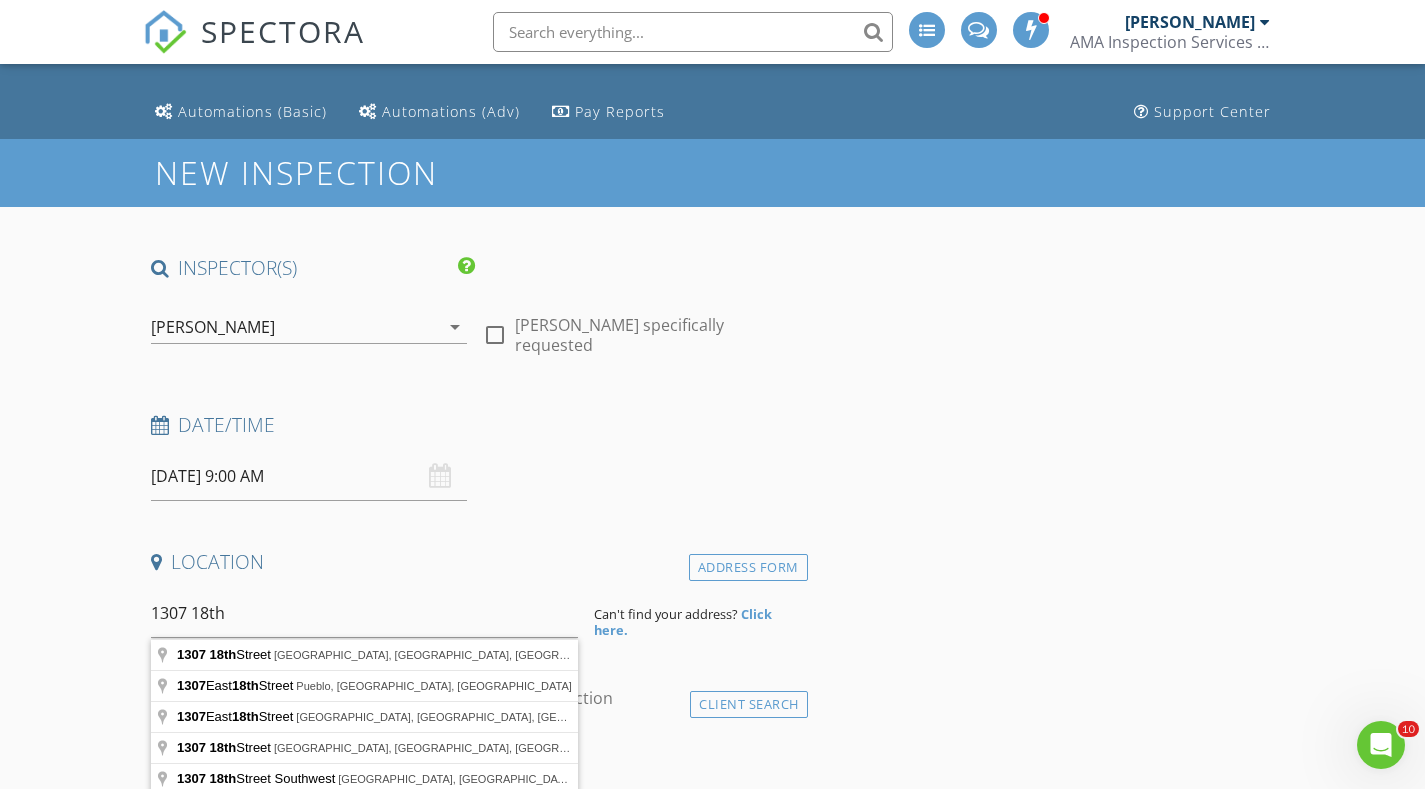 type on "1307 18th Street, Alamogordo, NM, USA" 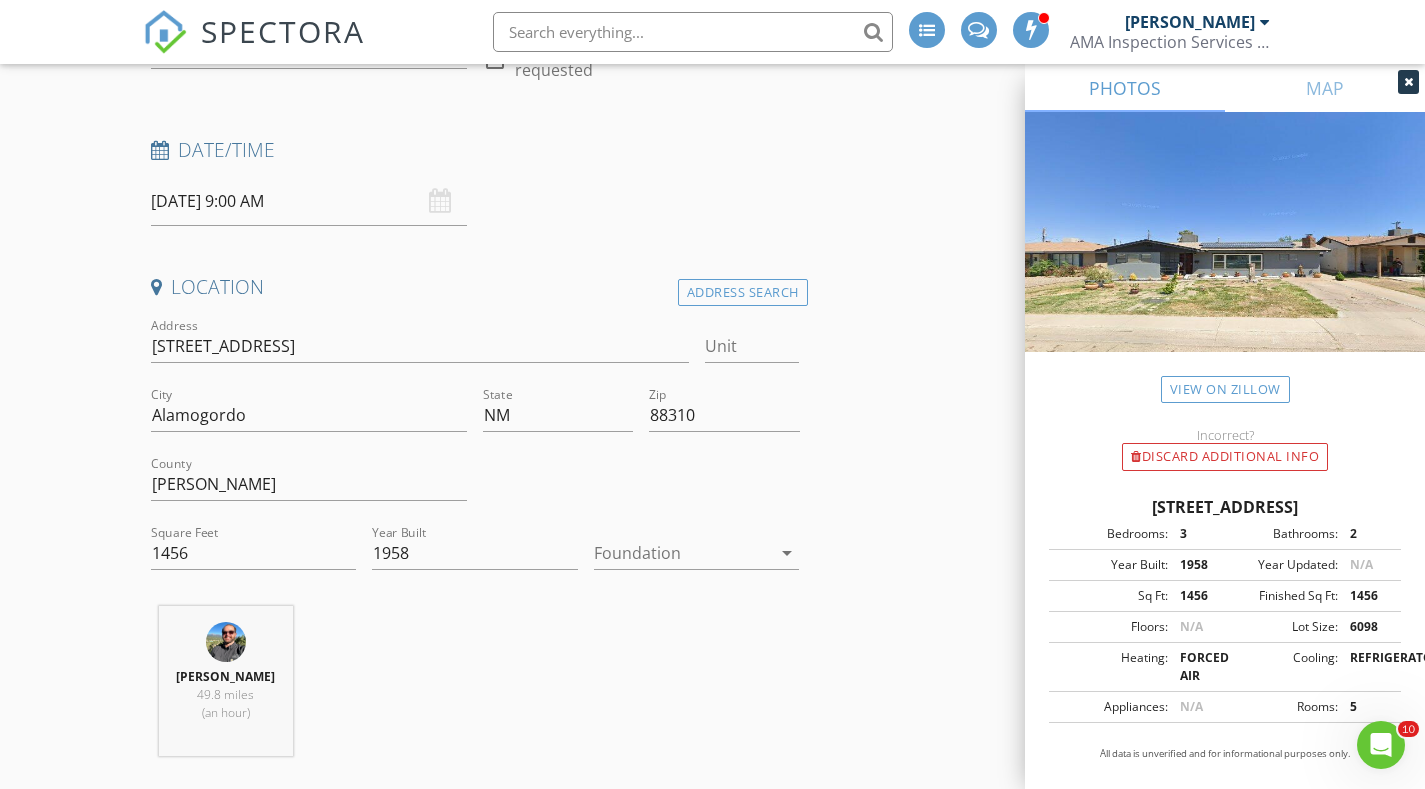 scroll, scrollTop: 400, scrollLeft: 0, axis: vertical 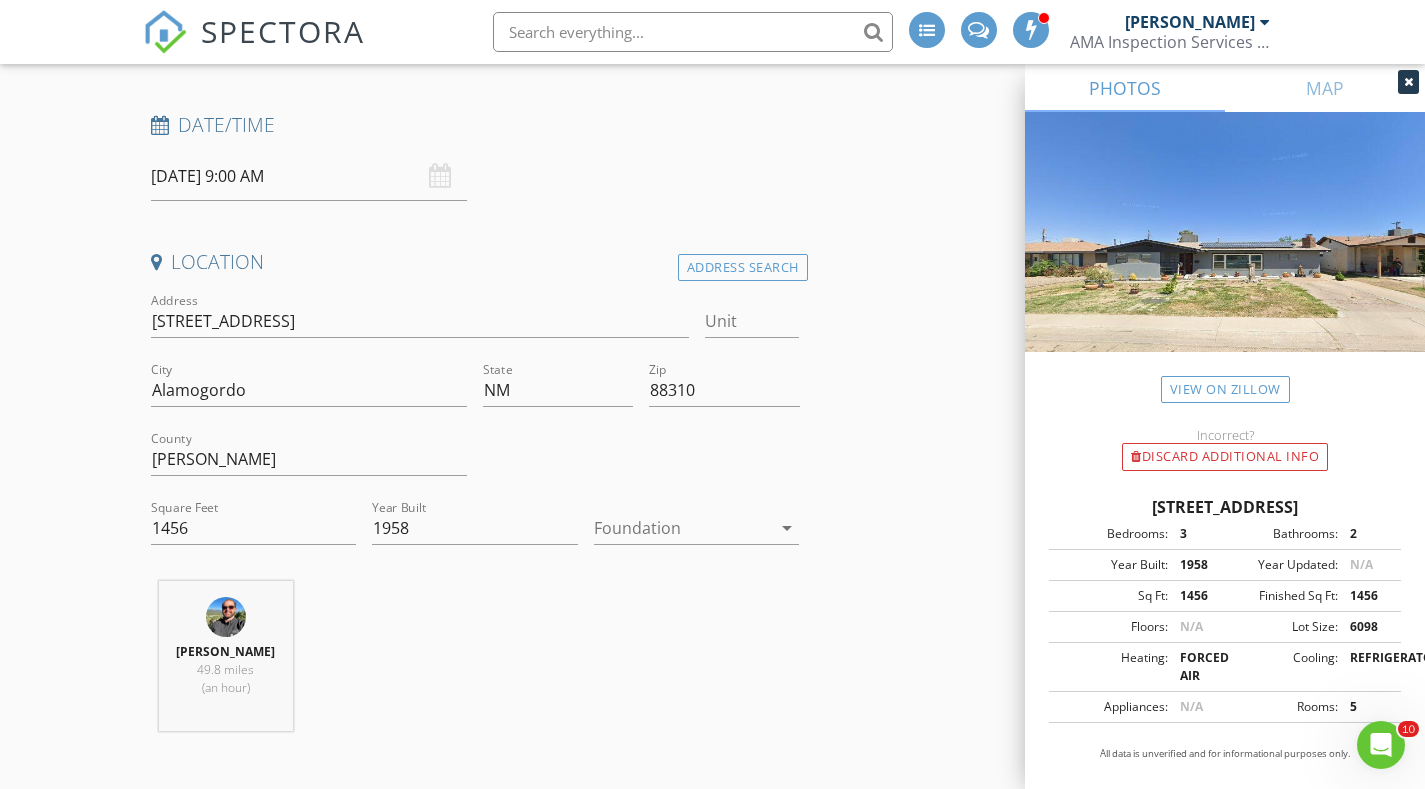 click at bounding box center (683, 528) 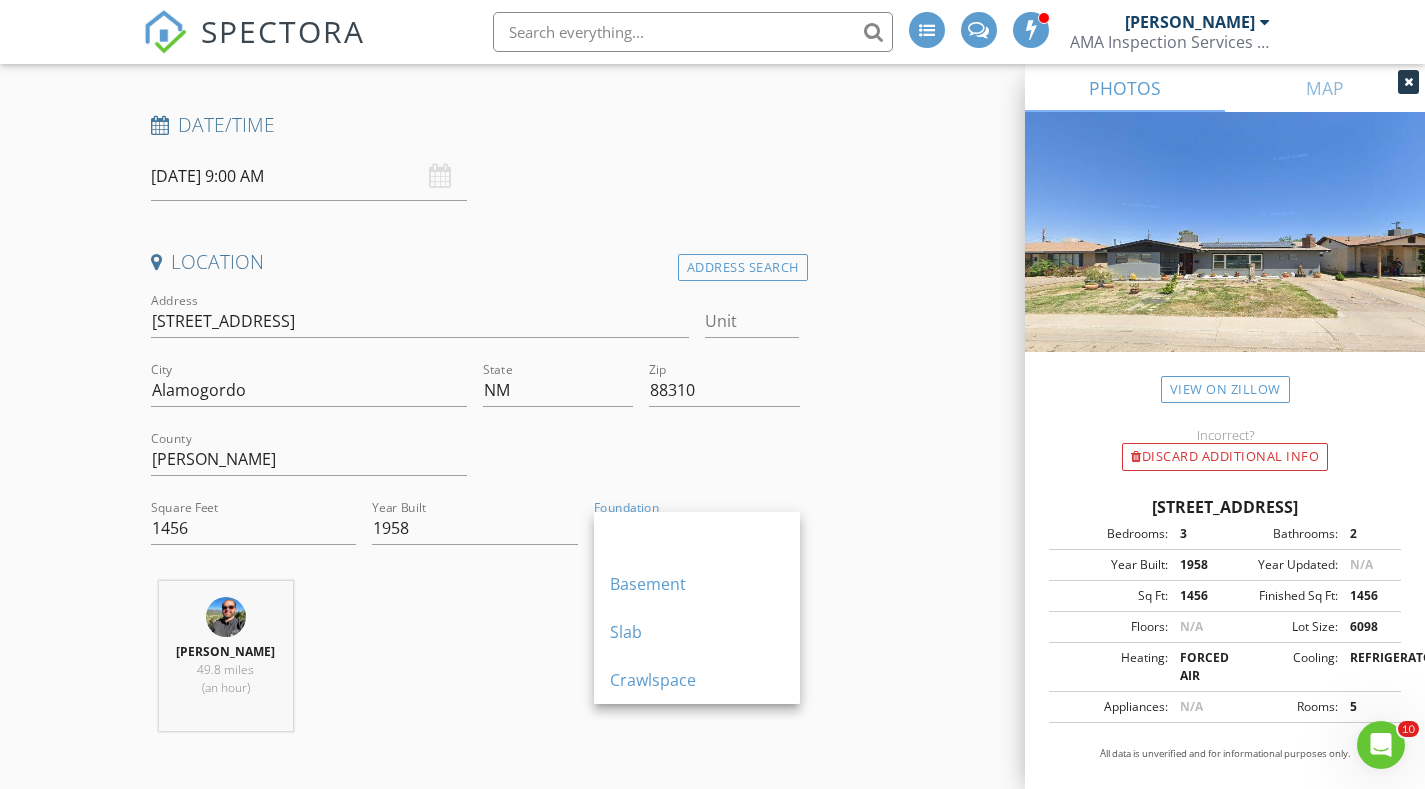 click on "Crawlspace" at bounding box center [697, 680] 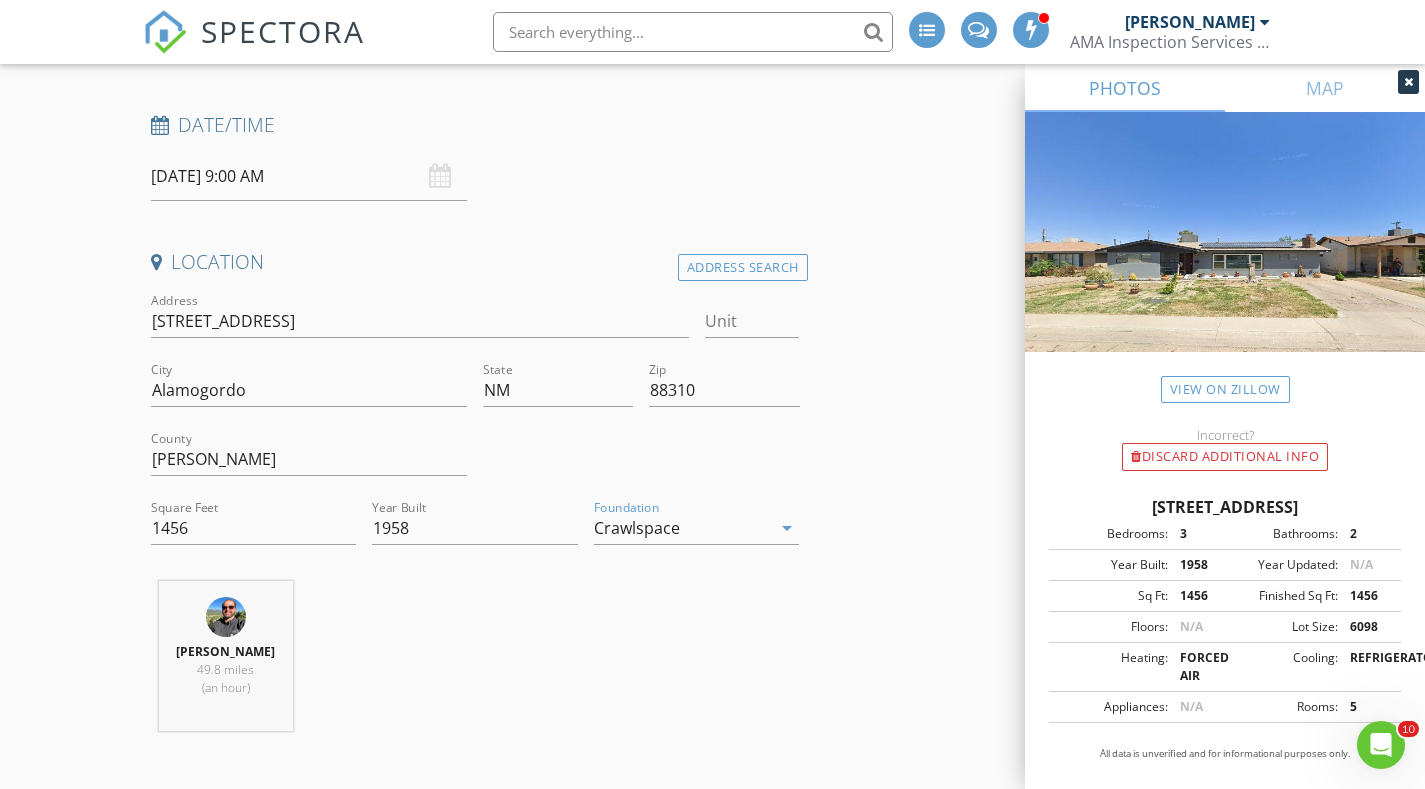 click on "Austin McCrary     49.8 miles     (an hour)" at bounding box center (475, 664) 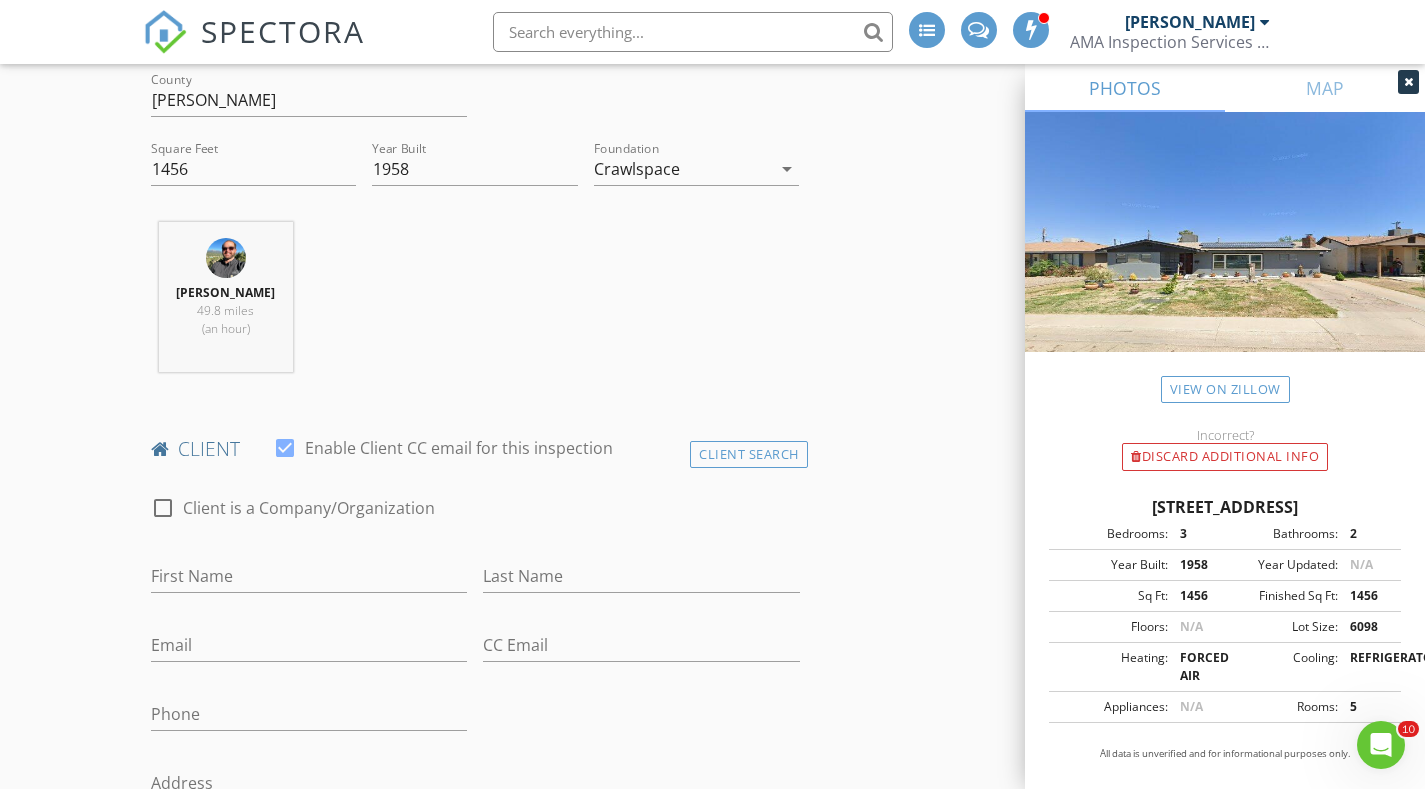 scroll, scrollTop: 900, scrollLeft: 0, axis: vertical 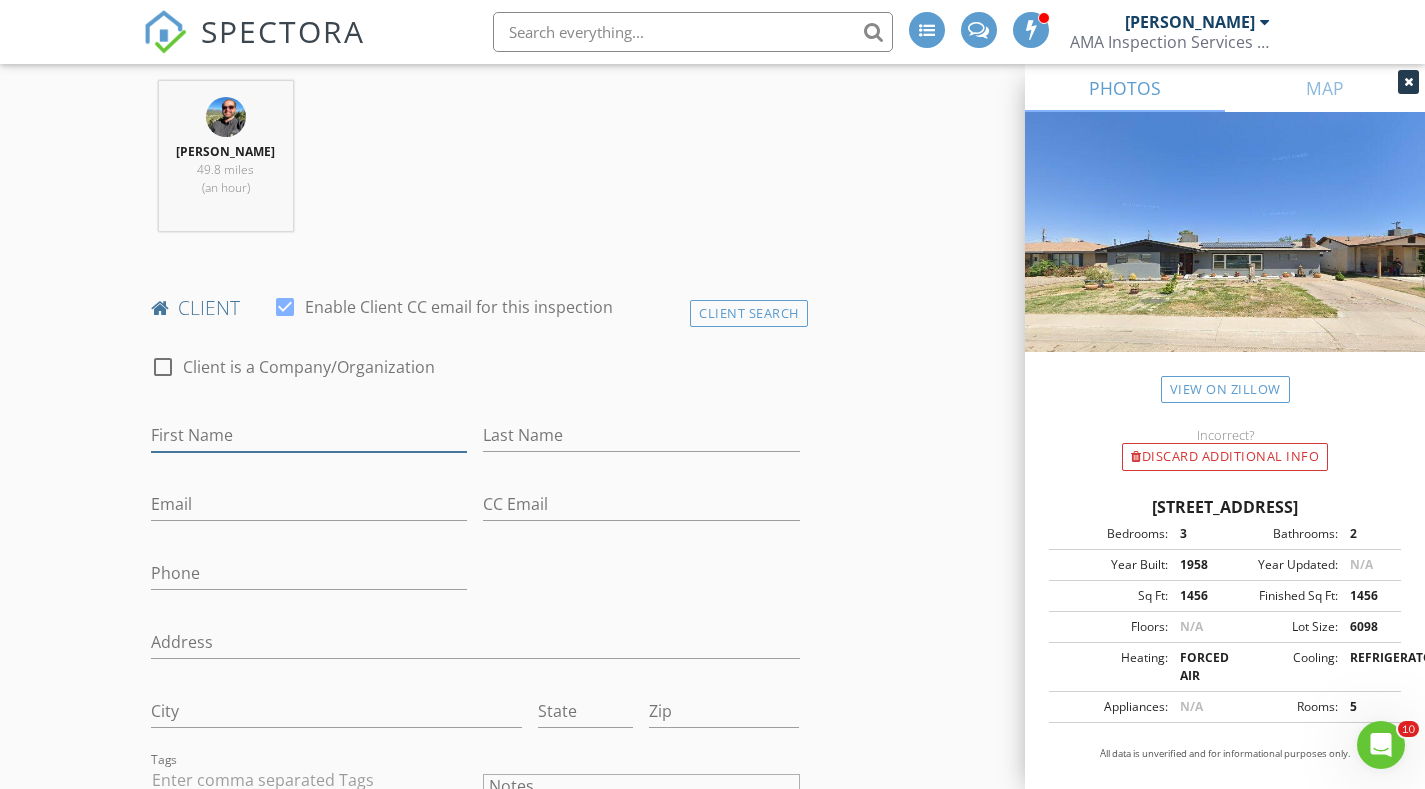 click on "First Name" at bounding box center (309, 435) 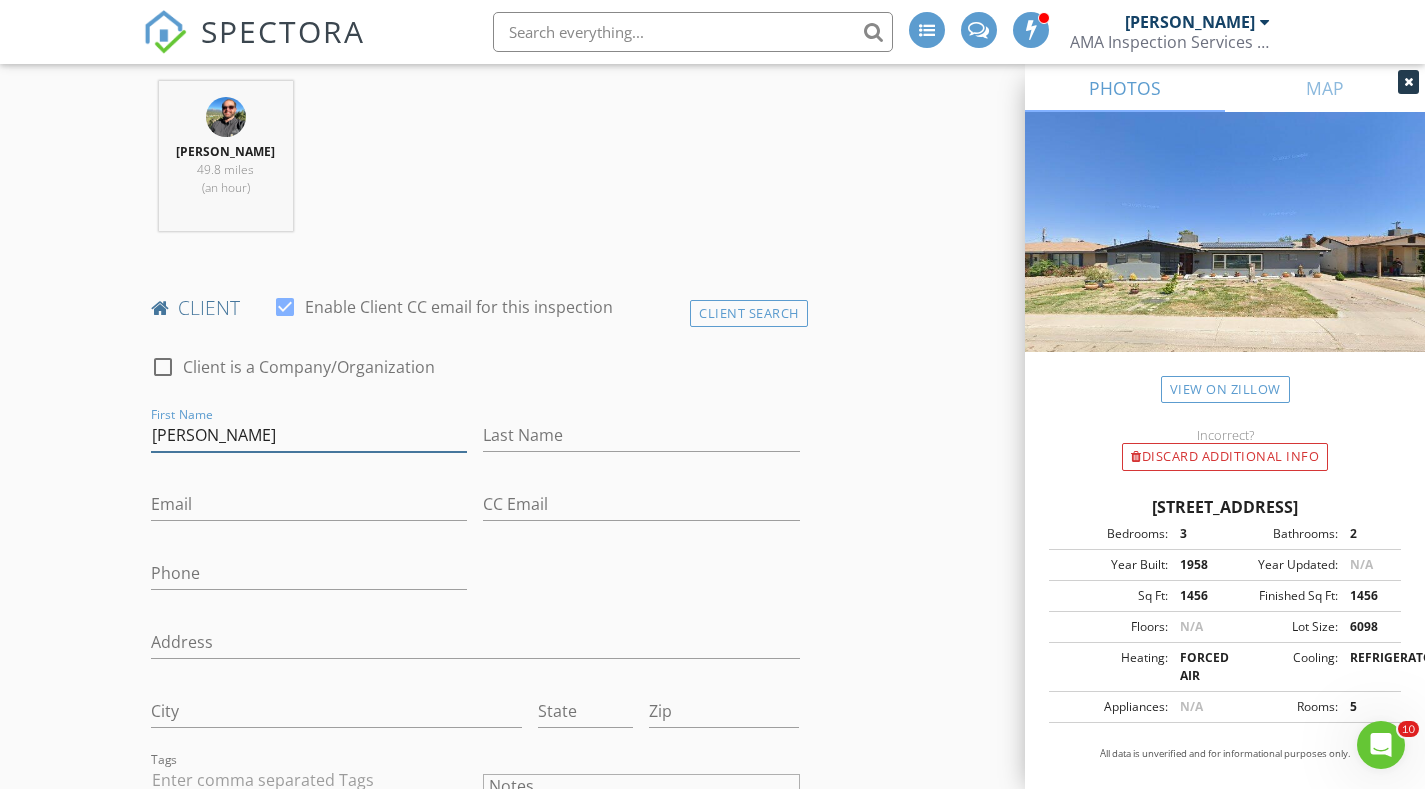 type on "[PERSON_NAME]" 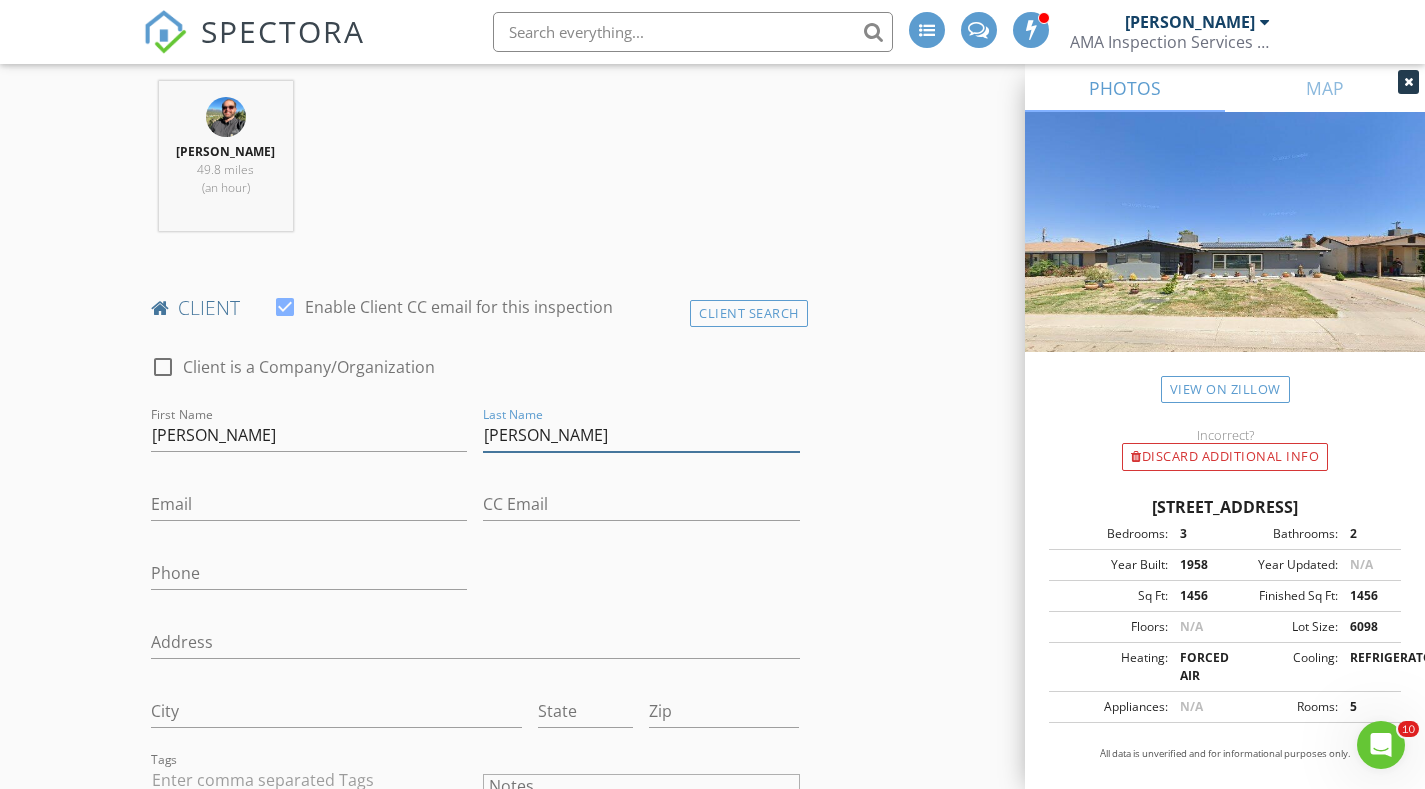 type on "[PERSON_NAME]" 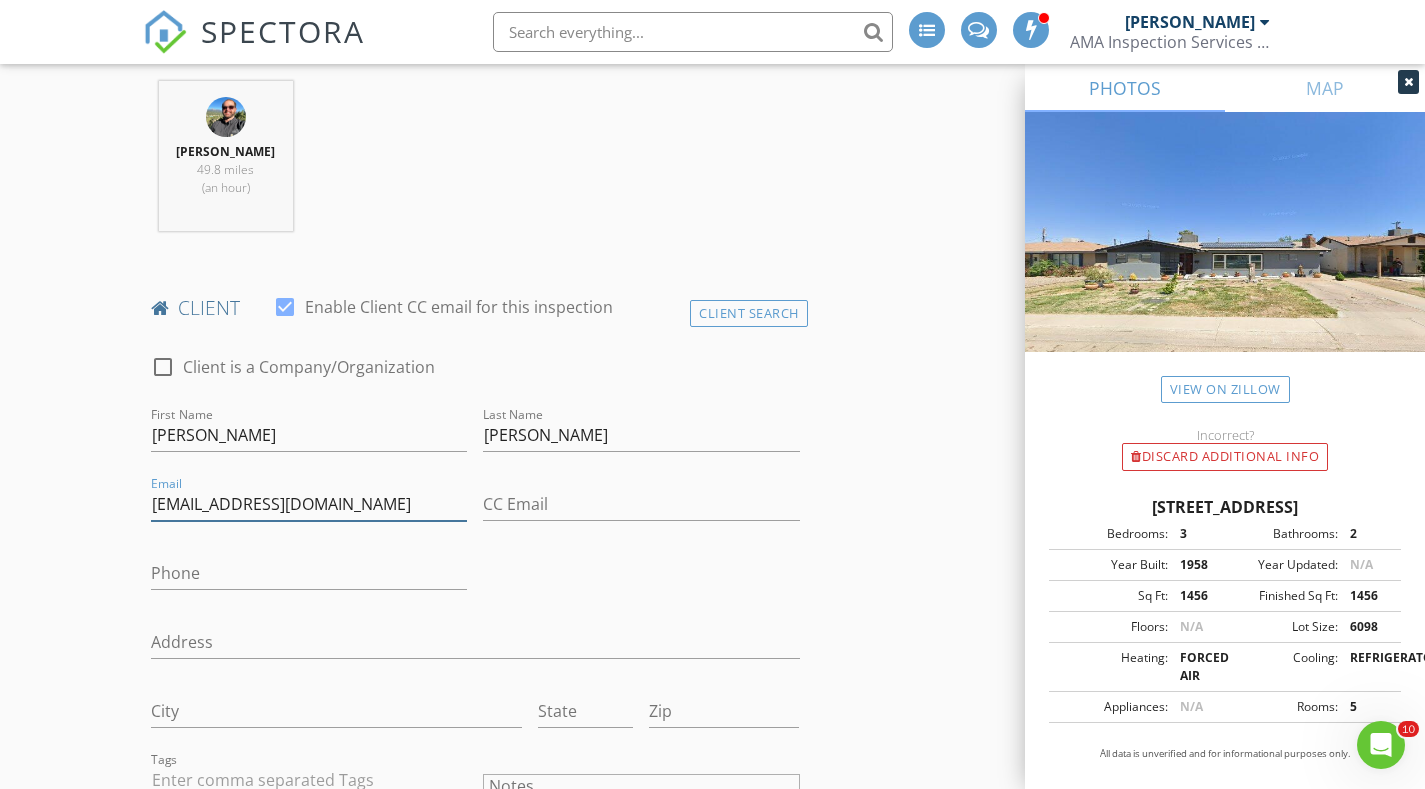 type on "SCMorgan13@gmail.com" 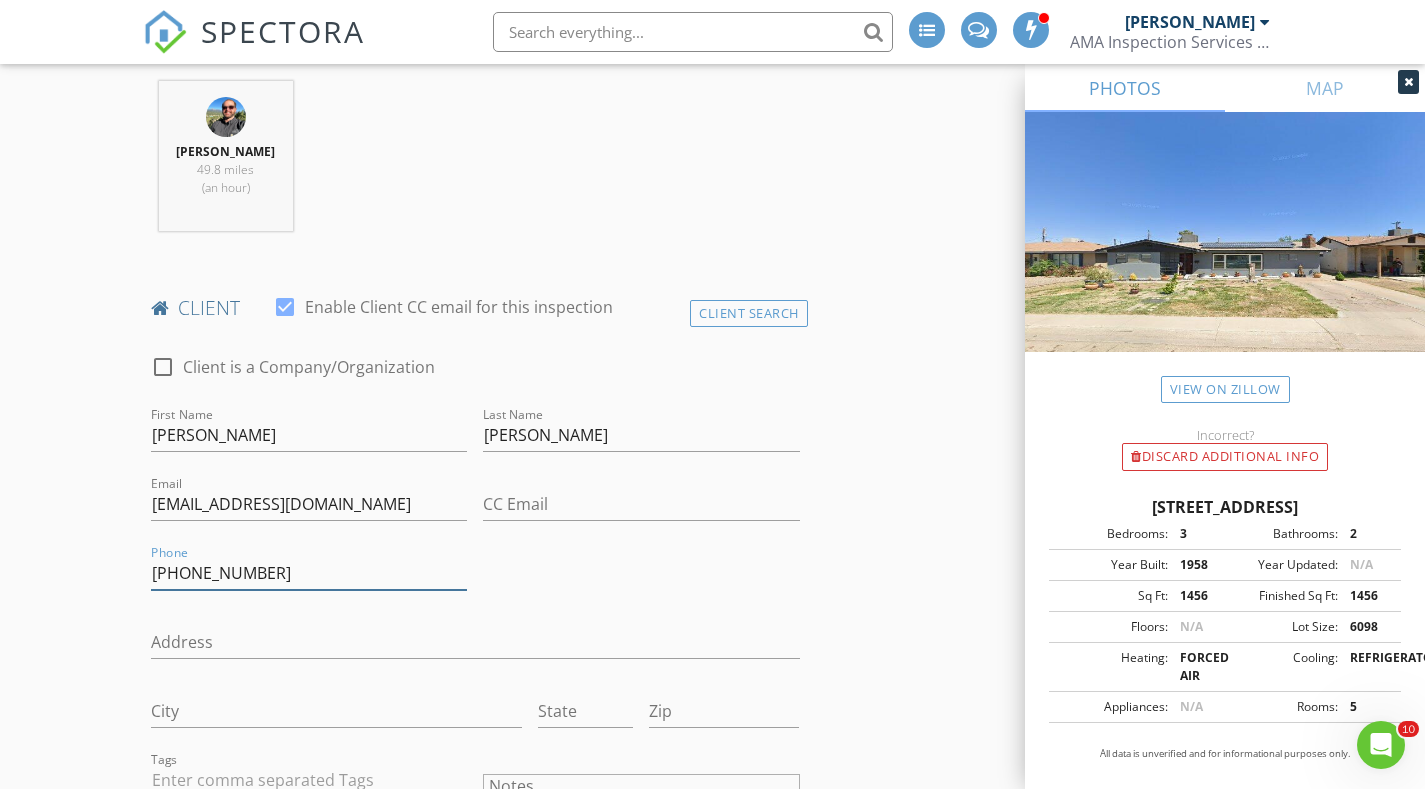 type on "361-205-3879" 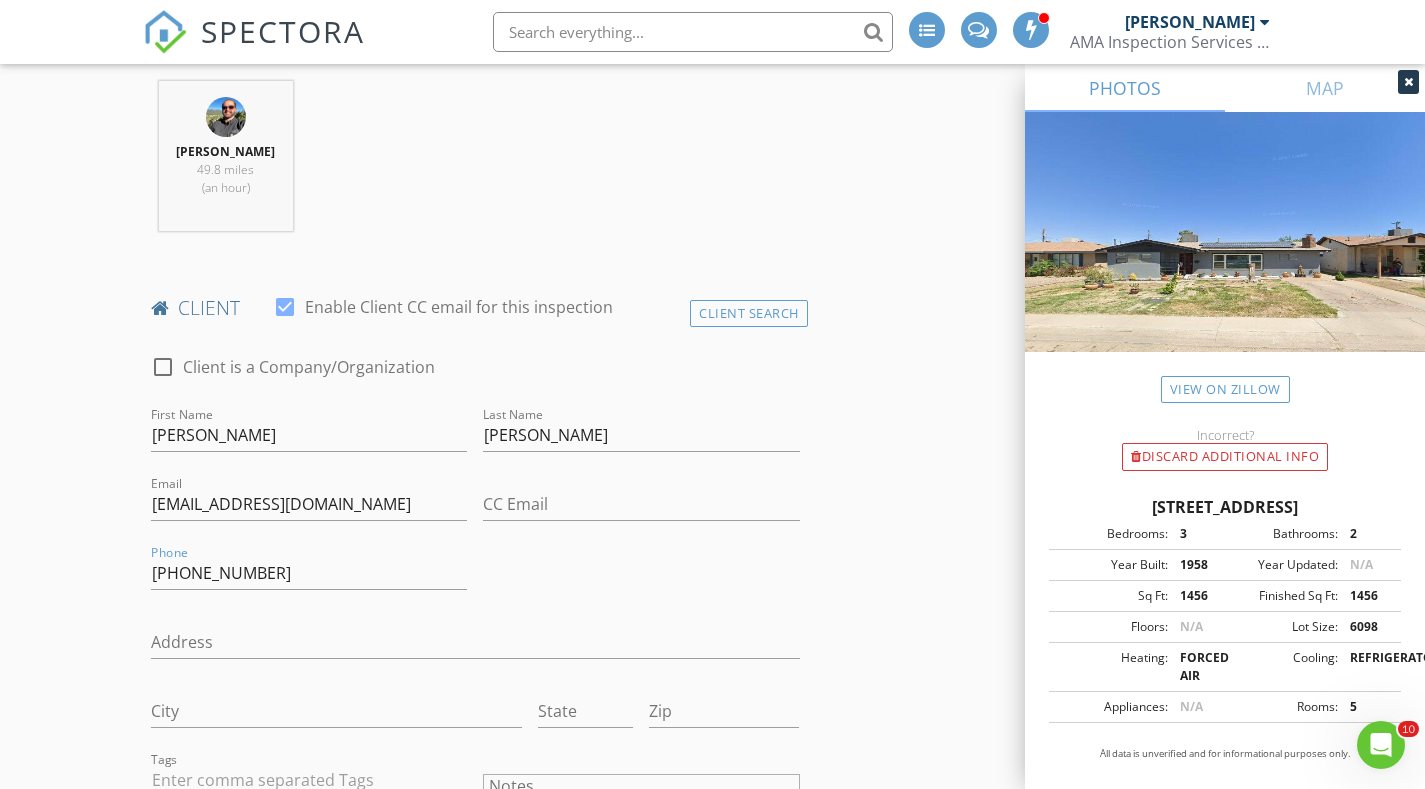 click on "INSPECTOR(S)
check_box   Austin McCrary   PRIMARY   Austin McCrary arrow_drop_down   check_box_outline_blank Austin McCrary specifically requested
Date/Time
07/11/2025 9:00 AM
Location
Address Search       Address 1307 18th St   Unit   City Alamogordo   State NM   Zip 88310   County Otero     Square Feet 1456   Year Built 1958   Foundation Crawlspace arrow_drop_down     Austin McCrary     49.8 miles     (an hour)
client
check_box Enable Client CC email for this inspection   Client Search     check_box_outline_blank Client is a Company/Organization     First Name Scott Eldon   Last Name Morgan Jr   Email SCMorgan13@gmail.com   CC Email   Phone 361-205-3879   Address   City   State   Zip     Tags         Notes   Private Notes
ADD ADDITIONAL client
SERVICES" at bounding box center (713, 1533) 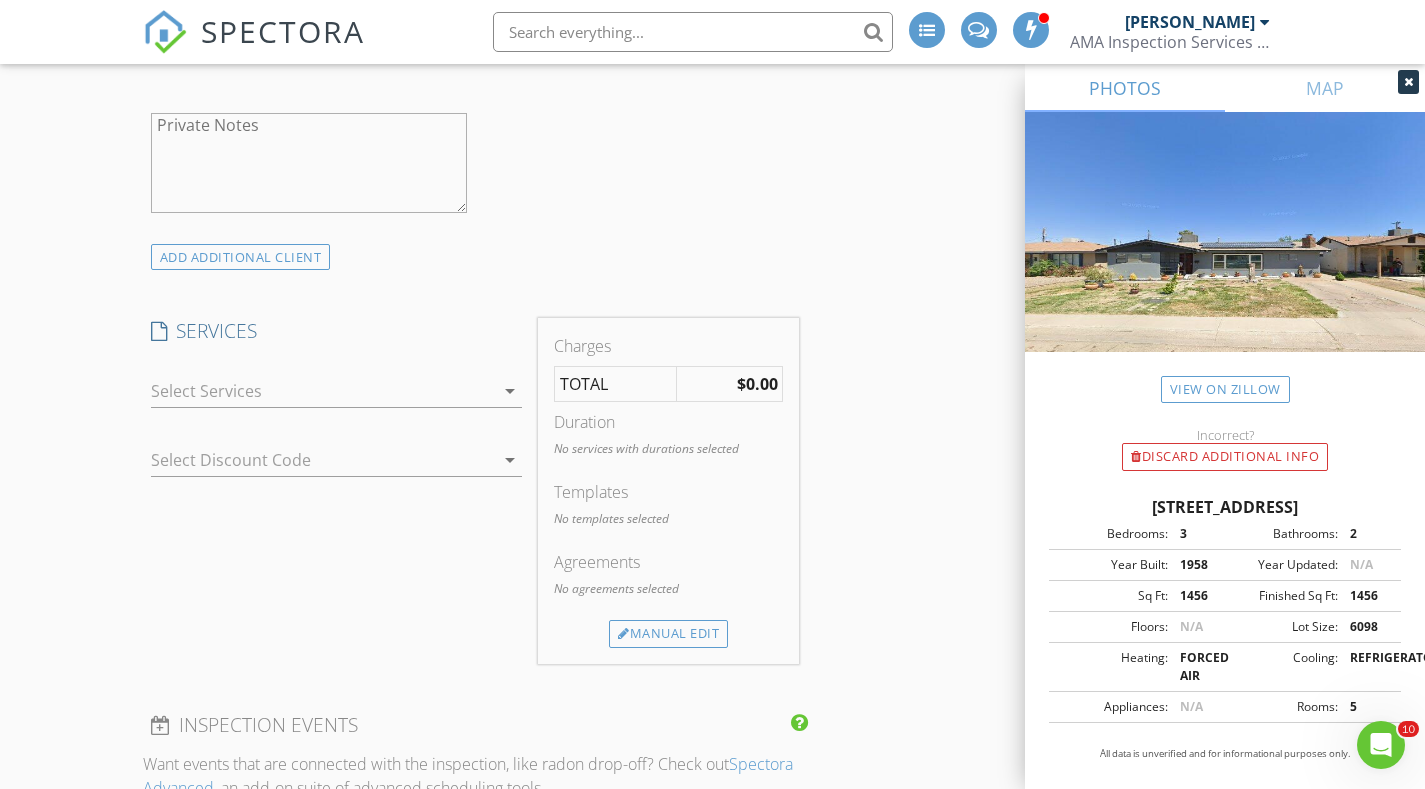 scroll, scrollTop: 1900, scrollLeft: 0, axis: vertical 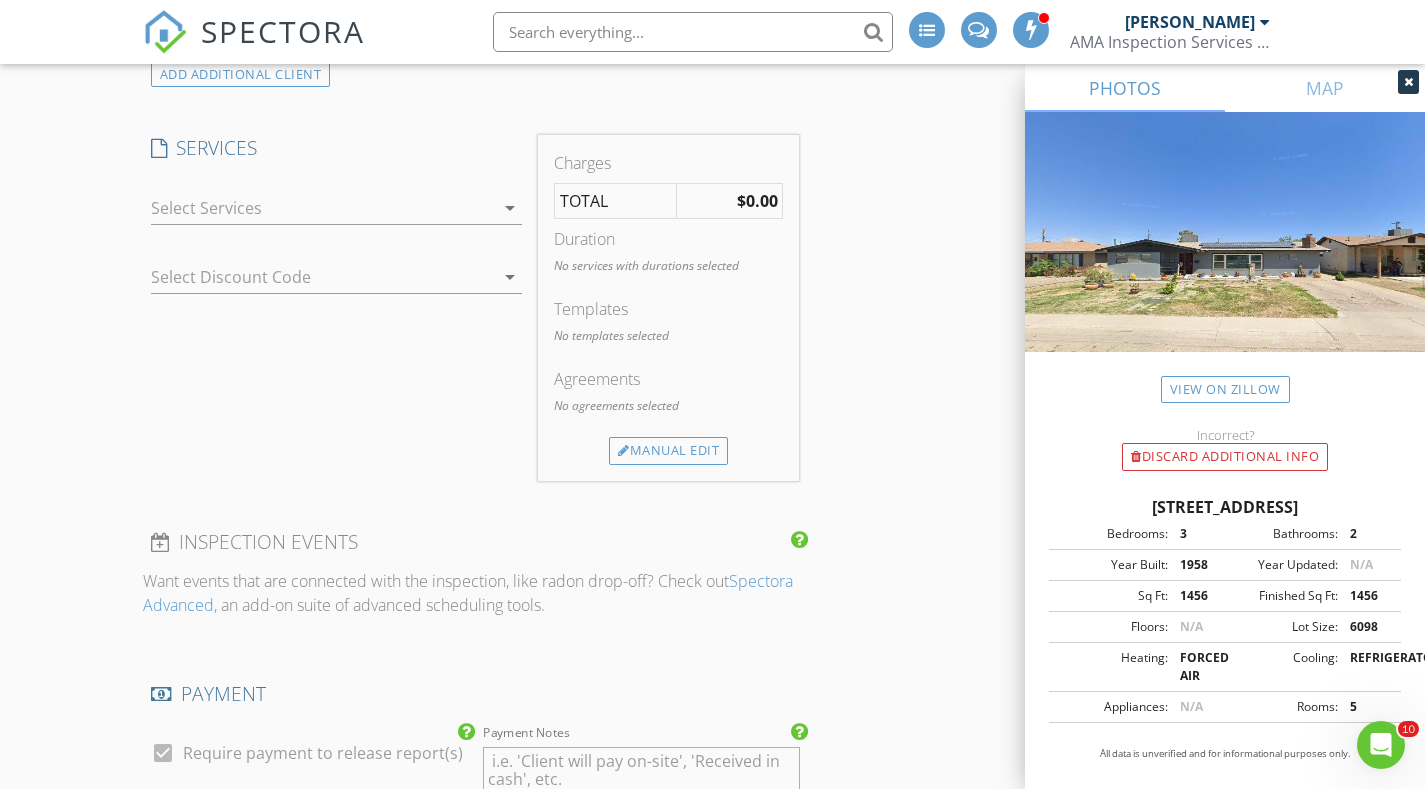 click at bounding box center [323, 208] 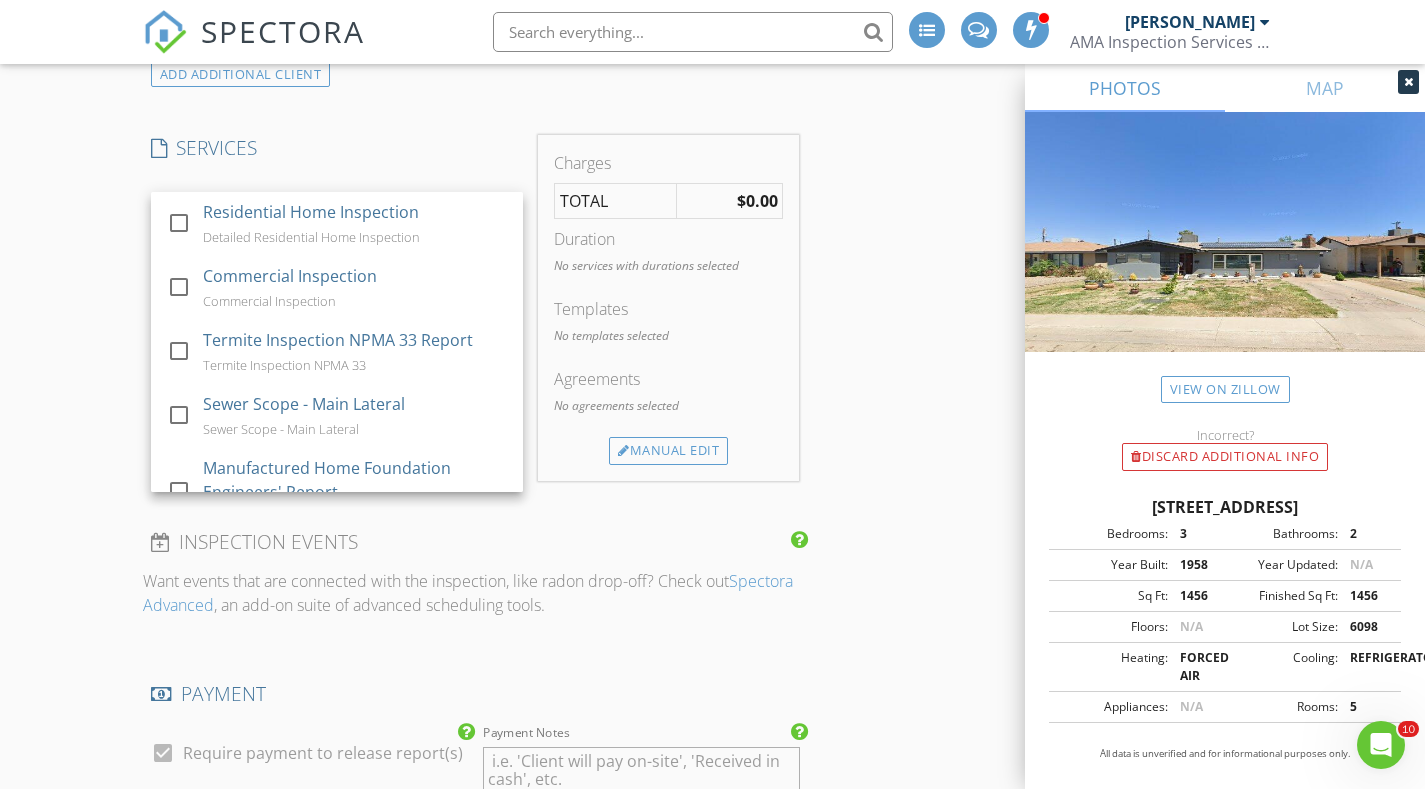 click on "Detailed Residential Home Inspection" at bounding box center (311, 237) 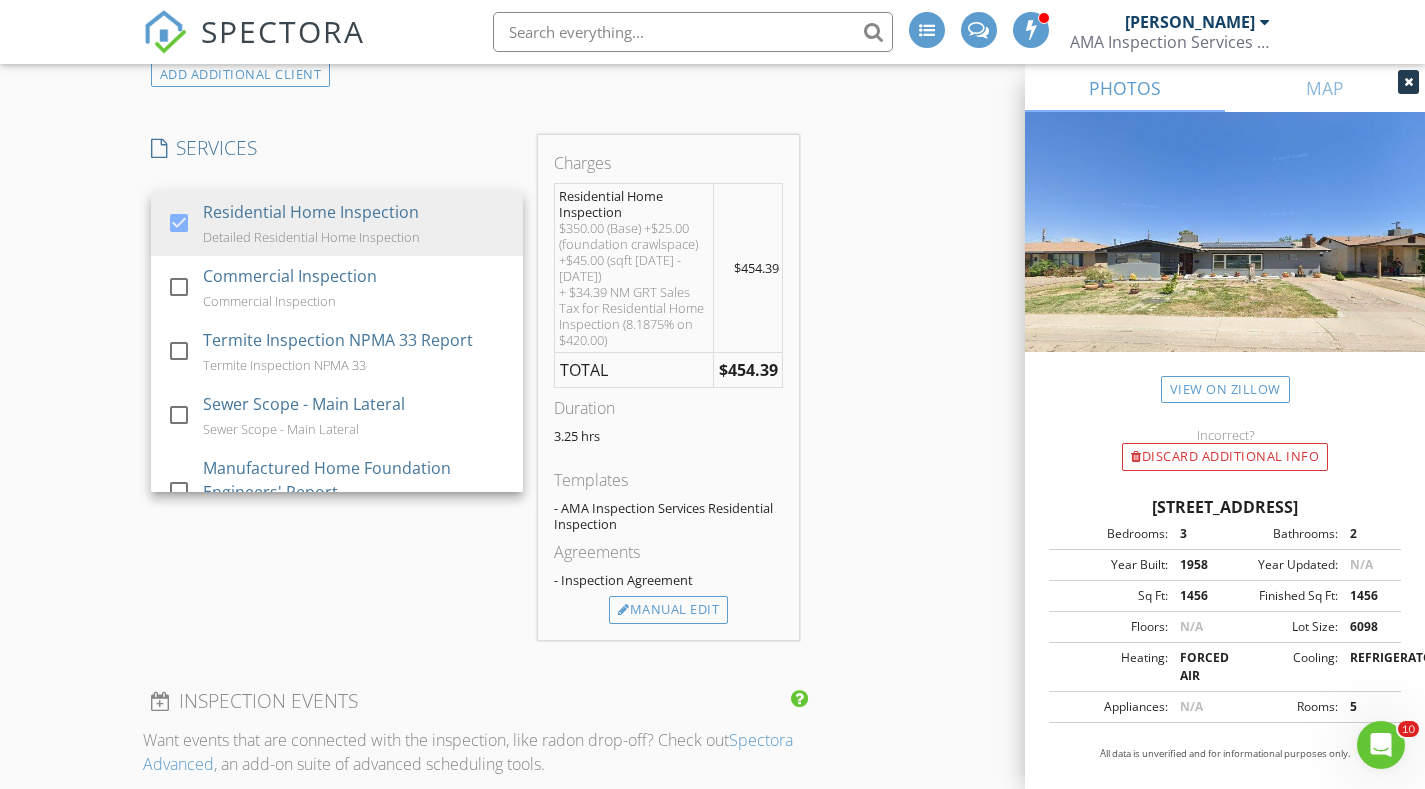 click on "New Inspection
INSPECTOR(S)
check_box   Austin McCrary   PRIMARY   Austin McCrary arrow_drop_down   check_box_outline_blank Austin McCrary specifically requested
Date/Time
07/11/2025 9:00 AM
Location
Address Search       Address 1307 18th St   Unit   City Alamogordo   State NM   Zip 88310   County Otero     Square Feet 1456   Year Built 1958   Foundation Crawlspace arrow_drop_down     Austin McCrary     49.8 miles     (an hour)
client
check_box Enable Client CC email for this inspection   Client Search     check_box_outline_blank Client is a Company/Organization     First Name Scott Eldon   Last Name Morgan Jr   Email SCMorgan13@gmail.com   CC Email   Phone 361-205-3879   Address   City   State   Zip     Tags         Notes   Private Notes
ADD ADDITIONAL client
SERVICES" at bounding box center [712, 578] 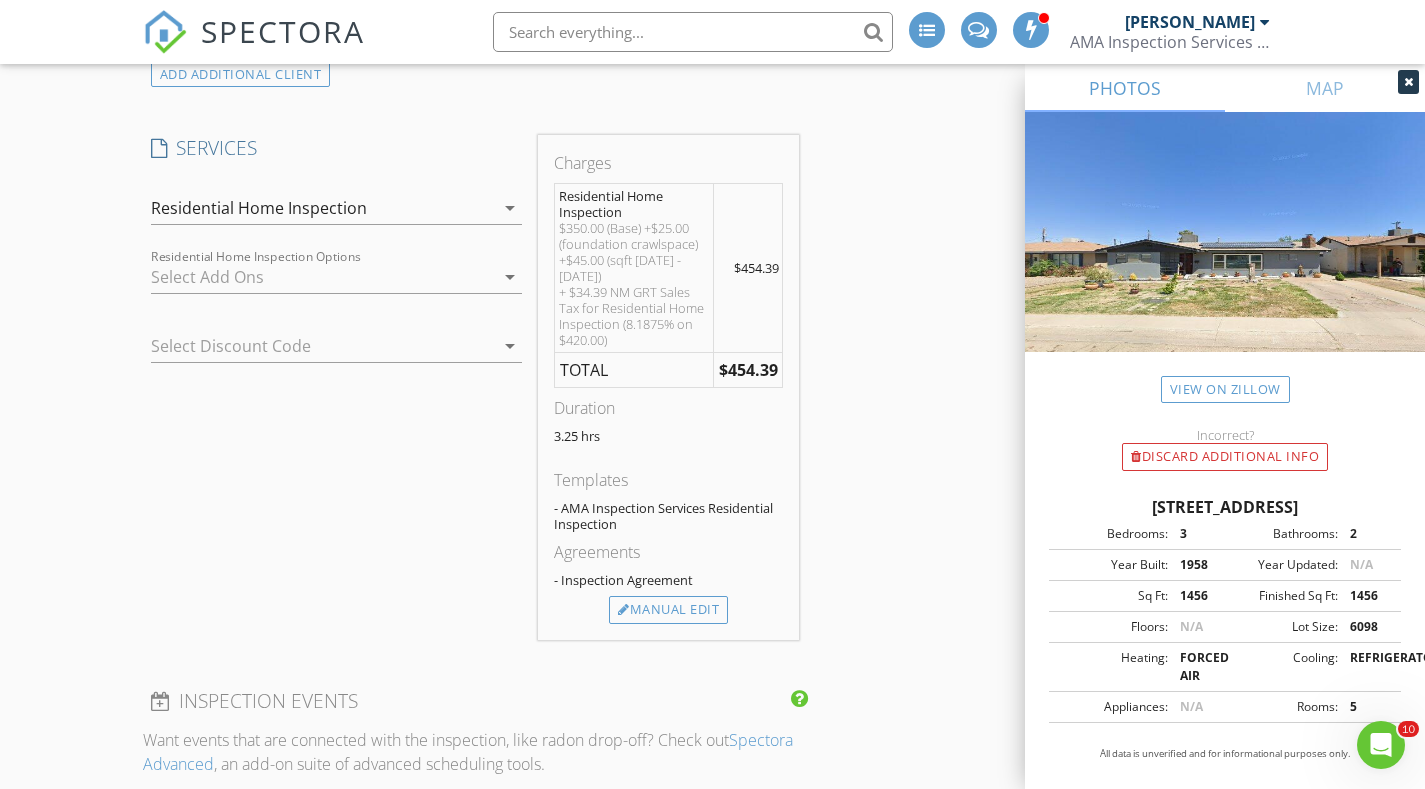 click at bounding box center [323, 277] 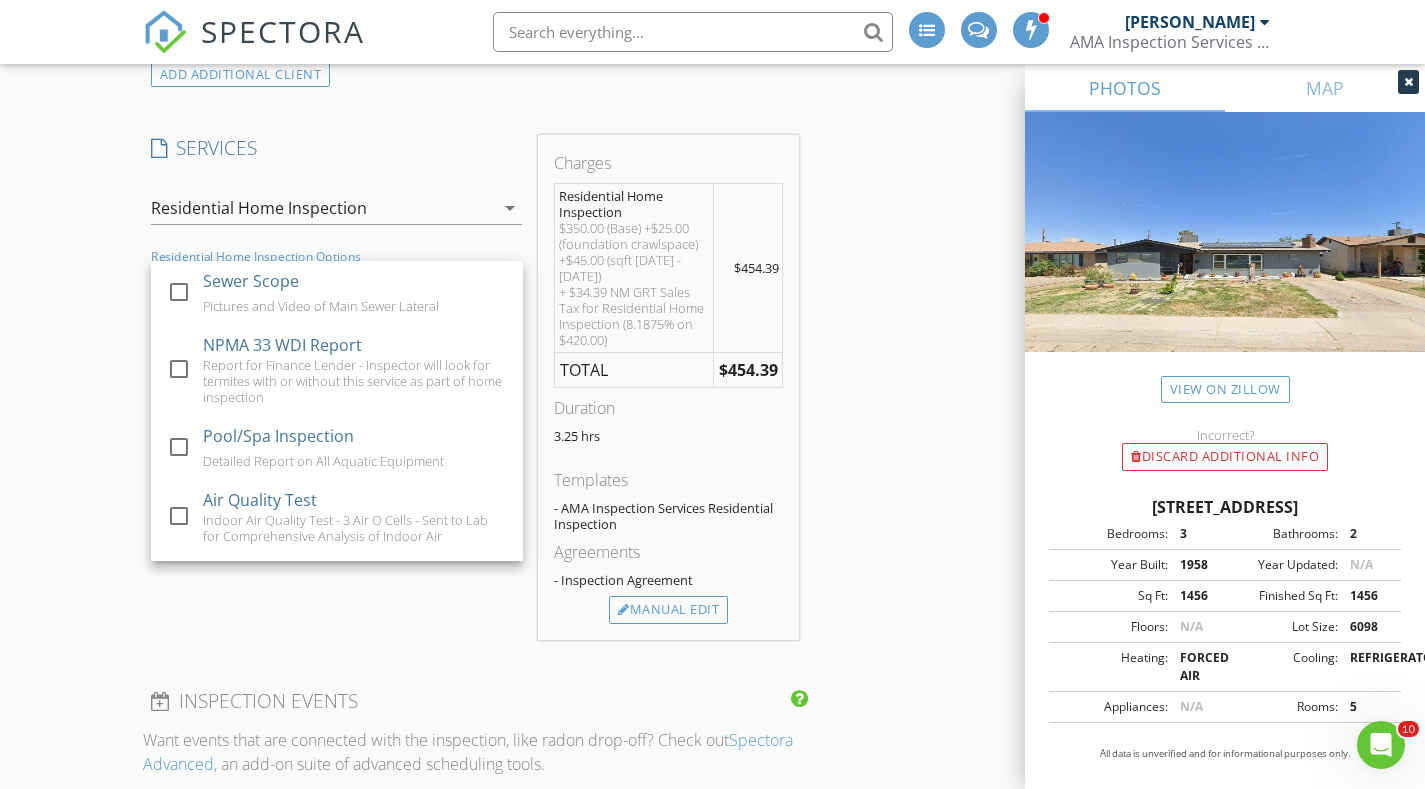 click on "Pictures and Video of Main Sewer Lateral" at bounding box center [321, 306] 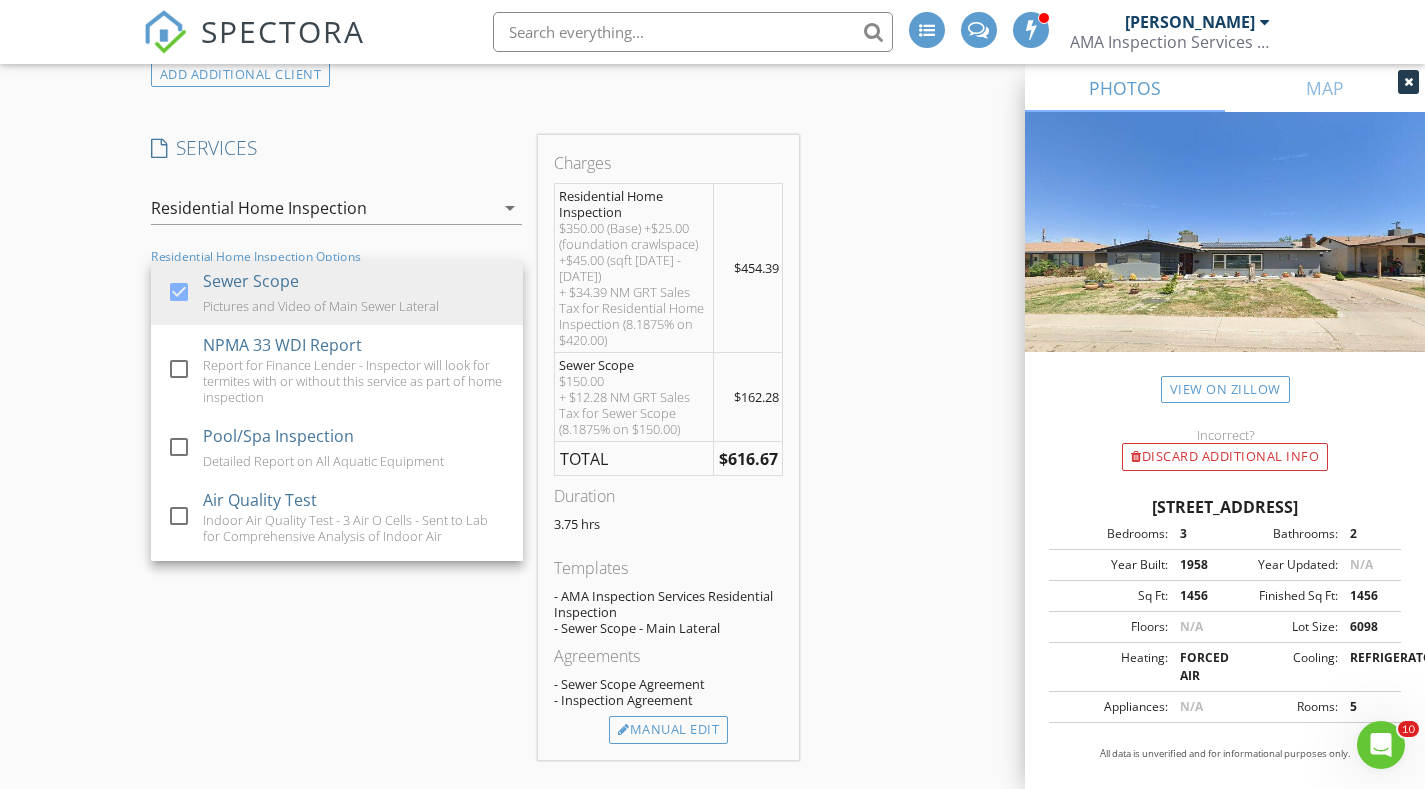 click on "NPMA 33 WDI Report" at bounding box center [282, 345] 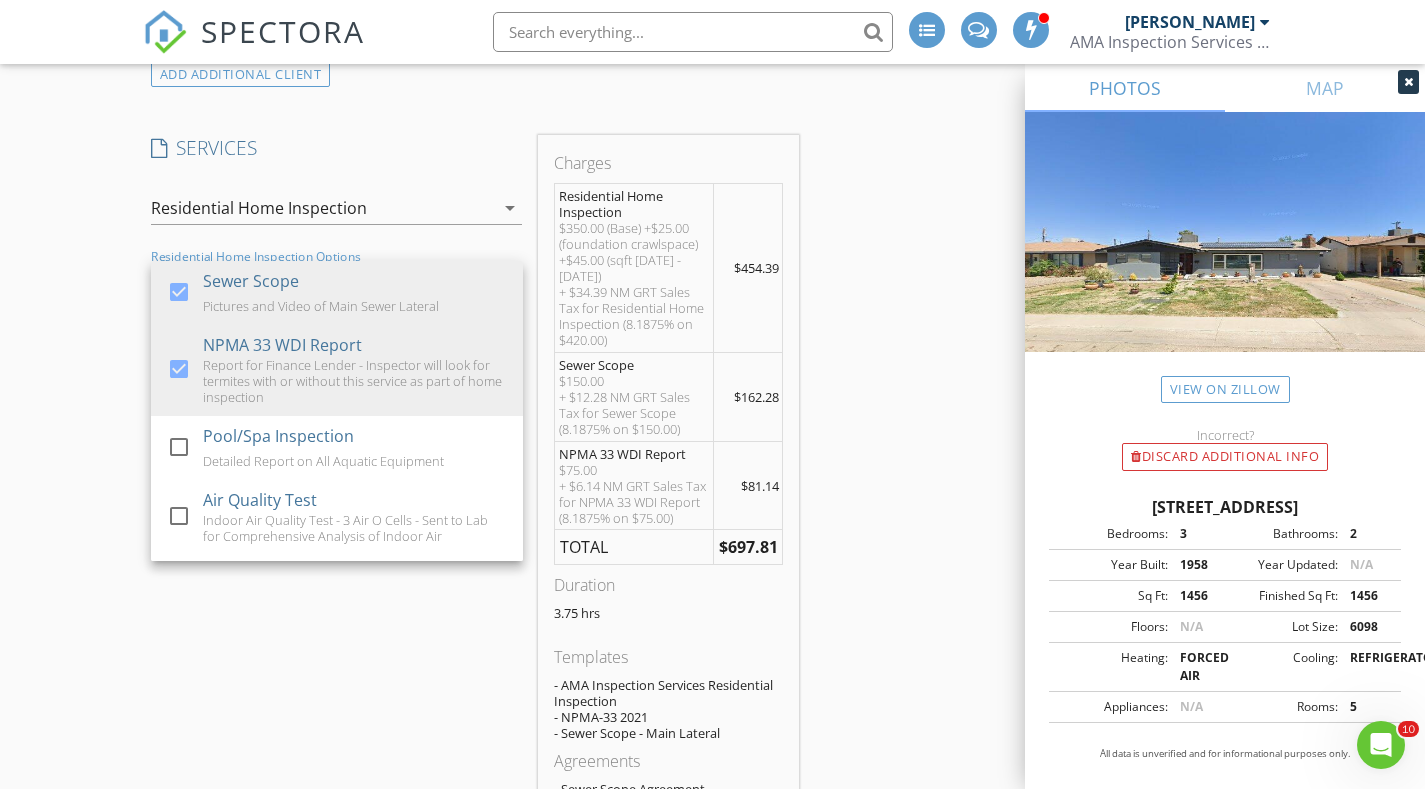 click on "INSPECTOR(S)
check_box   Austin McCrary   PRIMARY   Austin McCrary arrow_drop_down   check_box_outline_blank Austin McCrary specifically requested
Date/Time
07/11/2025 9:00 AM
Location
Address Search       Address 1307 18th St   Unit   City Alamogordo   State NM   Zip 88310   County Otero     Square Feet 1456   Year Built 1958   Foundation Crawlspace arrow_drop_down     Austin McCrary     49.8 miles     (an hour)
client
check_box Enable Client CC email for this inspection   Client Search     check_box_outline_blank Client is a Company/Organization     First Name Scott Eldon   Last Name Morgan Jr   Email SCMorgan13@gmail.com   CC Email   Phone 361-205-3879   Address   City   State   Zip     Tags         Notes   Private Notes
ADD ADDITIONAL client
SERVICES
check_box" at bounding box center [713, 741] 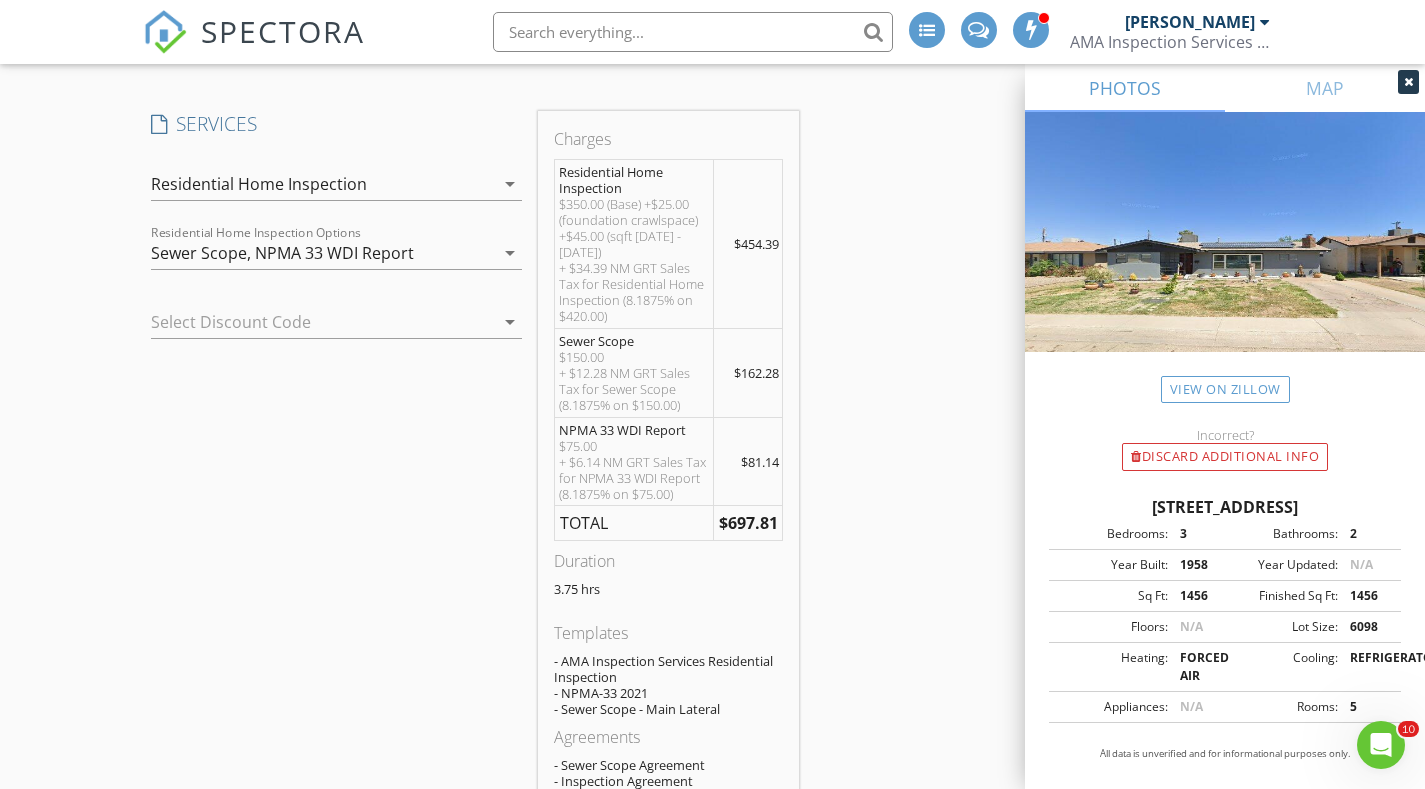 scroll, scrollTop: 1900, scrollLeft: 0, axis: vertical 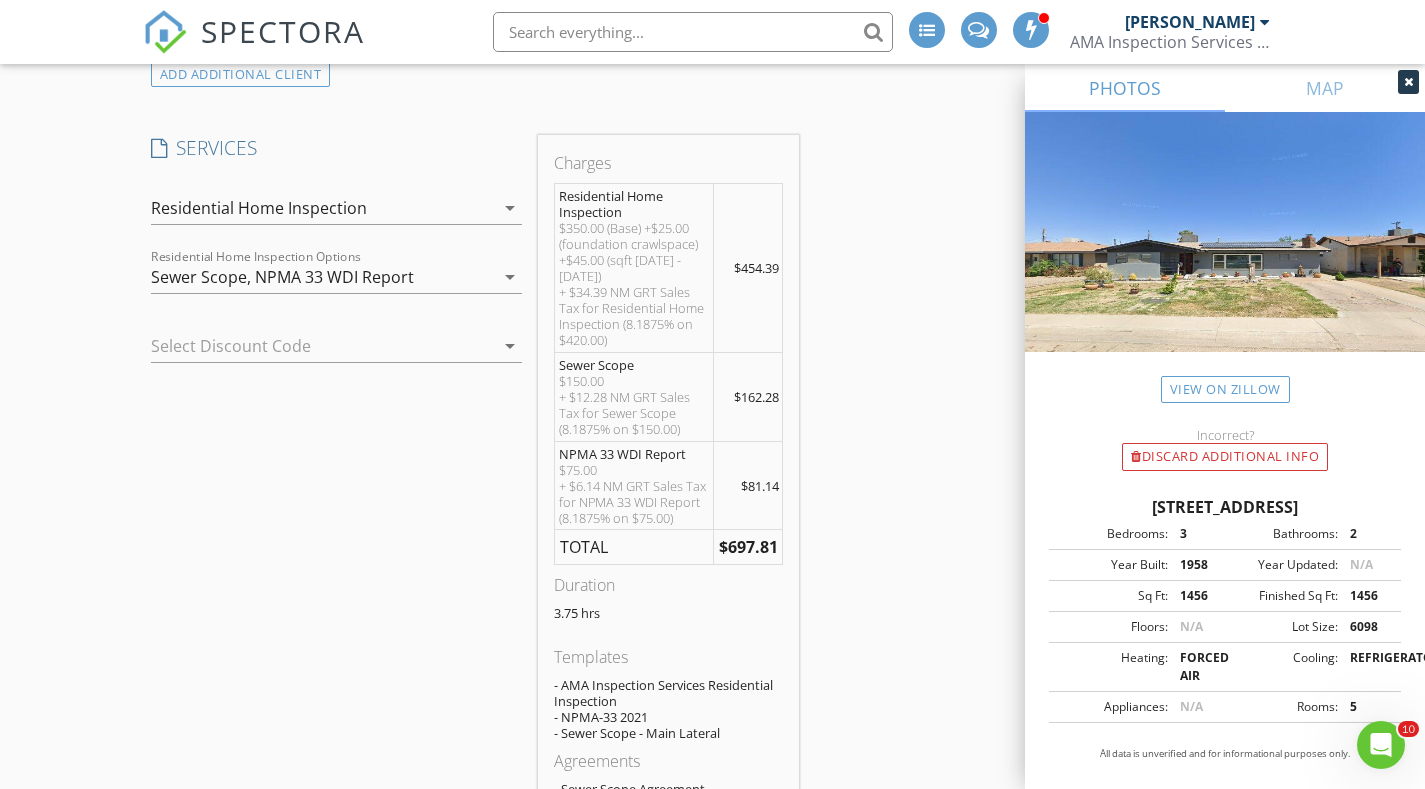click at bounding box center (482, 346) 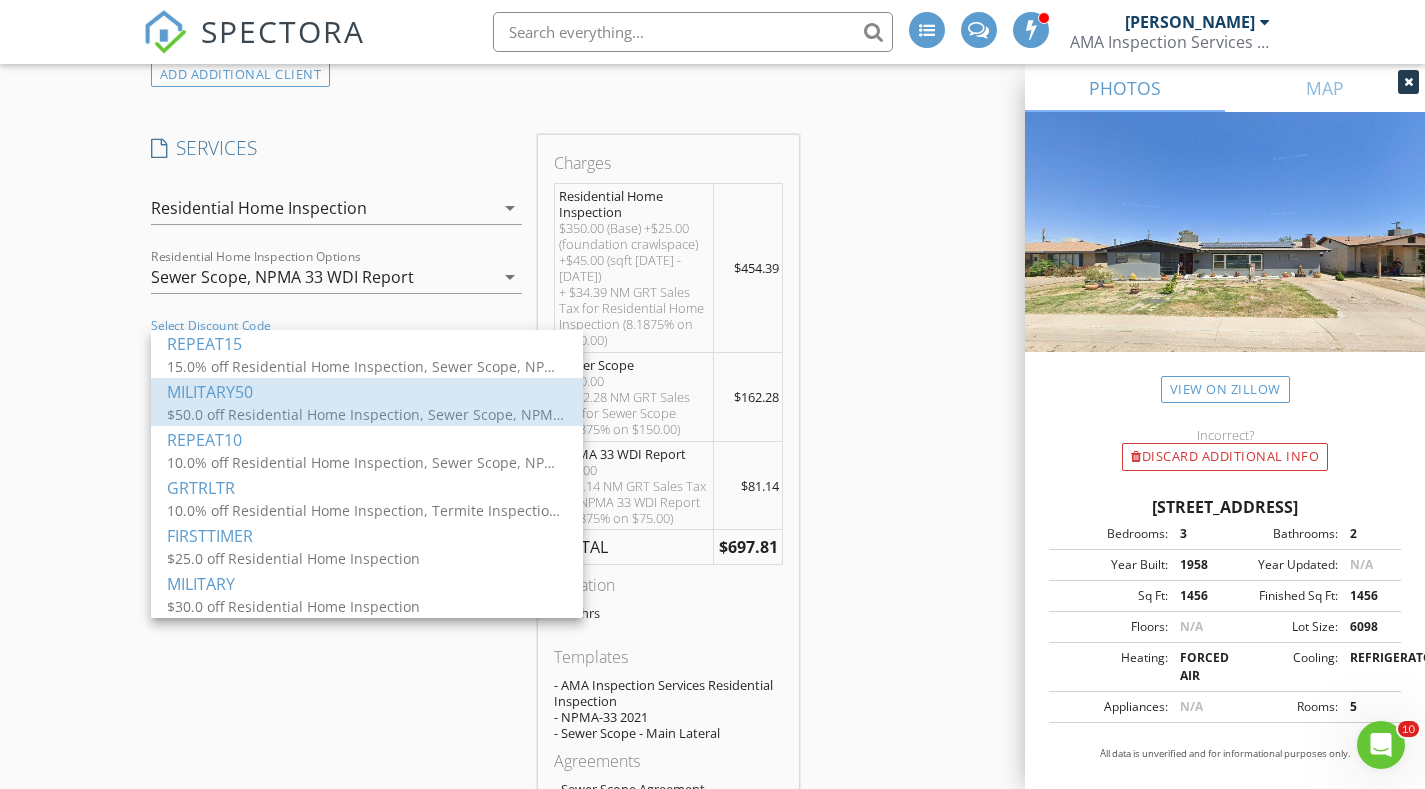 click on "$50.0 off Residential Home Inspection, Sewer Scope, NPMA 33 WDI Report" at bounding box center [367, 414] 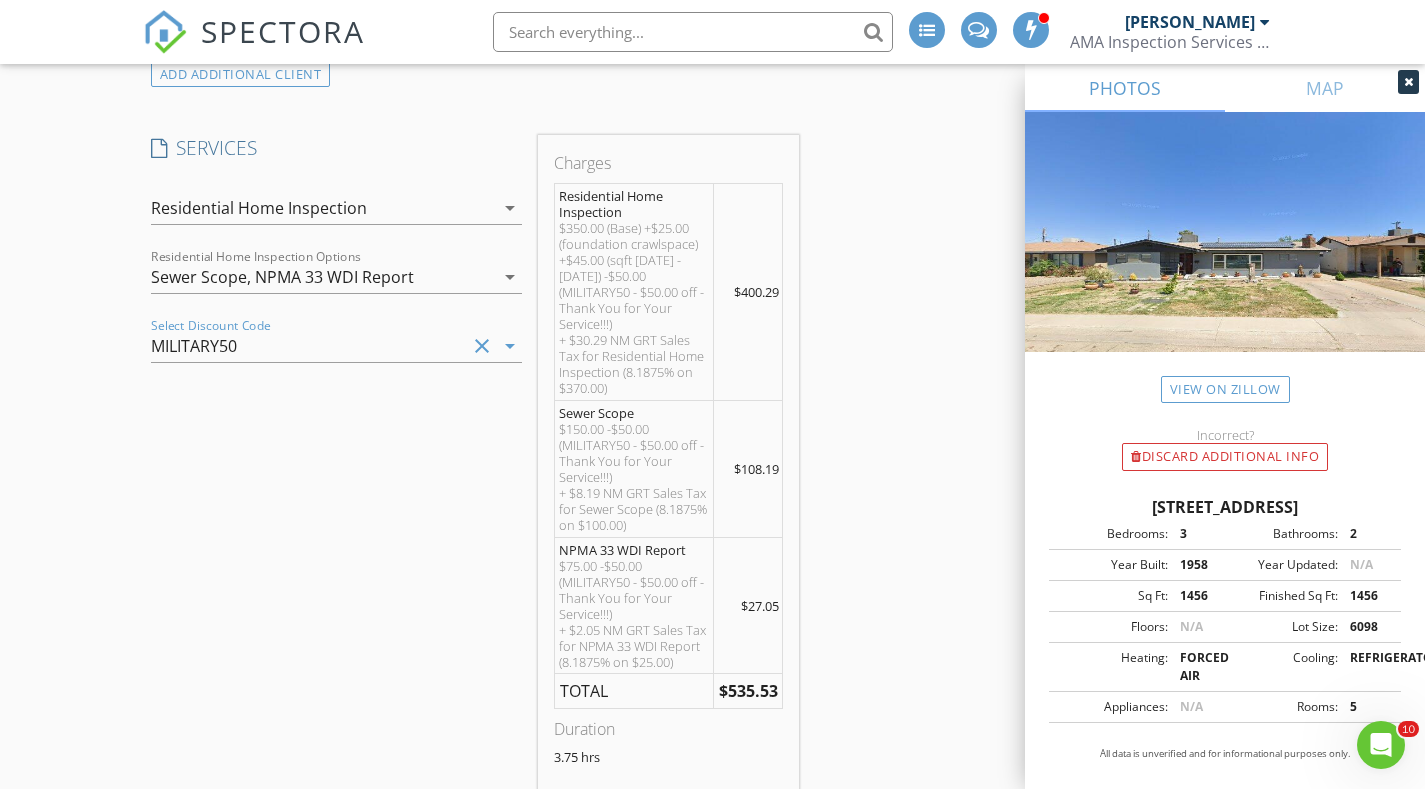 click on "clear" at bounding box center (482, 346) 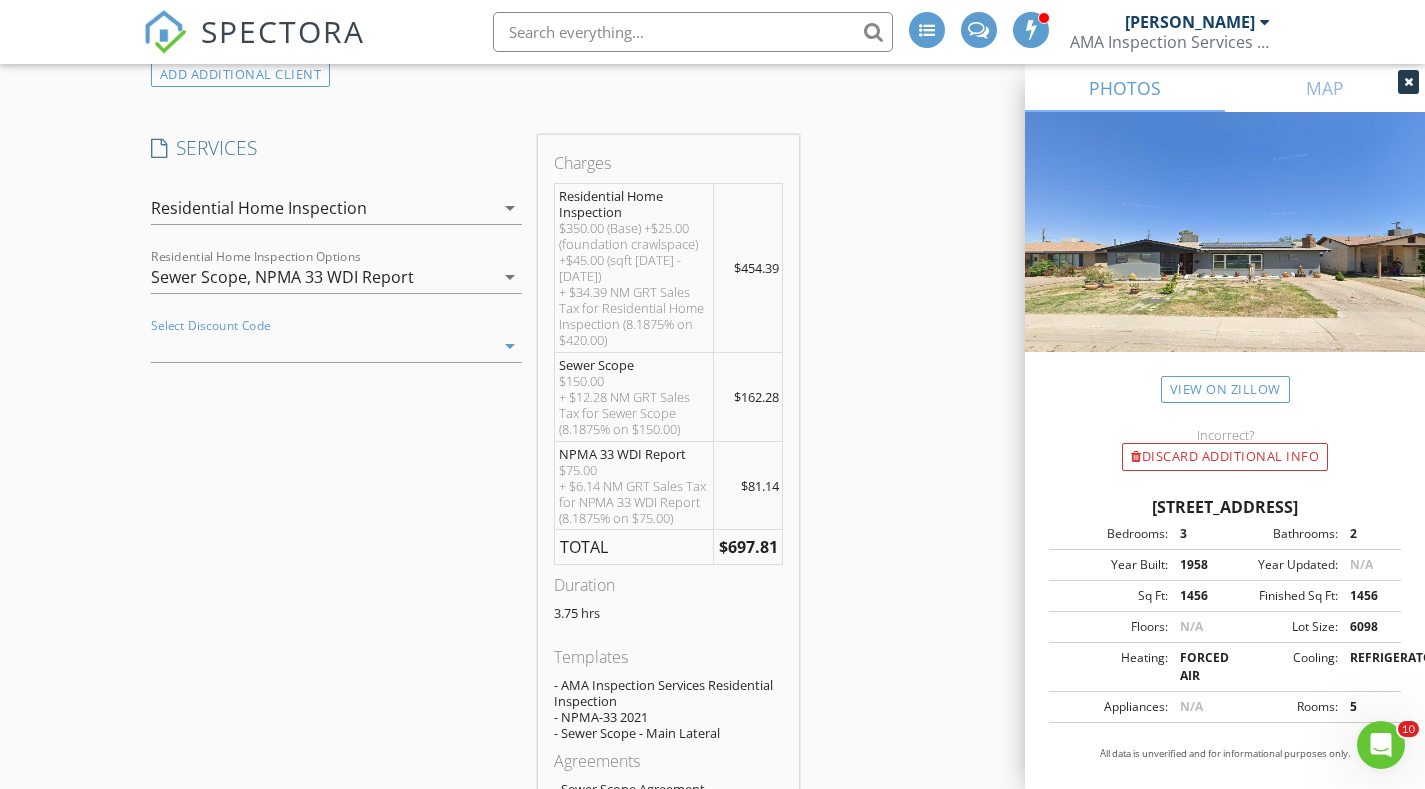 click on "arrow_drop_down" at bounding box center (510, 346) 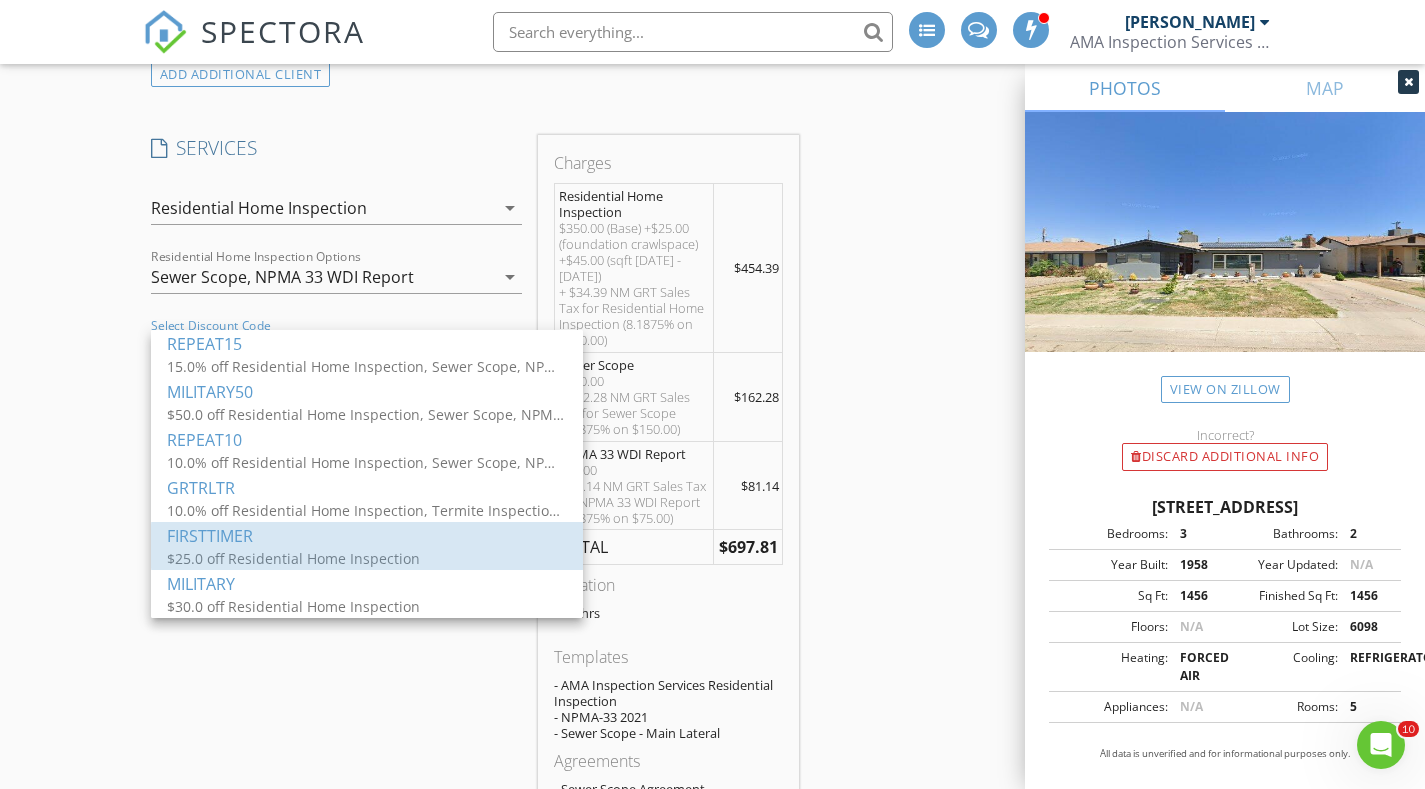 click on "$25.0 off Residential Home Inspection" at bounding box center [367, 558] 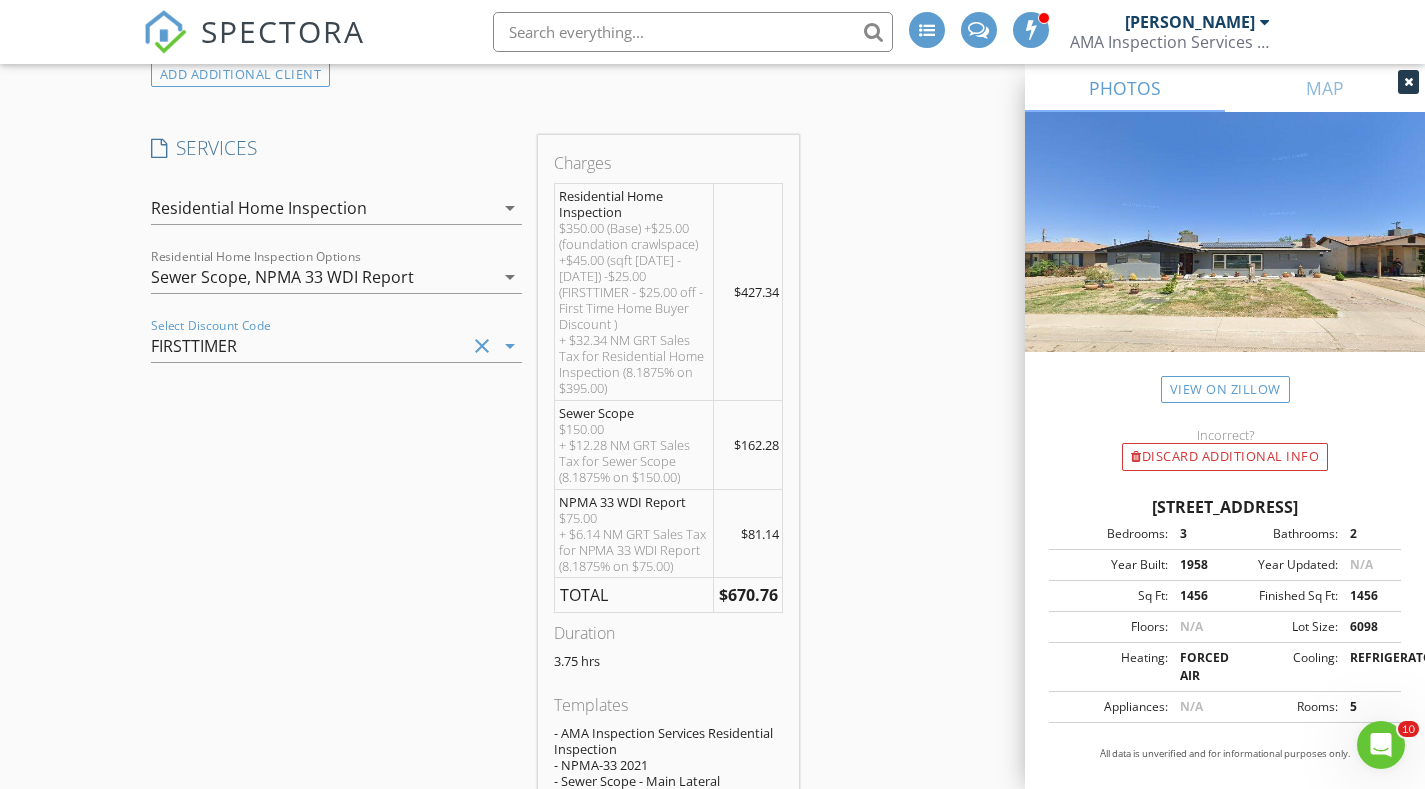 click on "clear" at bounding box center [482, 346] 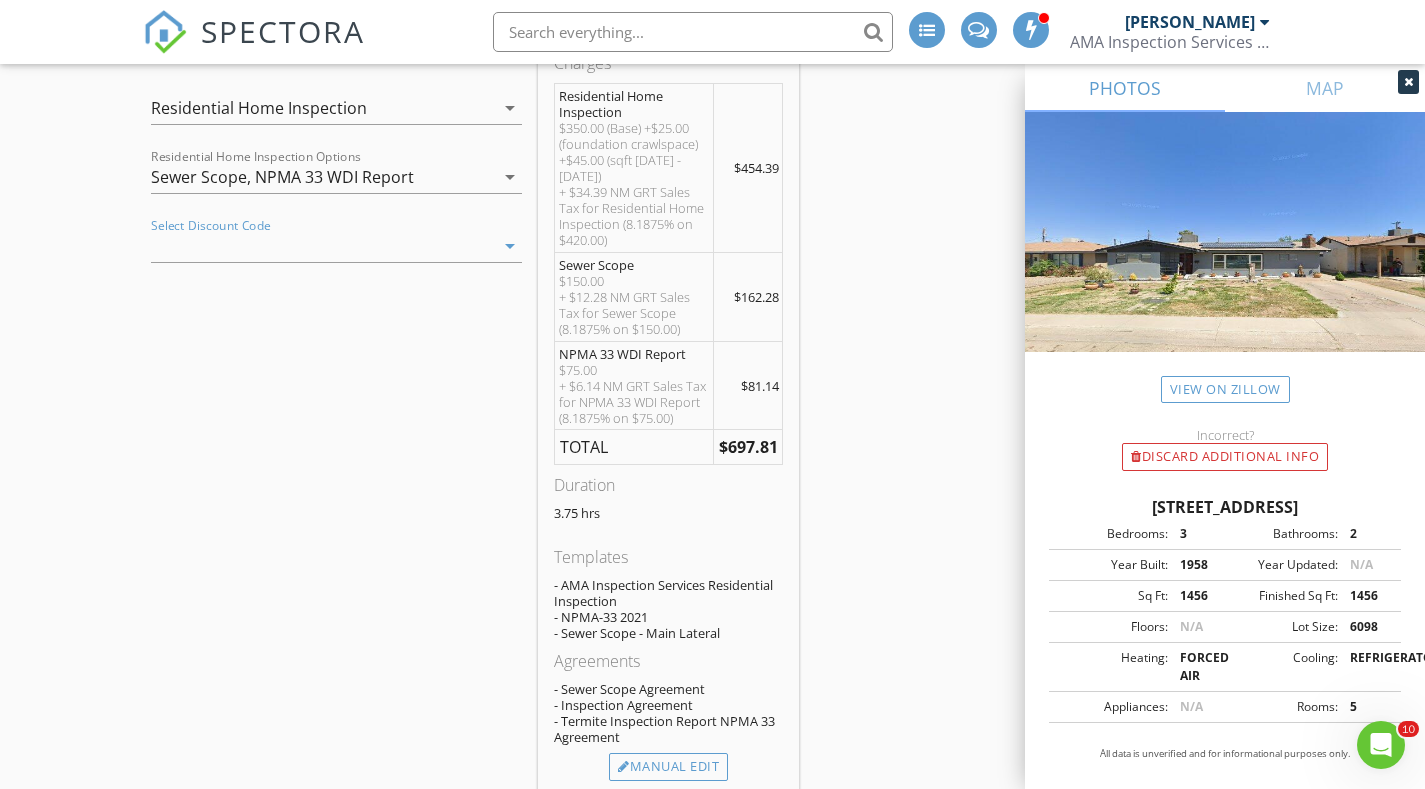 scroll, scrollTop: 2300, scrollLeft: 0, axis: vertical 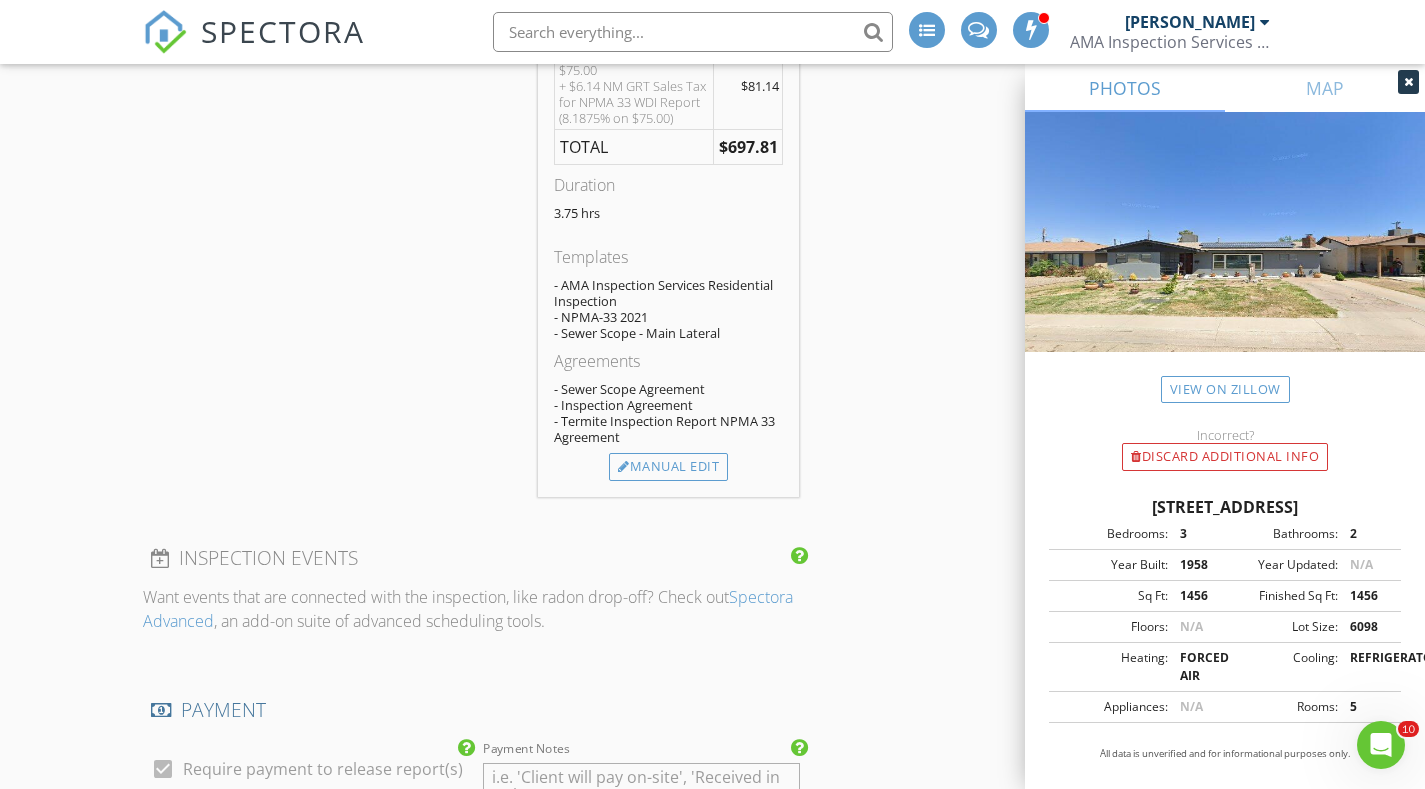 click on "Manual Edit" at bounding box center (668, 467) 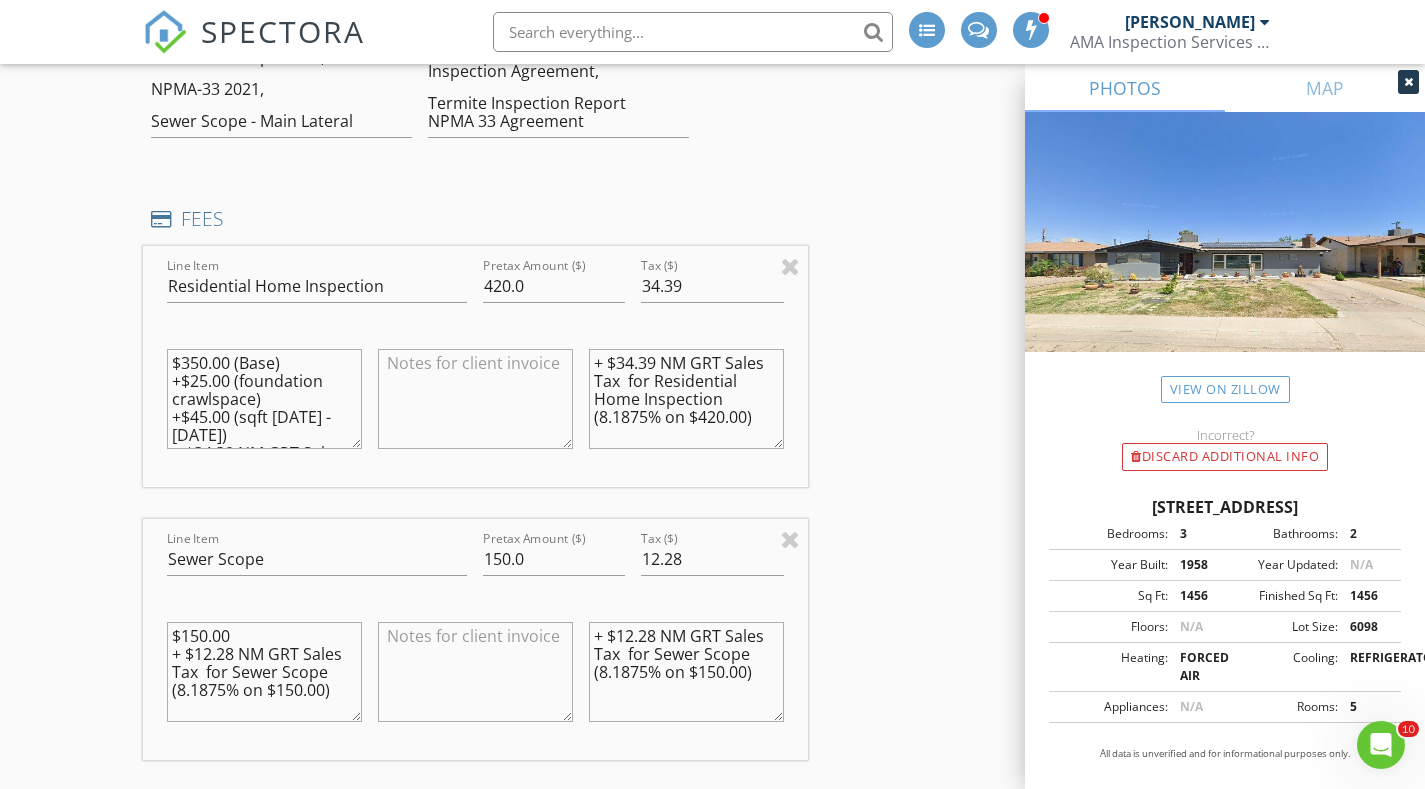 scroll, scrollTop: 2200, scrollLeft: 0, axis: vertical 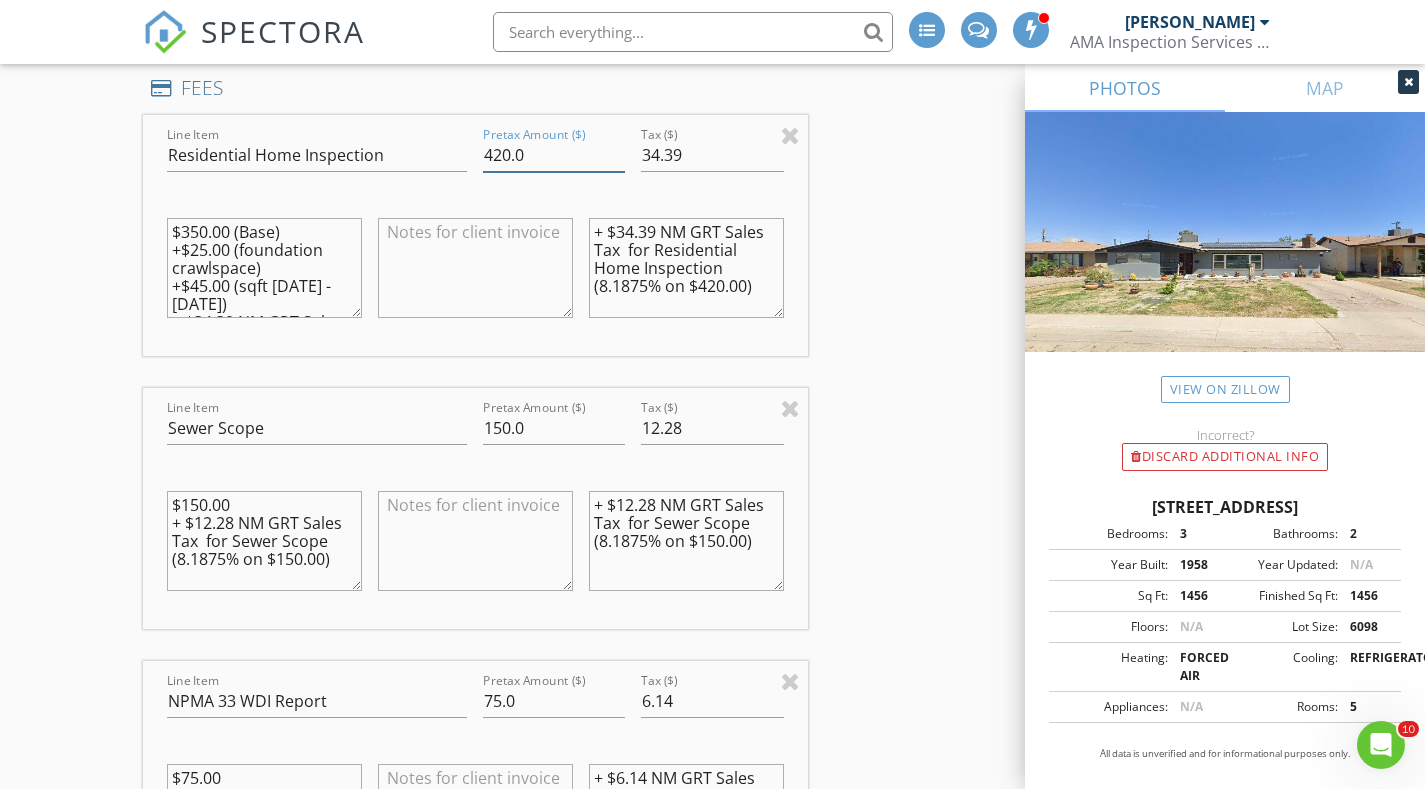 drag, startPoint x: 537, startPoint y: 153, endPoint x: 457, endPoint y: 163, distance: 80.622574 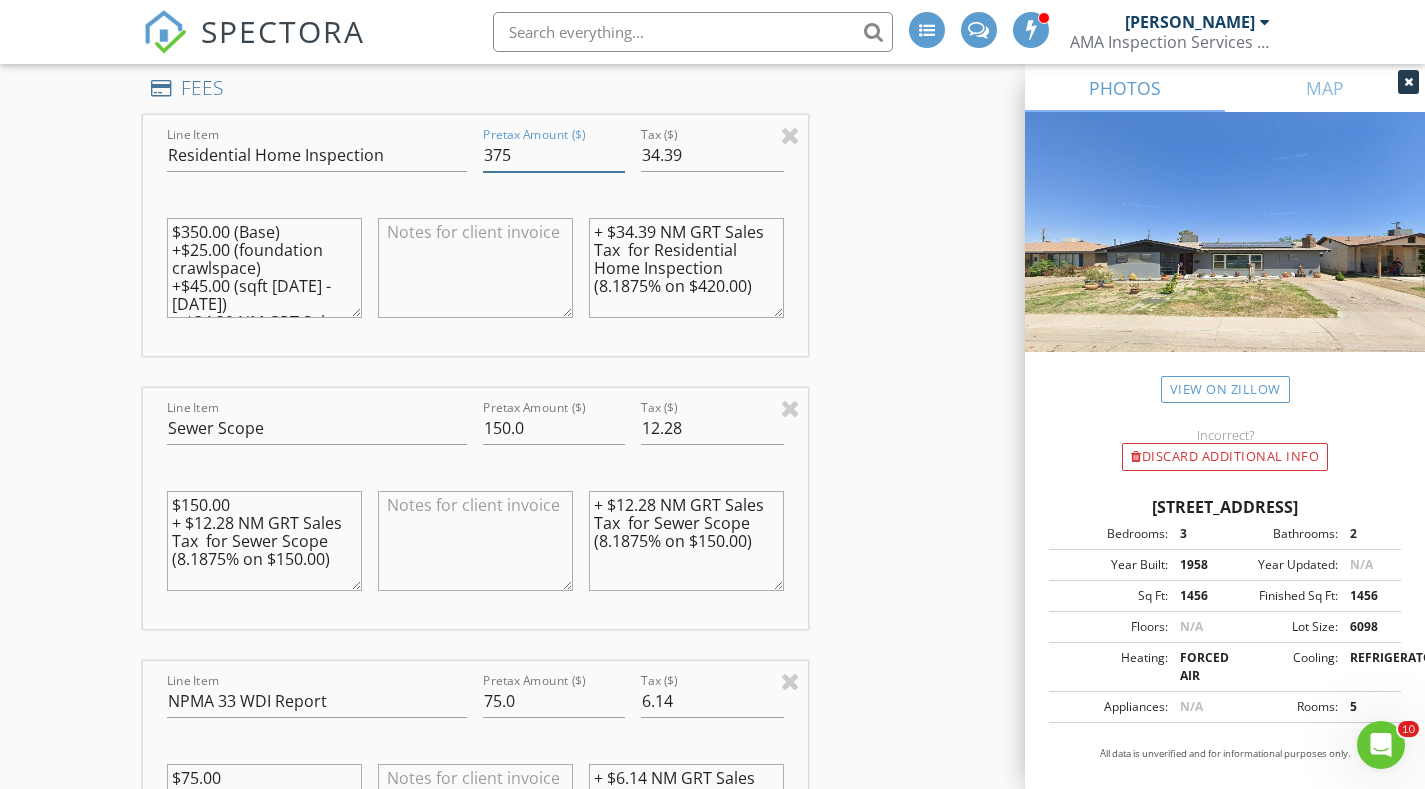 type on "375" 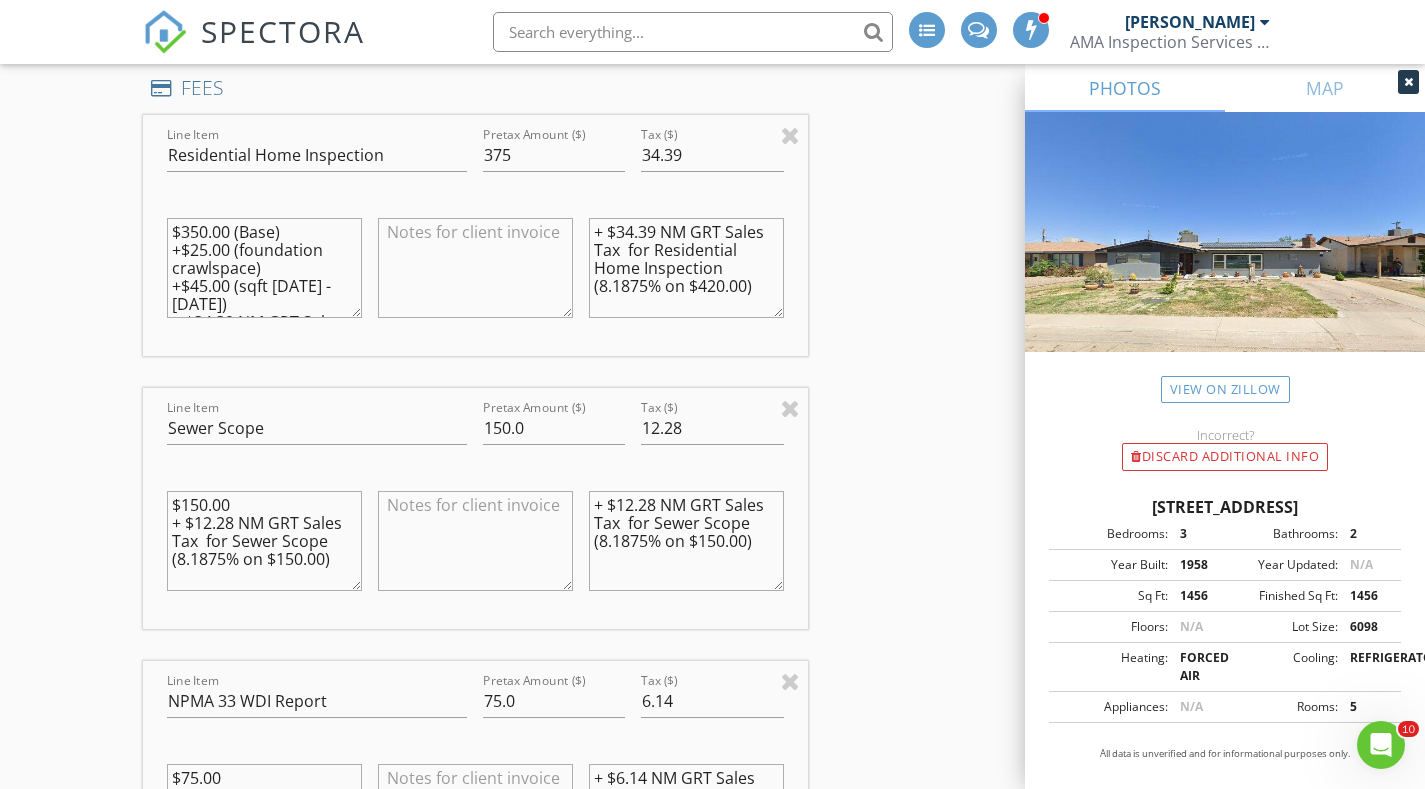 click on "New Inspection
INSPECTOR(S)
check_box   Austin McCrary   PRIMARY   Austin McCrary arrow_drop_down   check_box_outline_blank Austin McCrary specifically requested
Date/Time
07/11/2025 9:00 AM
Location
Address Search       Address 1307 18th St   Unit   City Alamogordo   State NM   Zip 88310   County Otero     Square Feet 1456   Year Built 1958   Foundation Crawlspace arrow_drop_down     Austin McCrary     49.8 miles     (an hour)
client
check_box Enable Client CC email for this inspection   Client Search     check_box_outline_blank Client is a Company/Organization     First Name Scott Eldon   Last Name Morgan Jr   Email SCMorgan13@gmail.com   CC Email   Phone 361-205-3879   Address   City   State   Zip     Tags         Notes   Private Notes
ADD ADDITIONAL client
SERVICES" at bounding box center (712, 622) 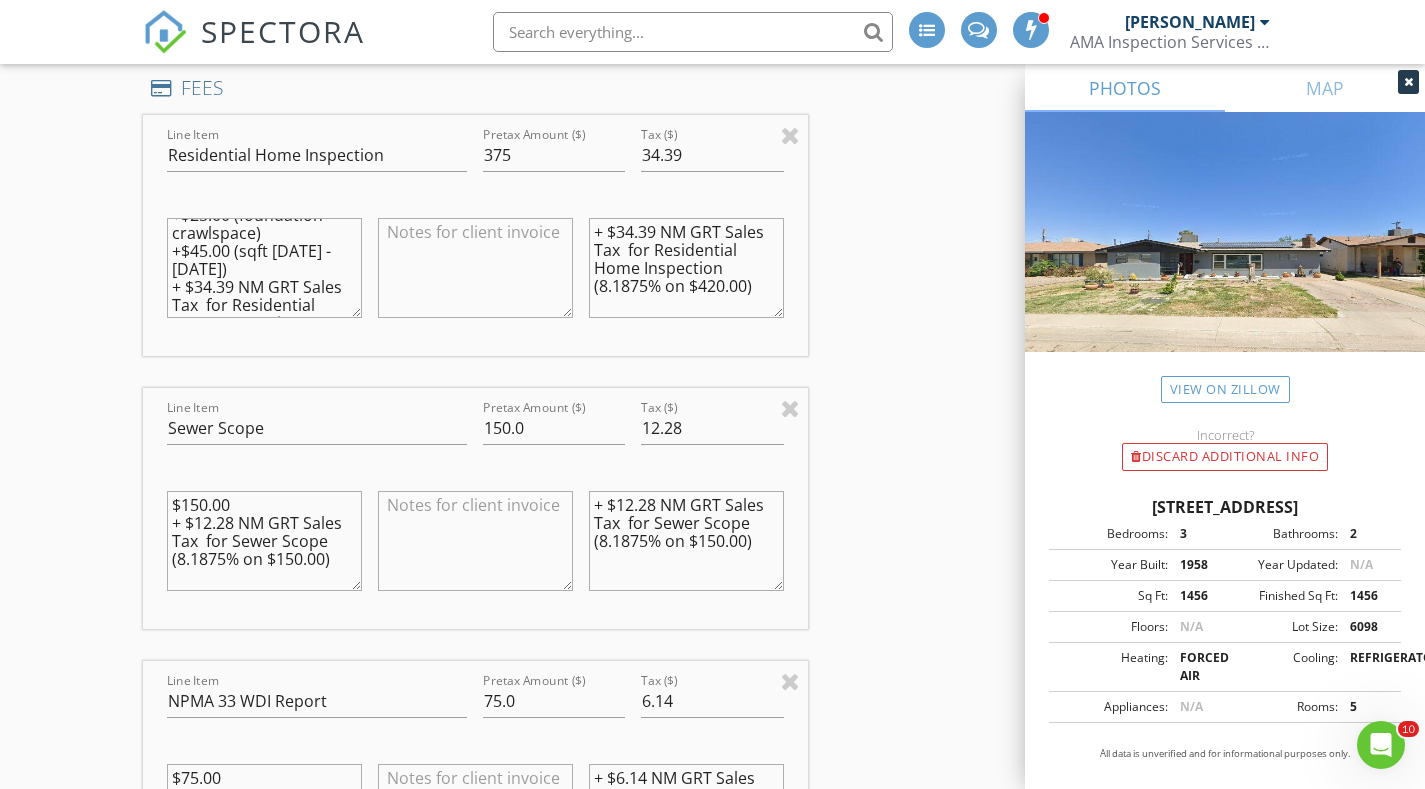 scroll, scrollTop: 0, scrollLeft: 0, axis: both 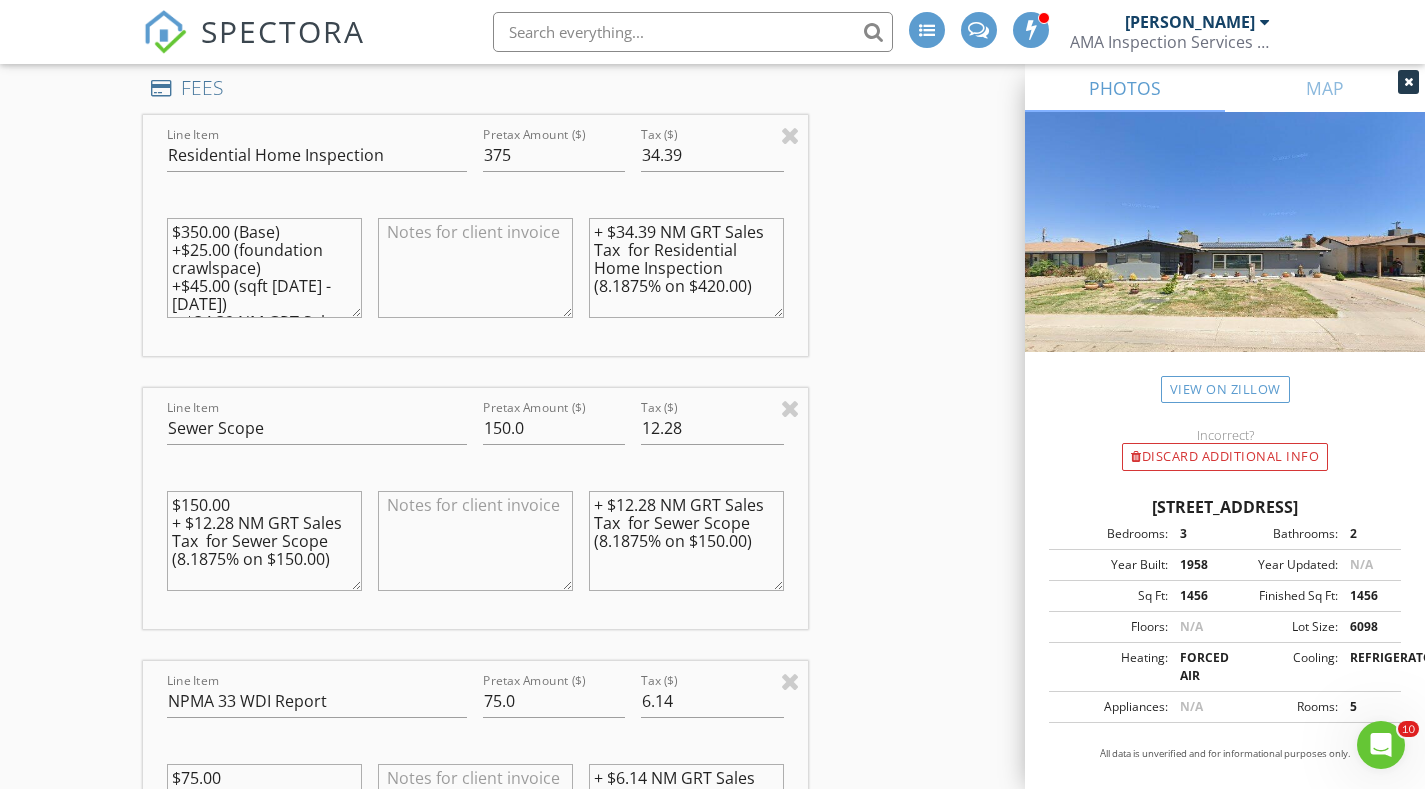 drag, startPoint x: 222, startPoint y: 305, endPoint x: 170, endPoint y: 289, distance: 54.405884 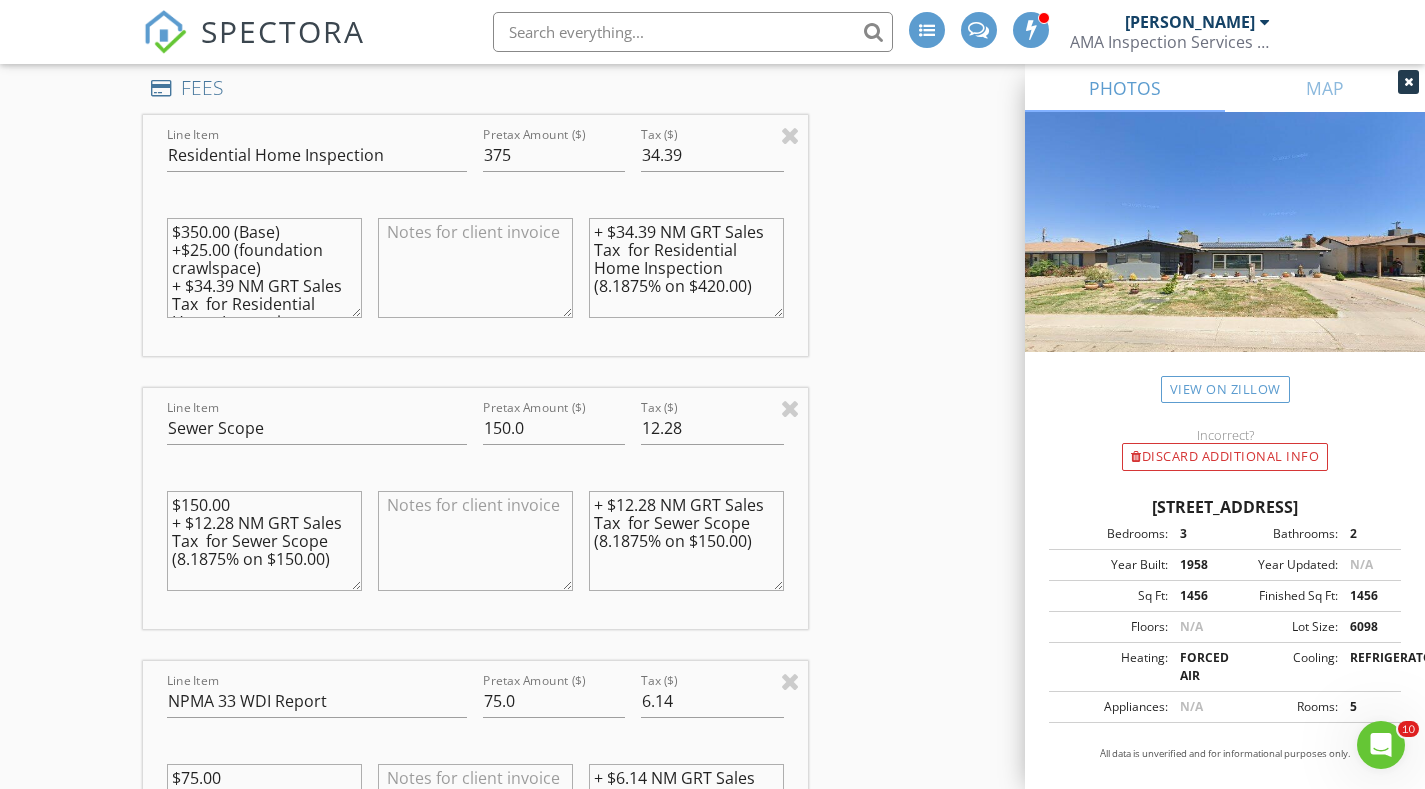 type on "$350.00 (Base)
+$25.00 (foundation crawlspace)
+ $34.39 NM GRT Sales Tax  for Residential Home Inspection (8.1875% on $420.00)" 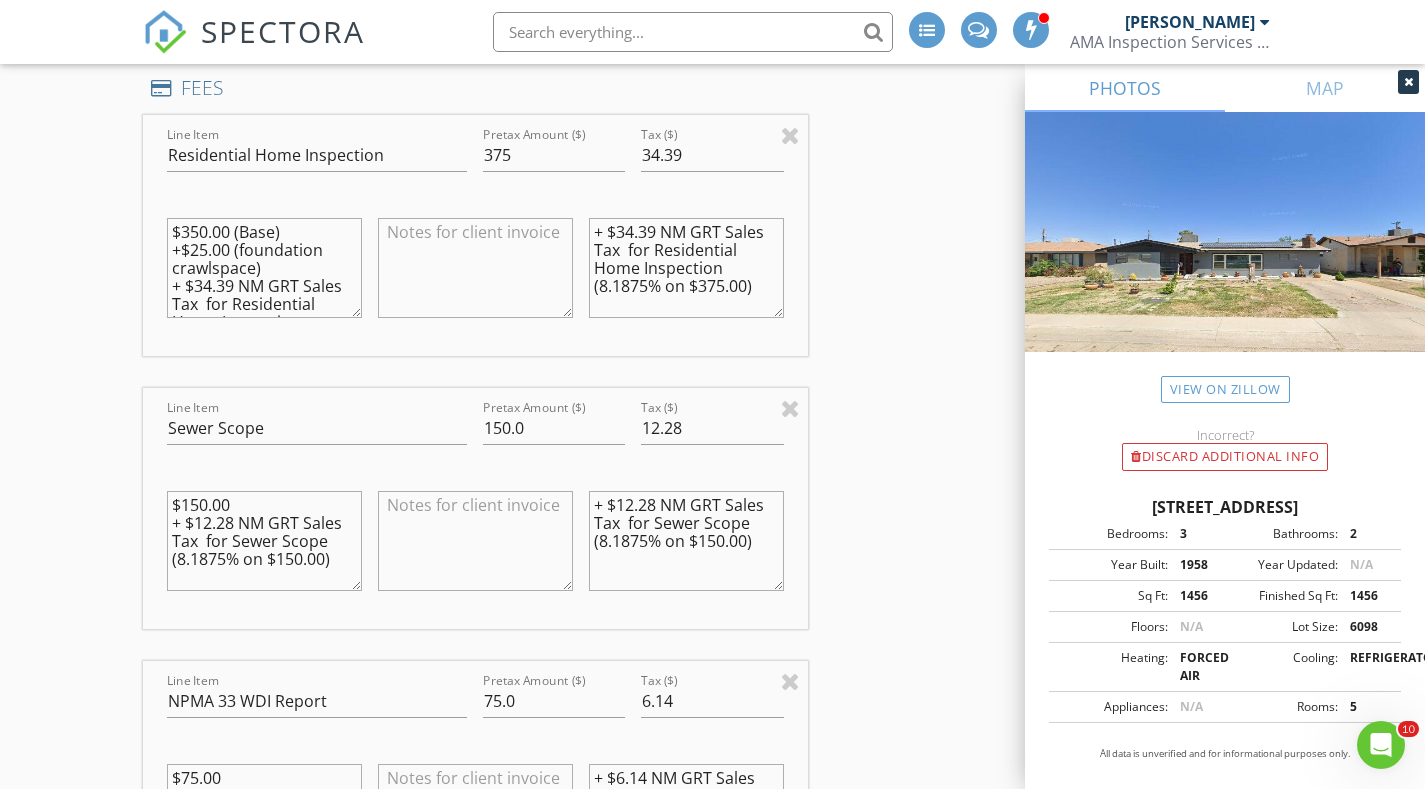 scroll, scrollTop: 0, scrollLeft: 0, axis: both 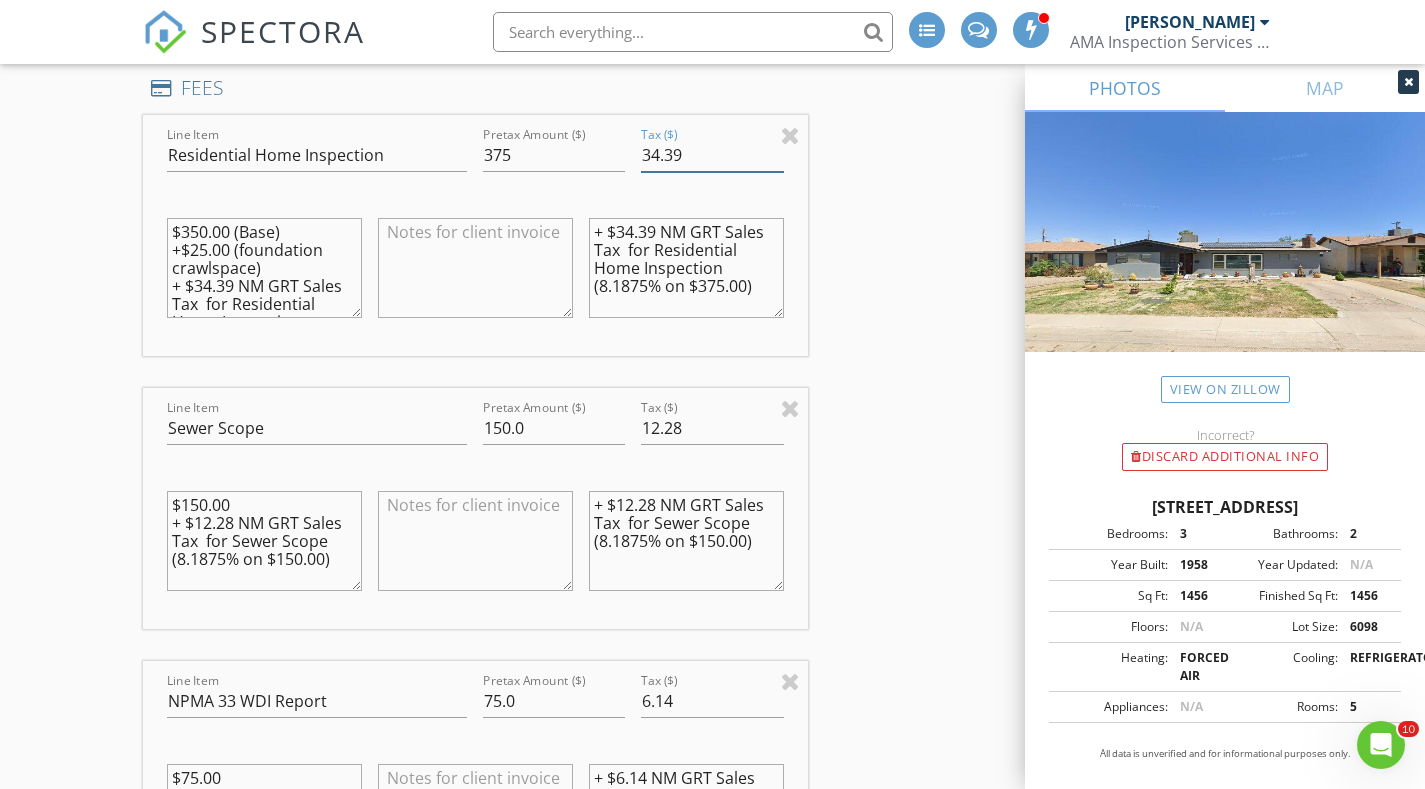 drag, startPoint x: 694, startPoint y: 158, endPoint x: 655, endPoint y: 157, distance: 39.012817 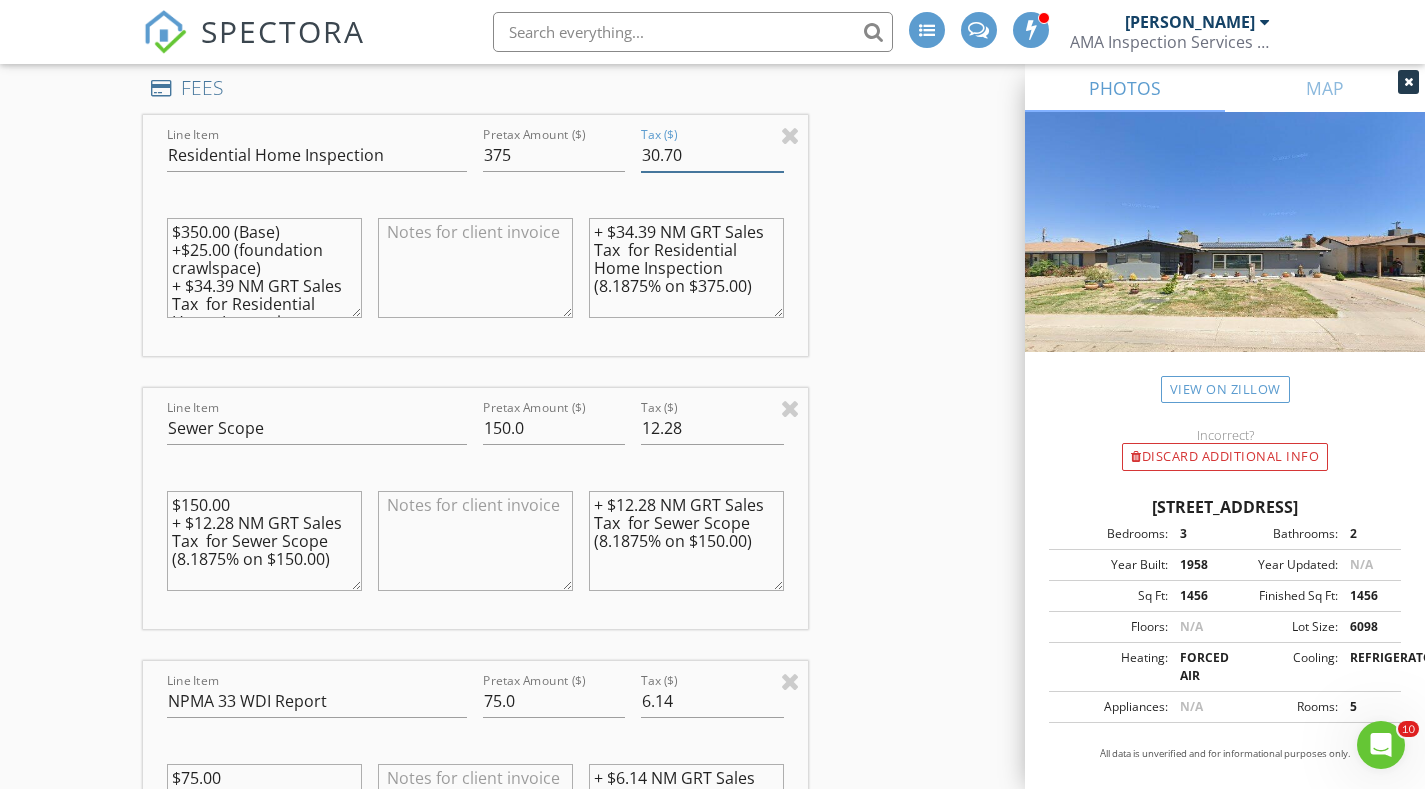 type on "30.70" 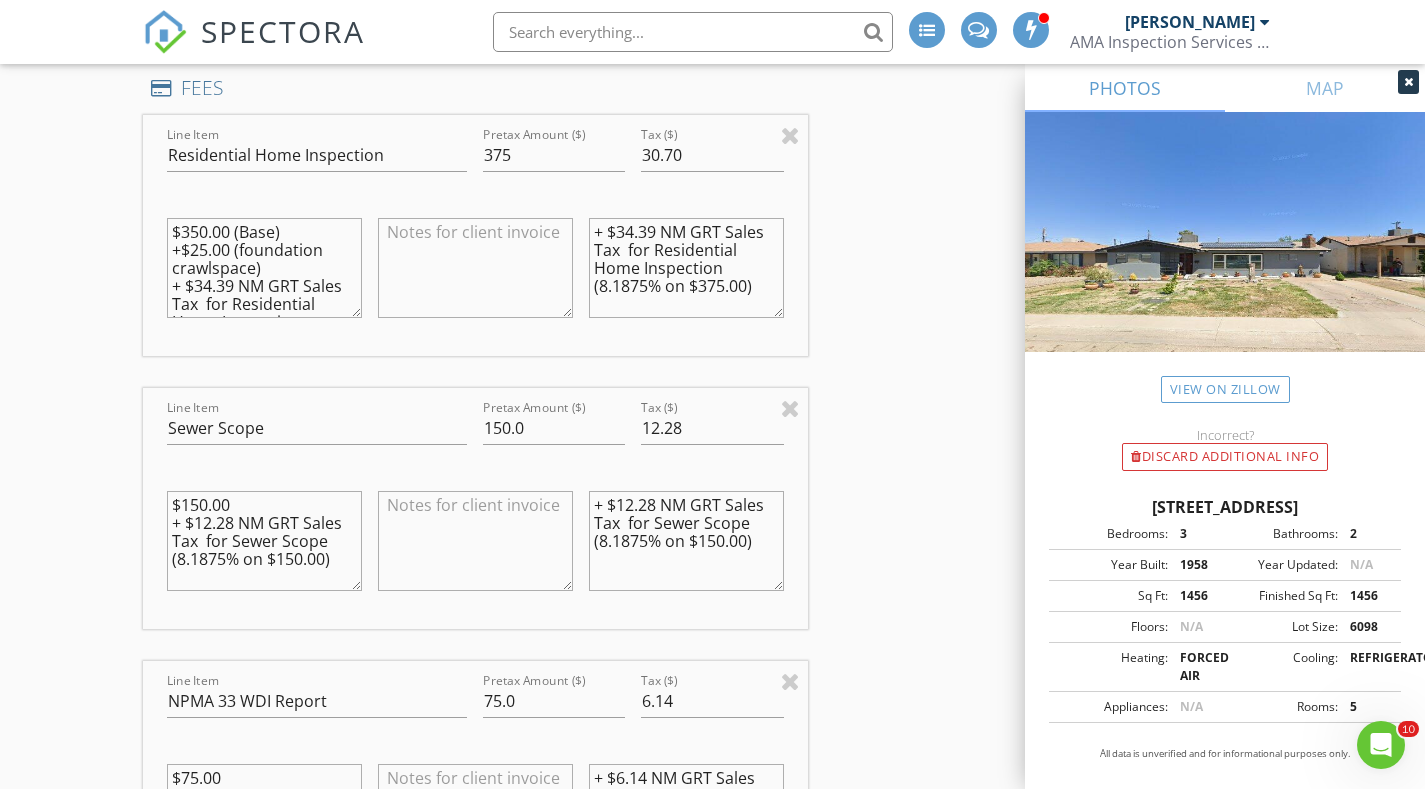 click on "INSPECTOR(S)
check_box   Austin McCrary   PRIMARY   Austin McCrary arrow_drop_down   check_box_outline_blank Austin McCrary specifically requested
Date/Time
07/11/2025 9:00 AM
Location
Address Search       Address 1307 18th St   Unit   City Alamogordo   State NM   Zip 88310   County Otero     Square Feet 1456   Year Built 1958   Foundation Crawlspace arrow_drop_down     Austin McCrary     49.8 miles     (an hour)
client
check_box Enable Client CC email for this inspection   Client Search     check_box_outline_blank Client is a Company/Organization     First Name Scott Eldon   Last Name Morgan Jr   Email SCMorgan13@gmail.com   CC Email   Phone 361-205-3879   Address   City   State   Zip     Tags         Notes   Private Notes
ADD ADDITIONAL client
SERVICES
check_box" at bounding box center (713, 656) 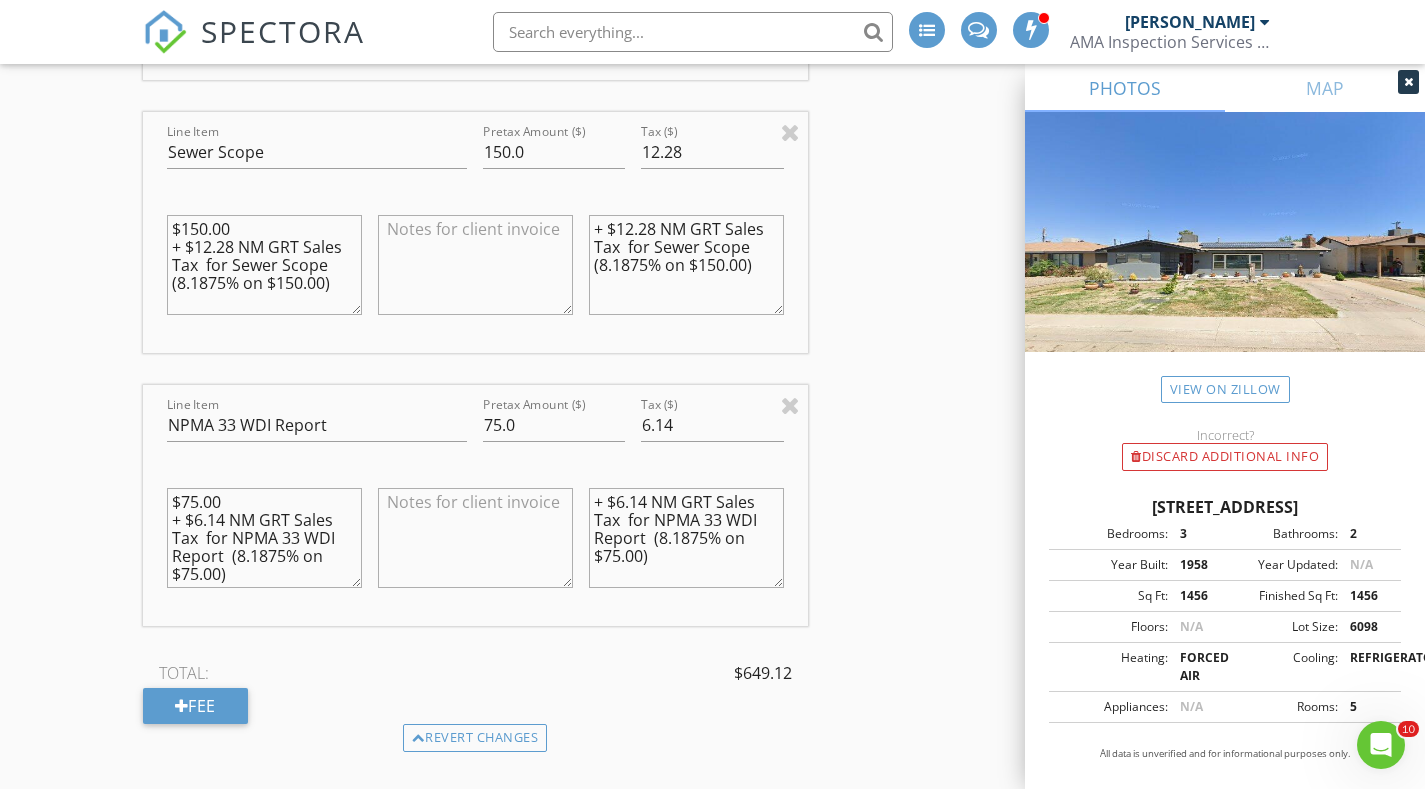 scroll, scrollTop: 2500, scrollLeft: 0, axis: vertical 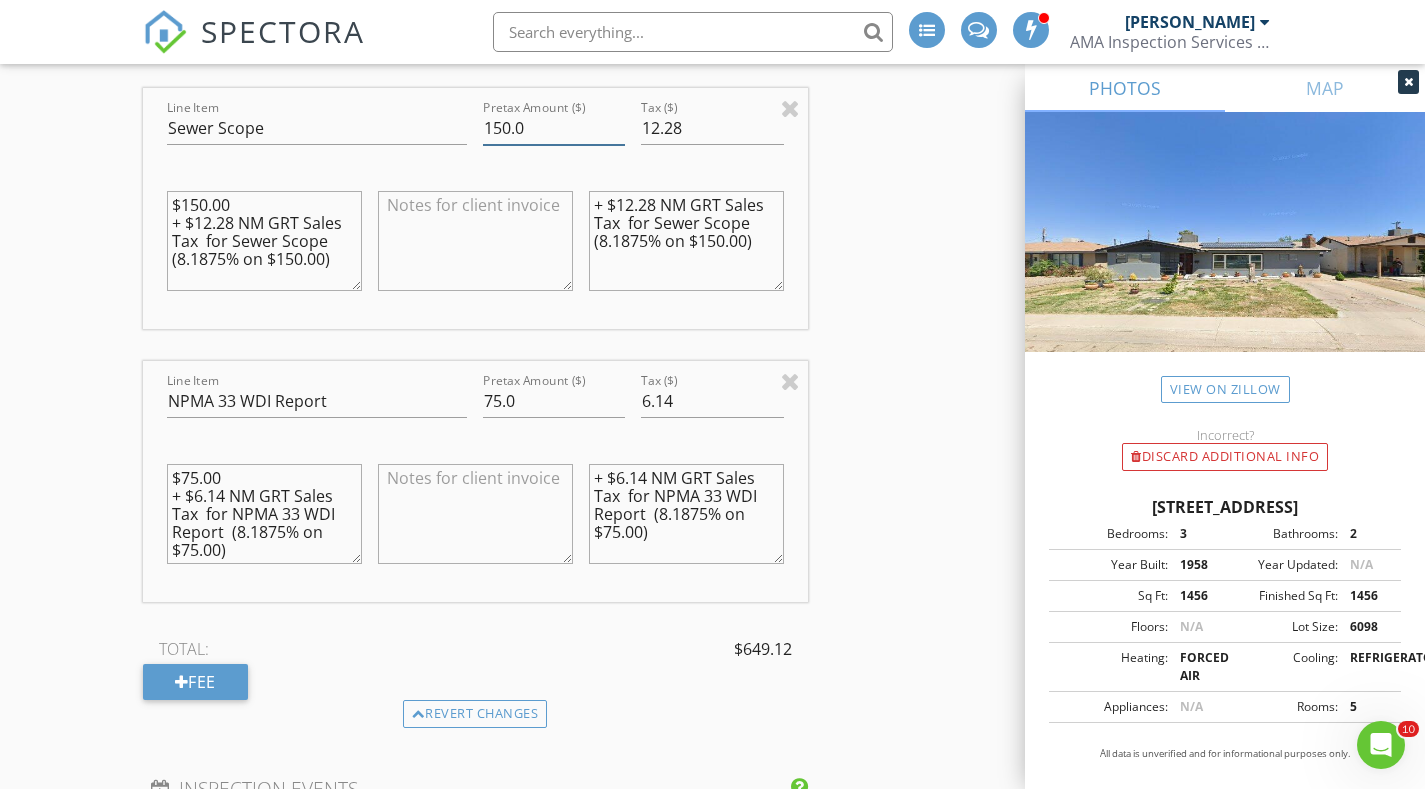 click on "150.0" at bounding box center (554, 128) 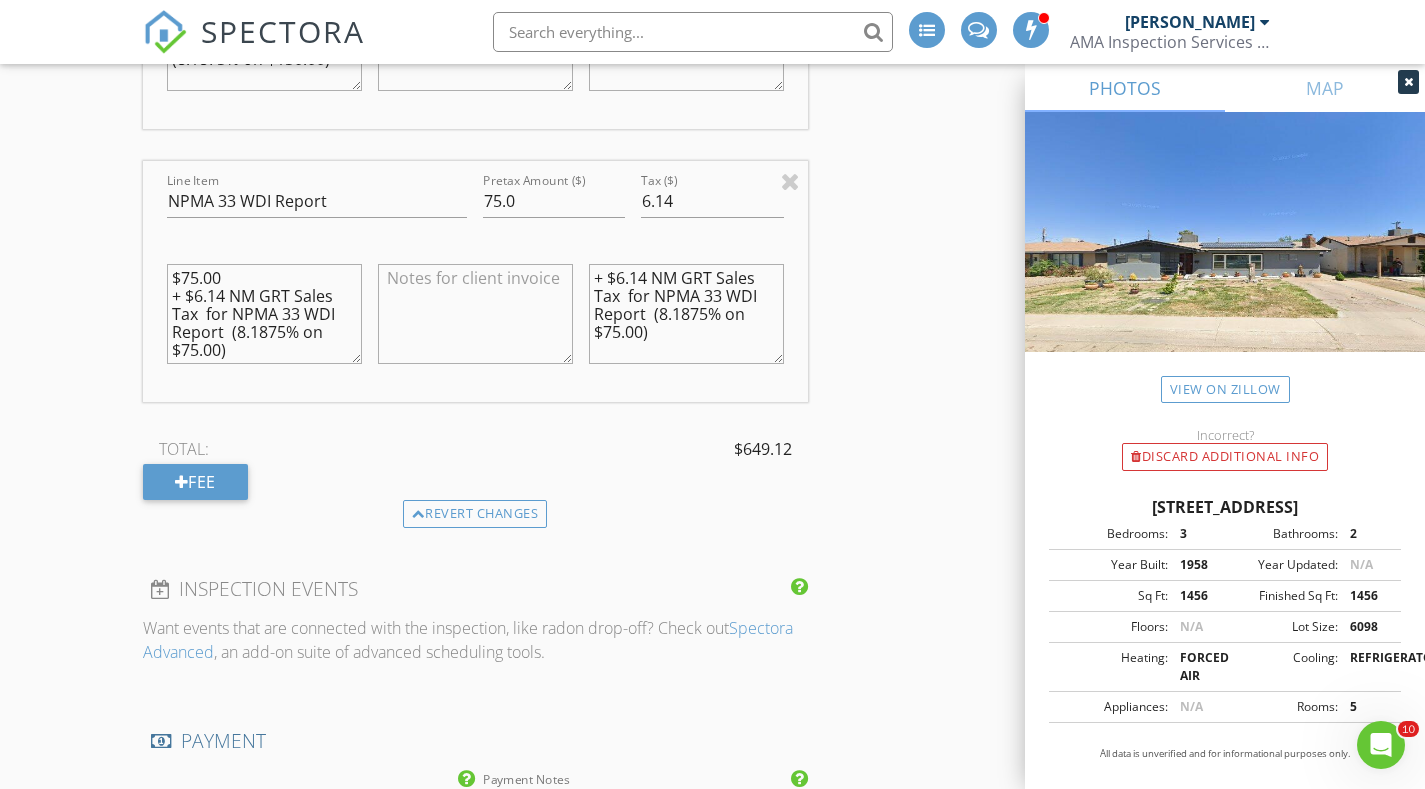 scroll, scrollTop: 2500, scrollLeft: 0, axis: vertical 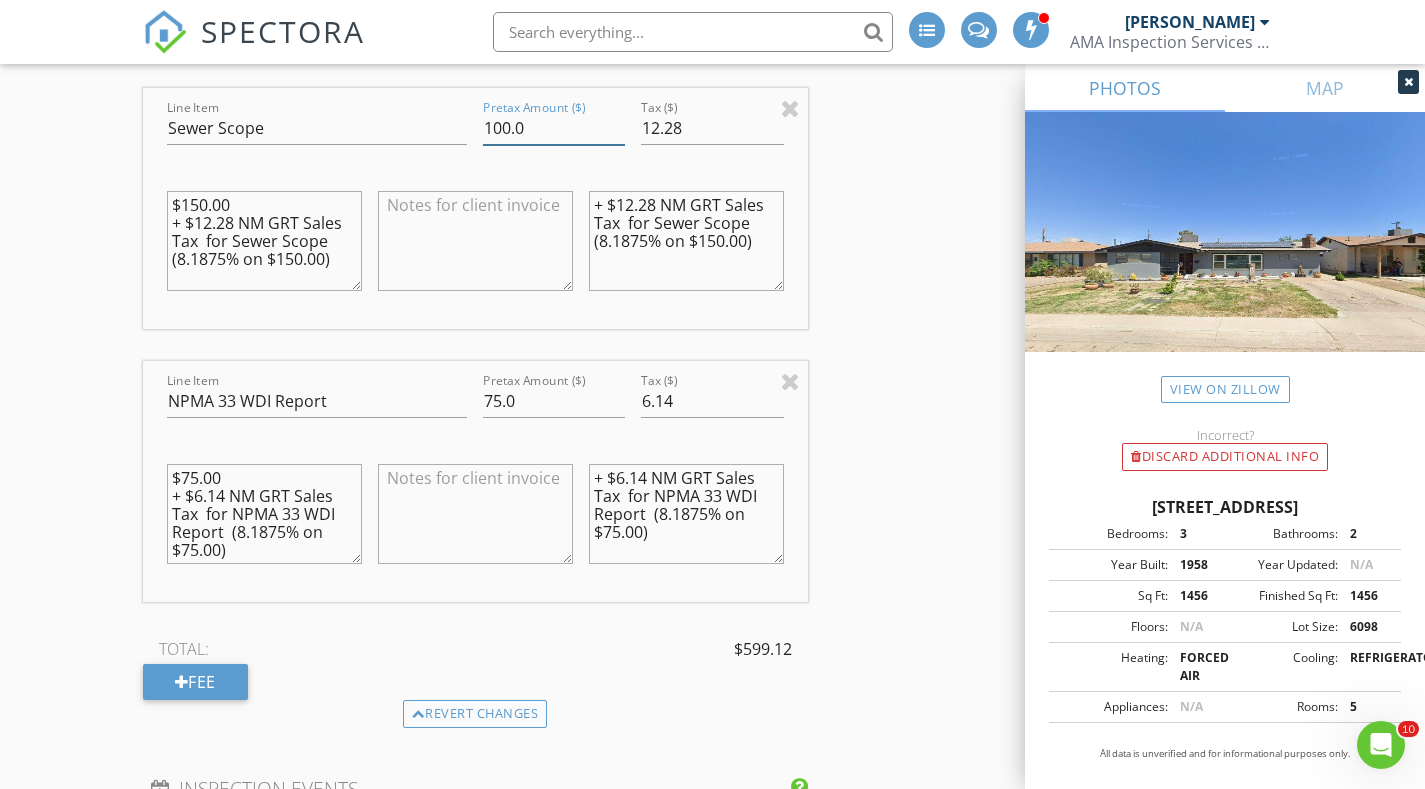 type on "100.0" 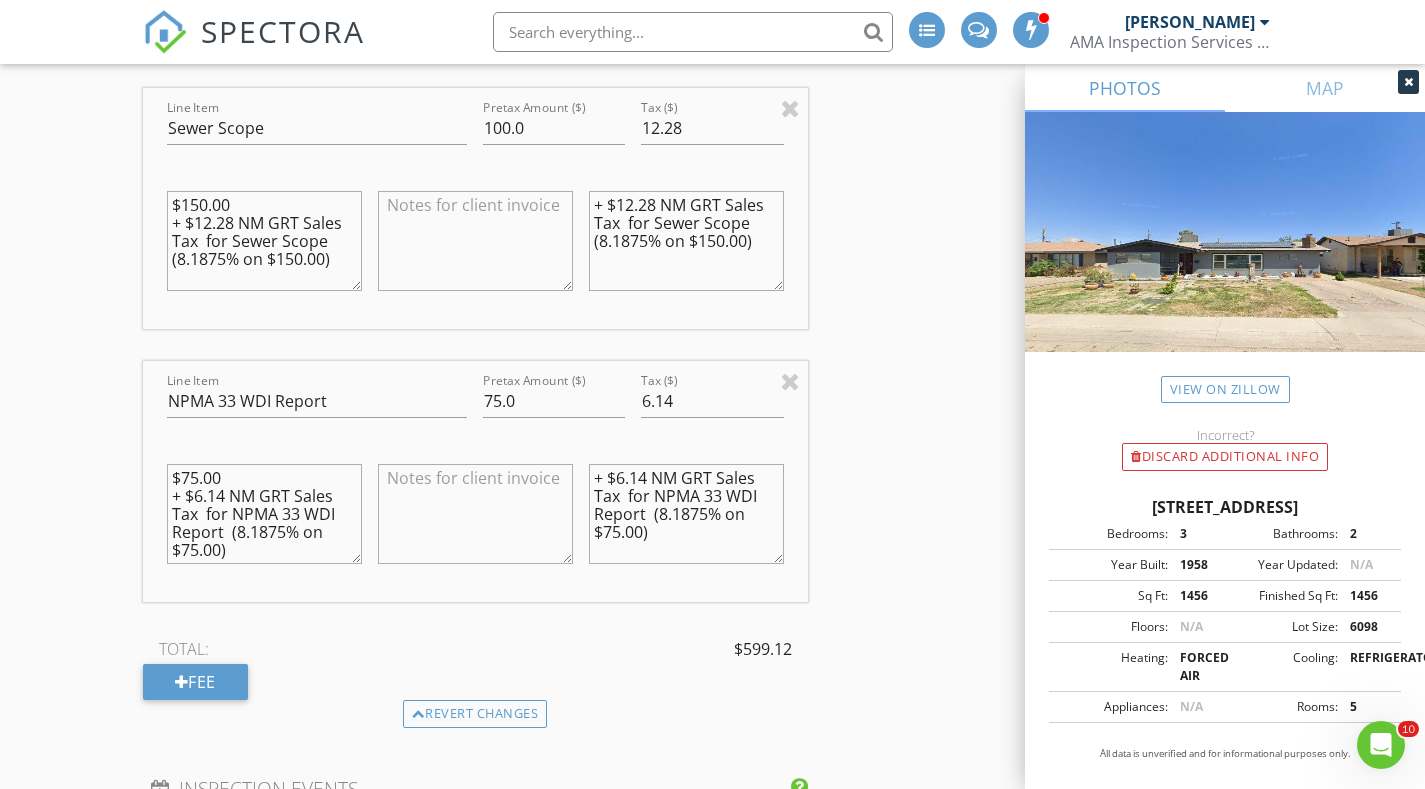 click on "INSPECTOR(S)
check_box   Austin McCrary   PRIMARY   Austin McCrary arrow_drop_down   check_box_outline_blank Austin McCrary specifically requested
Date/Time
07/11/2025 9:00 AM
Location
Address Search       Address 1307 18th St   Unit   City Alamogordo   State NM   Zip 88310   County Otero     Square Feet 1456   Year Built 1958   Foundation Crawlspace arrow_drop_down     Austin McCrary     49.8 miles     (an hour)
client
check_box Enable Client CC email for this inspection   Client Search     check_box_outline_blank Client is a Company/Organization     First Name Scott Eldon   Last Name Morgan Jr   Email SCMorgan13@gmail.com   CC Email   Phone 361-205-3879   Address   City   State   Zip     Tags         Notes   Private Notes
ADD ADDITIONAL client
SERVICES
check_box" at bounding box center (713, 356) 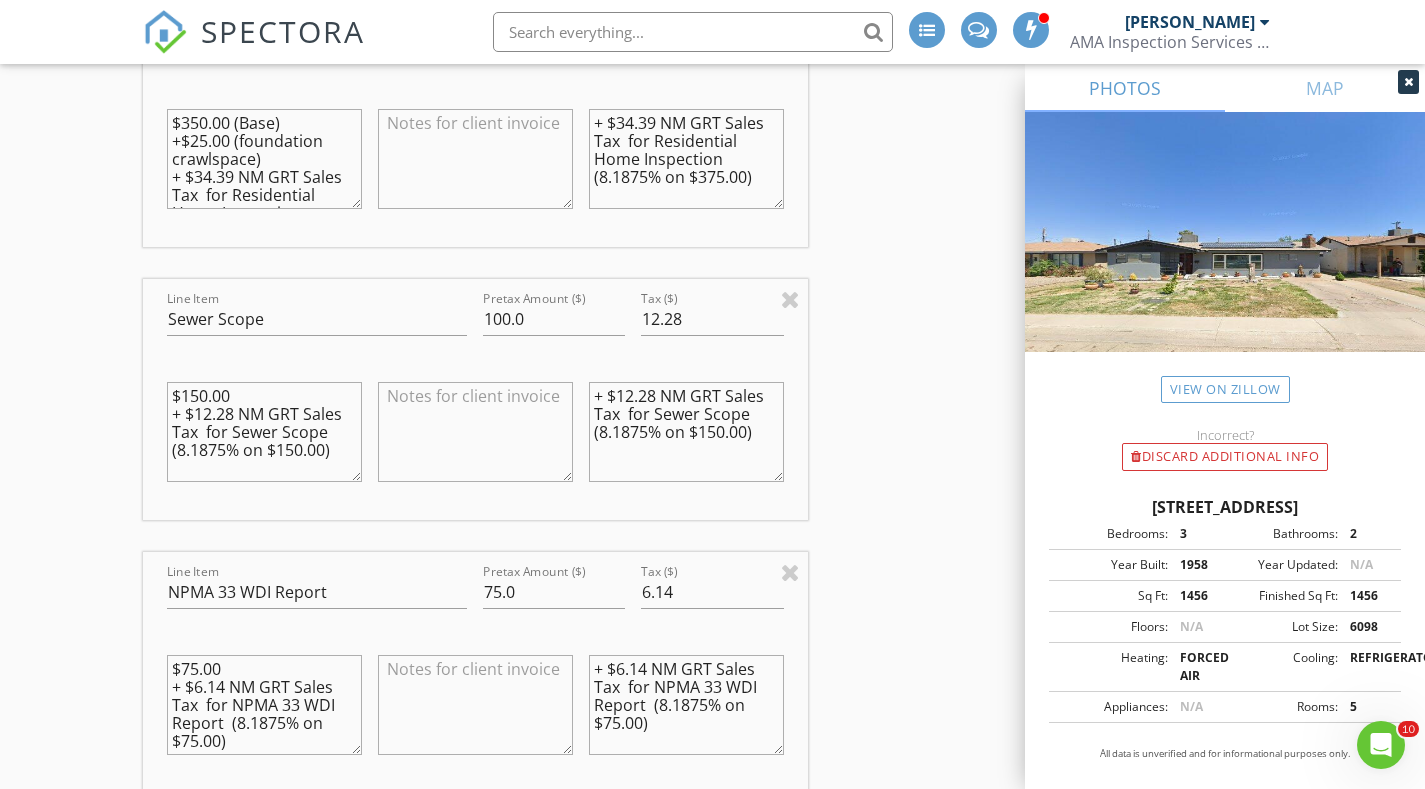 scroll, scrollTop: 2200, scrollLeft: 0, axis: vertical 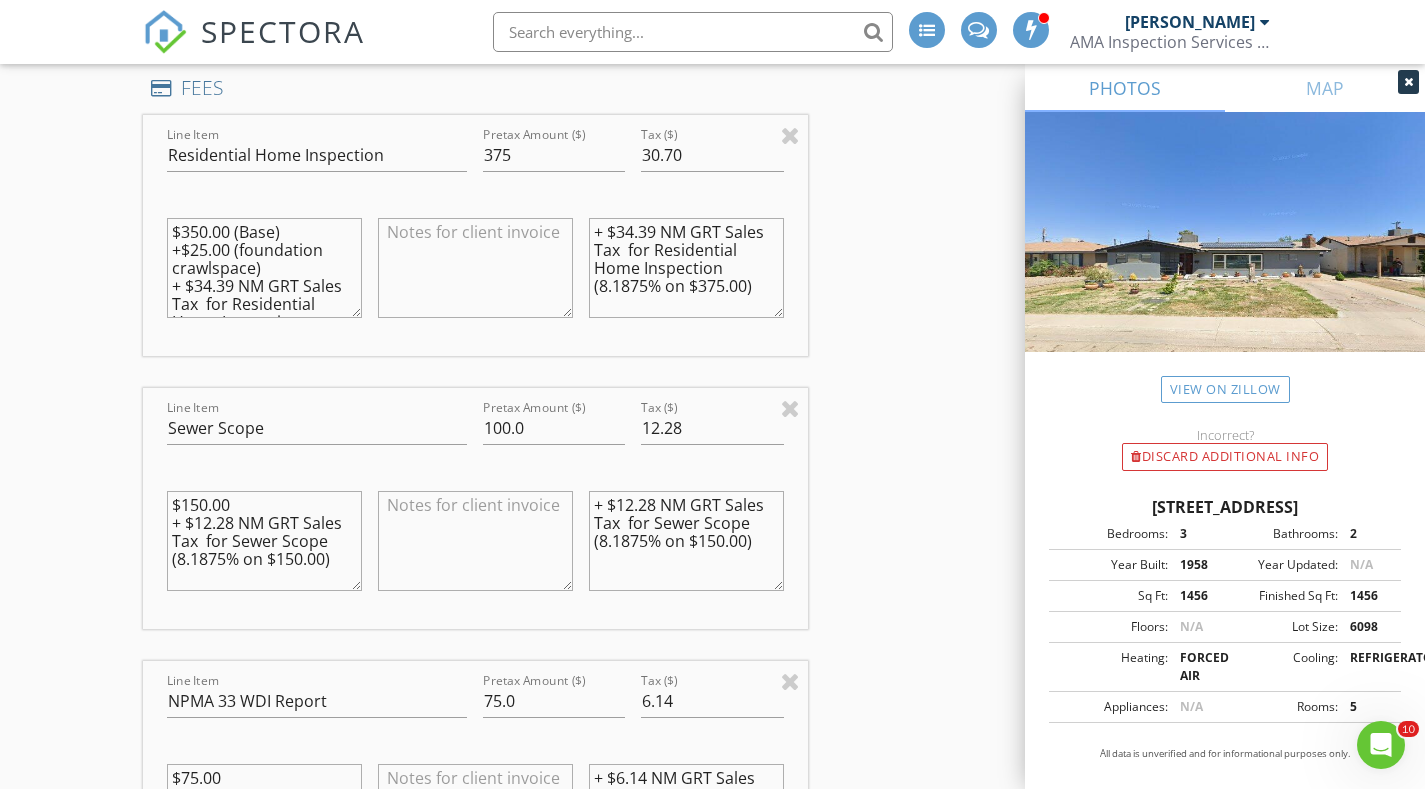 click on "+ $12.28 NM GRT Sales Tax  for Sewer Scope (8.1875% on $150.00)" at bounding box center [686, 541] 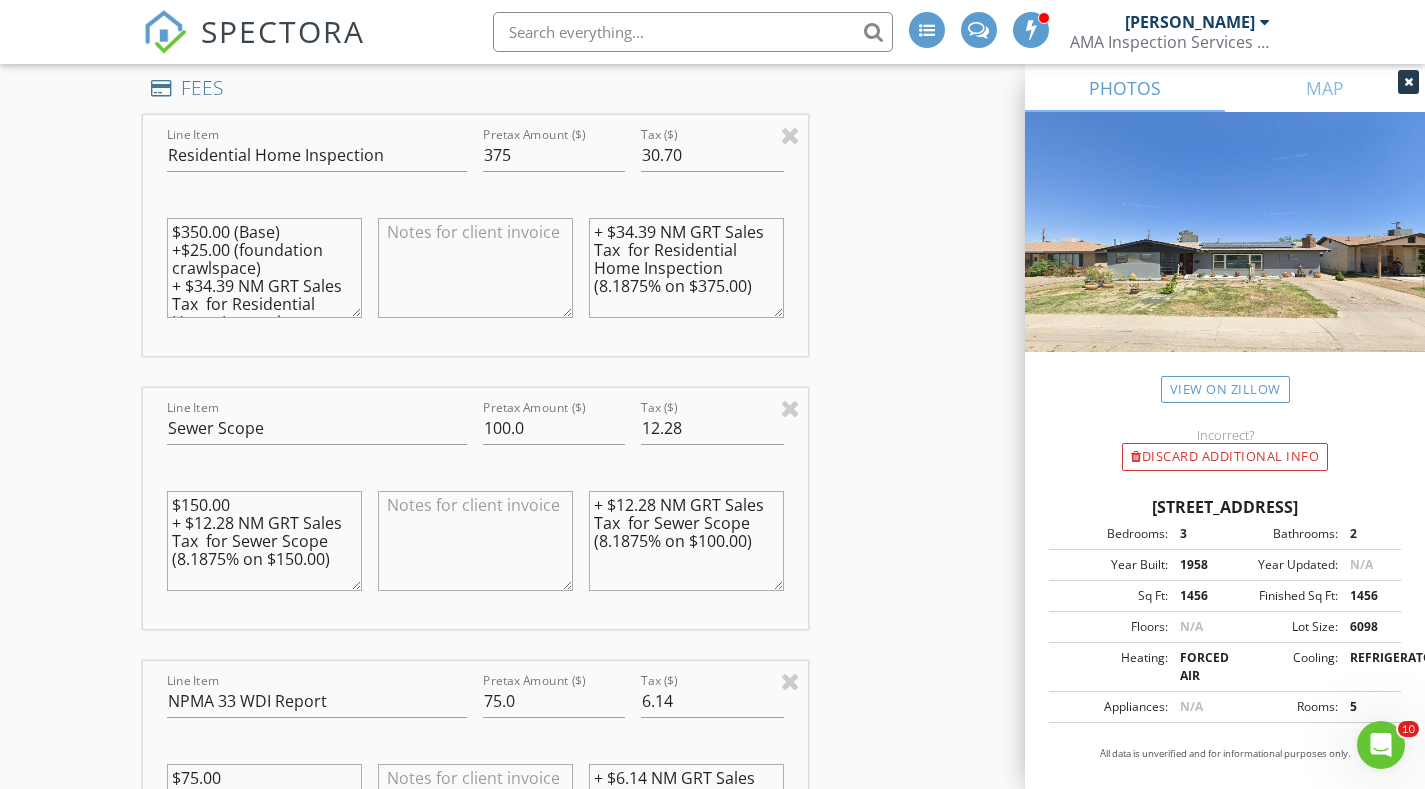 type on "+ $12.28 NM GRT Sales Tax  for Sewer Scope (8.1875% on $100.00)" 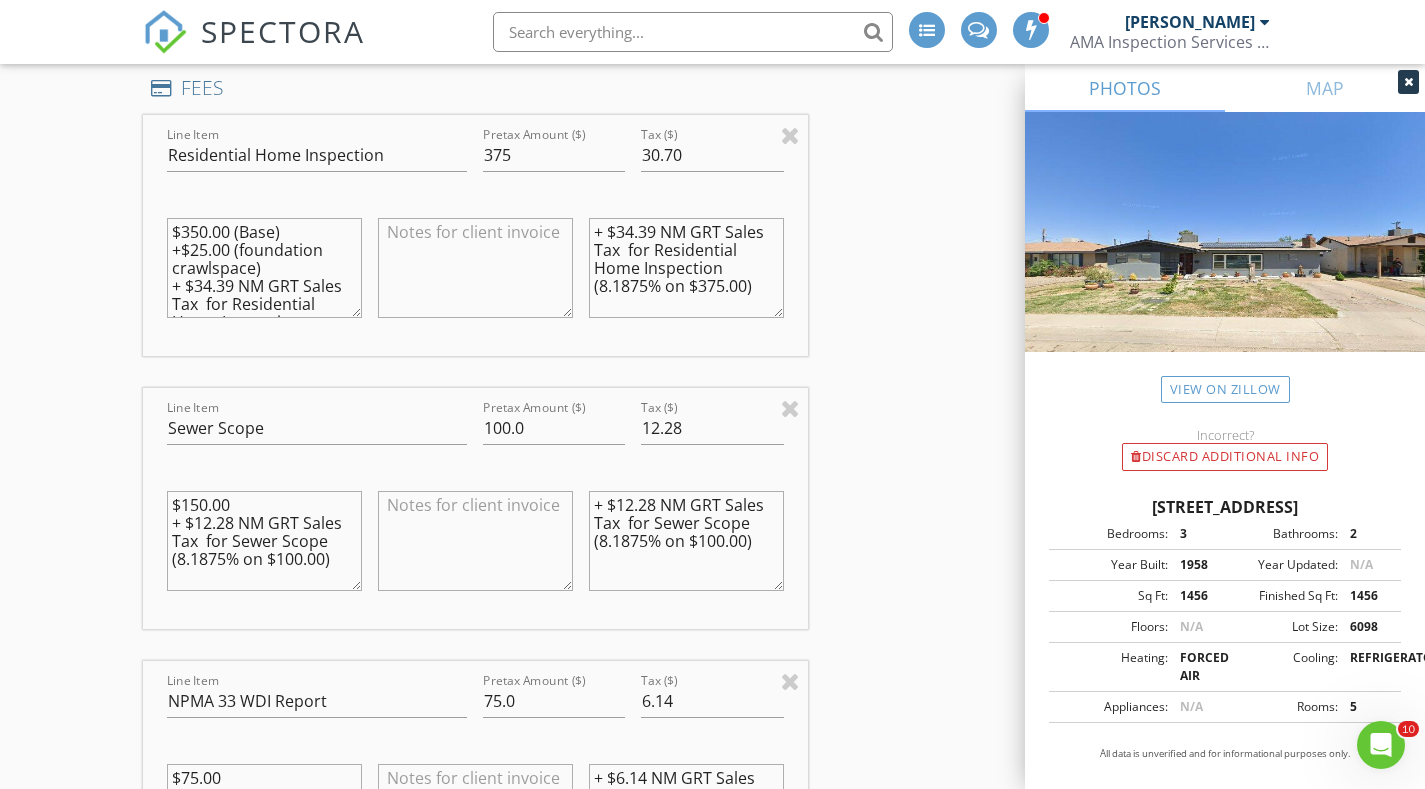 type on "$150.00
+ $12.28 NM GRT Sales Tax  for Sewer Scope (8.1875% on $100.00)" 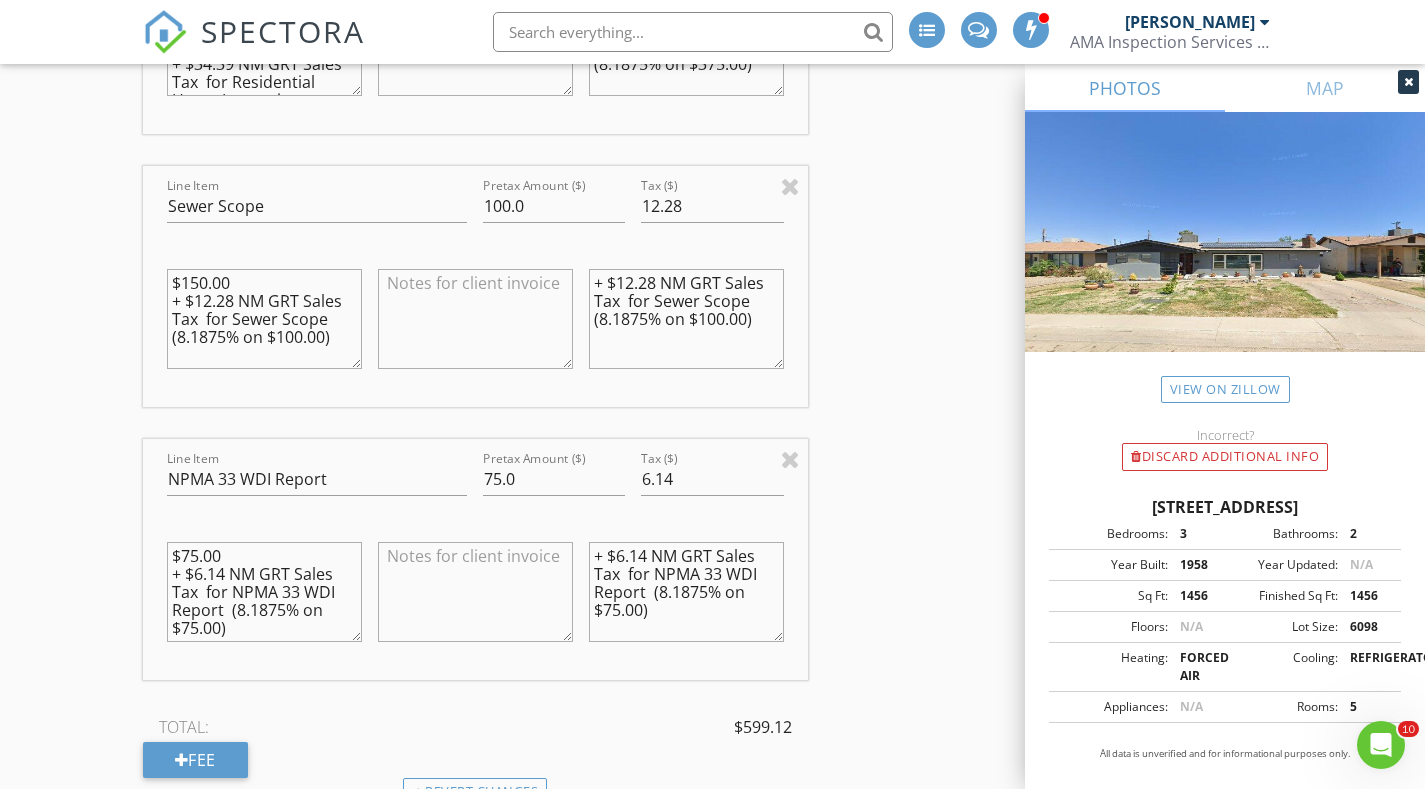 scroll, scrollTop: 2500, scrollLeft: 0, axis: vertical 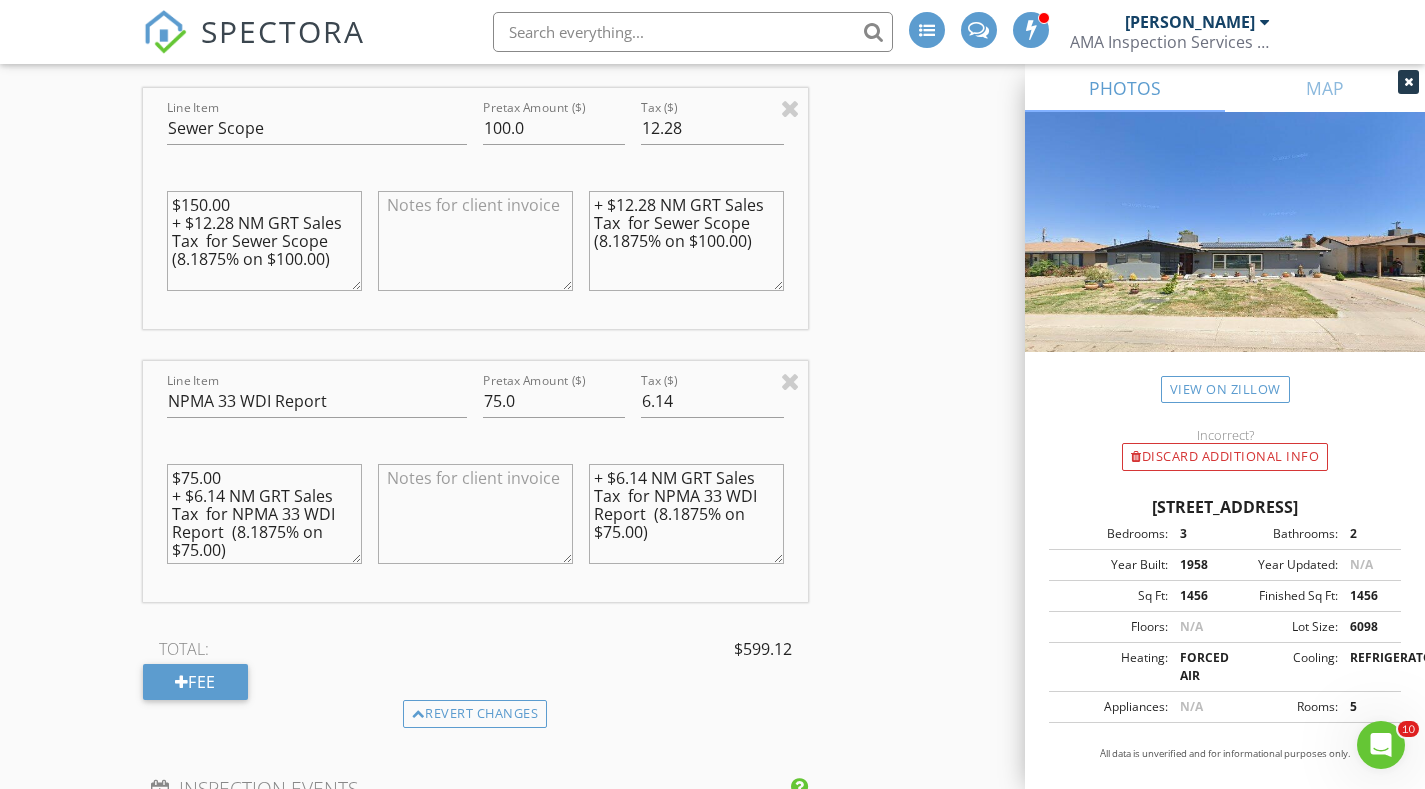 click on "INSPECTOR(S)
check_box   Austin McCrary   PRIMARY   Austin McCrary arrow_drop_down   check_box_outline_blank Austin McCrary specifically requested
Date/Time
07/11/2025 9:00 AM
Location
Address Search       Address 1307 18th St   Unit   City Alamogordo   State NM   Zip 88310   County Otero     Square Feet 1456   Year Built 1958   Foundation Crawlspace arrow_drop_down     Austin McCrary     49.8 miles     (an hour)
client
check_box Enable Client CC email for this inspection   Client Search     check_box_outline_blank Client is a Company/Organization     First Name Scott Eldon   Last Name Morgan Jr   Email SCMorgan13@gmail.com   CC Email   Phone 361-205-3879   Address   City   State   Zip     Tags         Notes   Private Notes
ADD ADDITIONAL client
SERVICES
check_box" at bounding box center [713, 356] 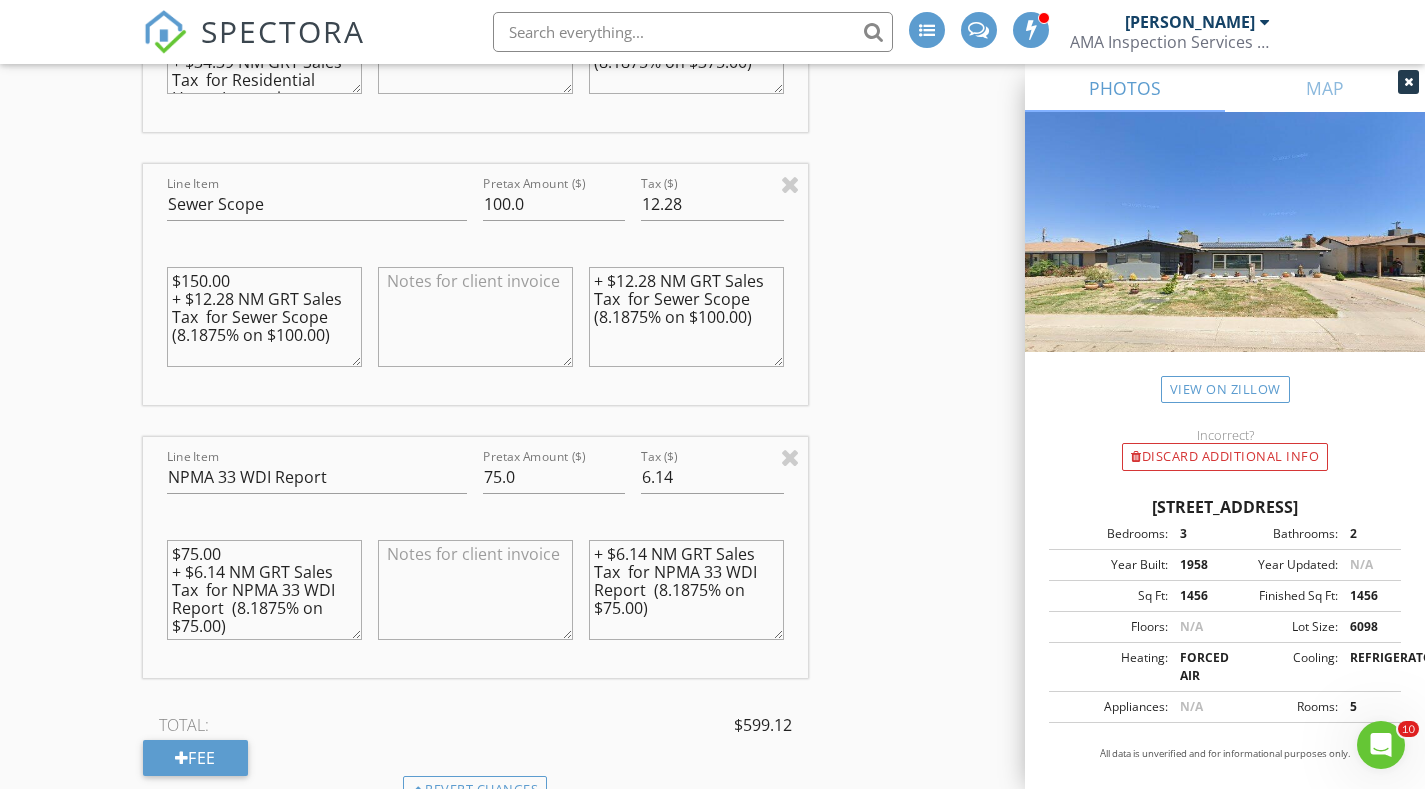scroll, scrollTop: 2400, scrollLeft: 0, axis: vertical 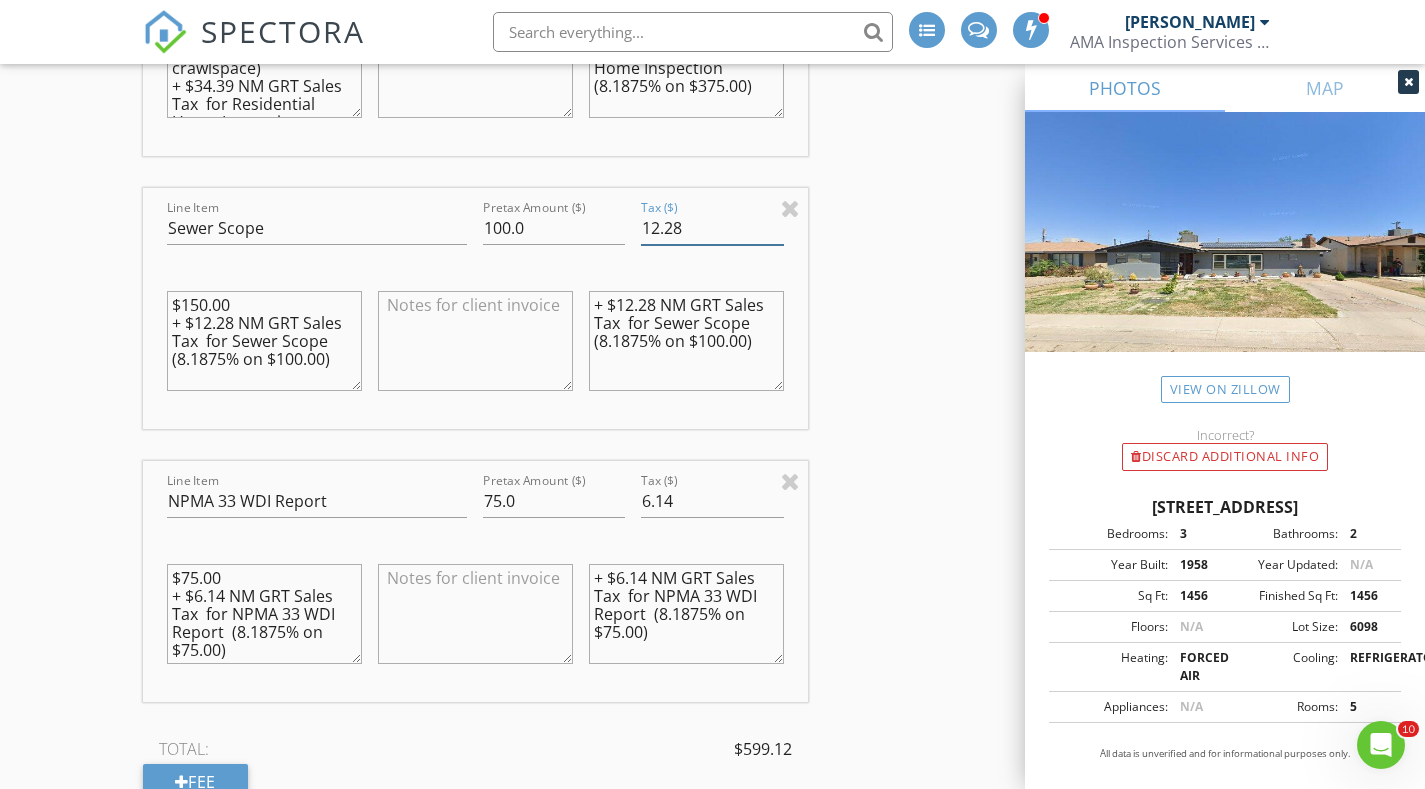 drag, startPoint x: 700, startPoint y: 235, endPoint x: 645, endPoint y: 240, distance: 55.226807 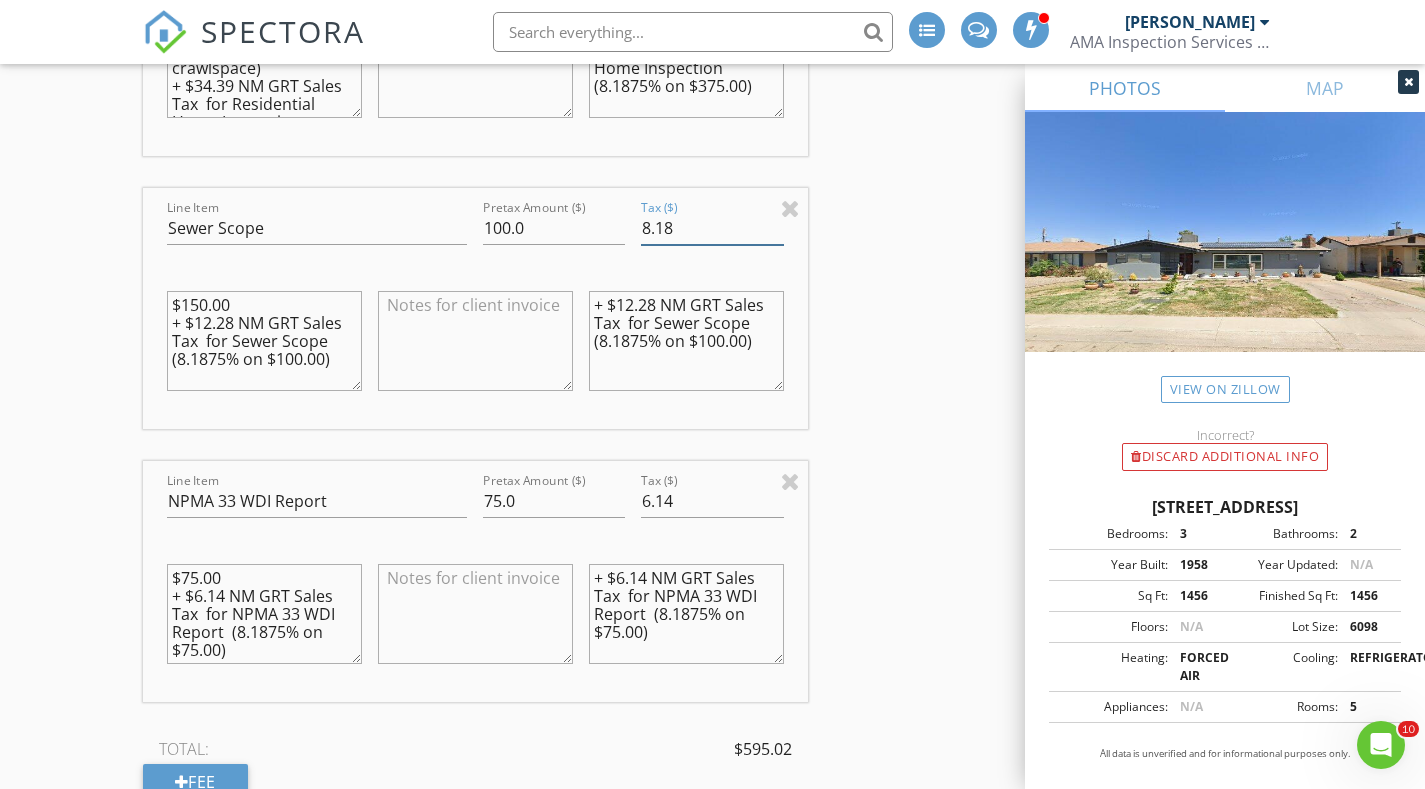 type on "8.18" 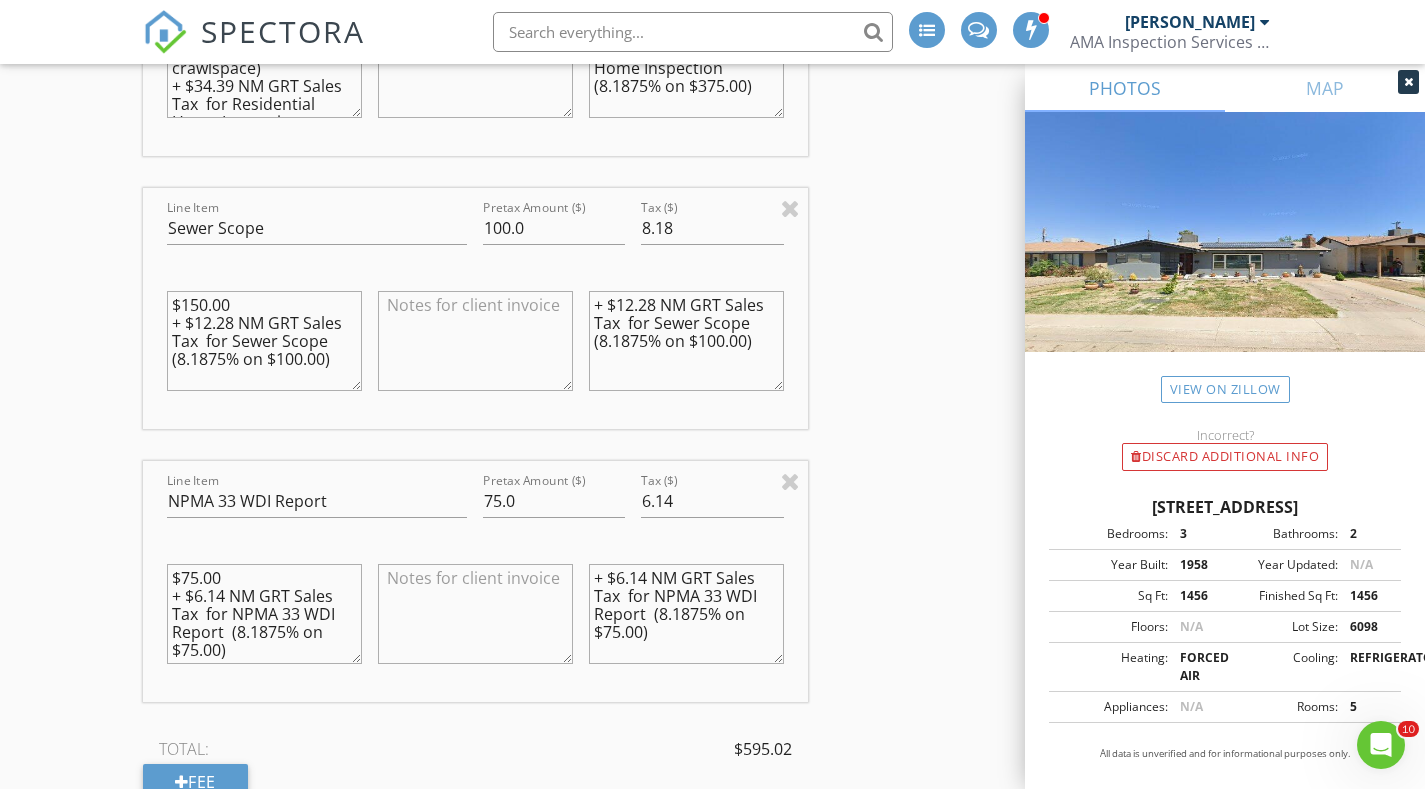 click on "INSPECTOR(S)
check_box   Austin McCrary   PRIMARY   Austin McCrary arrow_drop_down   check_box_outline_blank Austin McCrary specifically requested
Date/Time
07/11/2025 9:00 AM
Location
Address Search       Address 1307 18th St   Unit   City Alamogordo   State NM   Zip 88310   County Otero     Square Feet 1456   Year Built 1958   Foundation Crawlspace arrow_drop_down     Austin McCrary     49.8 miles     (an hour)
client
check_box Enable Client CC email for this inspection   Client Search     check_box_outline_blank Client is a Company/Organization     First Name Scott Eldon   Last Name Morgan Jr   Email SCMorgan13@gmail.com   CC Email   Phone 361-205-3879   Address   City   State   Zip     Tags         Notes   Private Notes
ADD ADDITIONAL client
SERVICES
check_box" at bounding box center (713, 456) 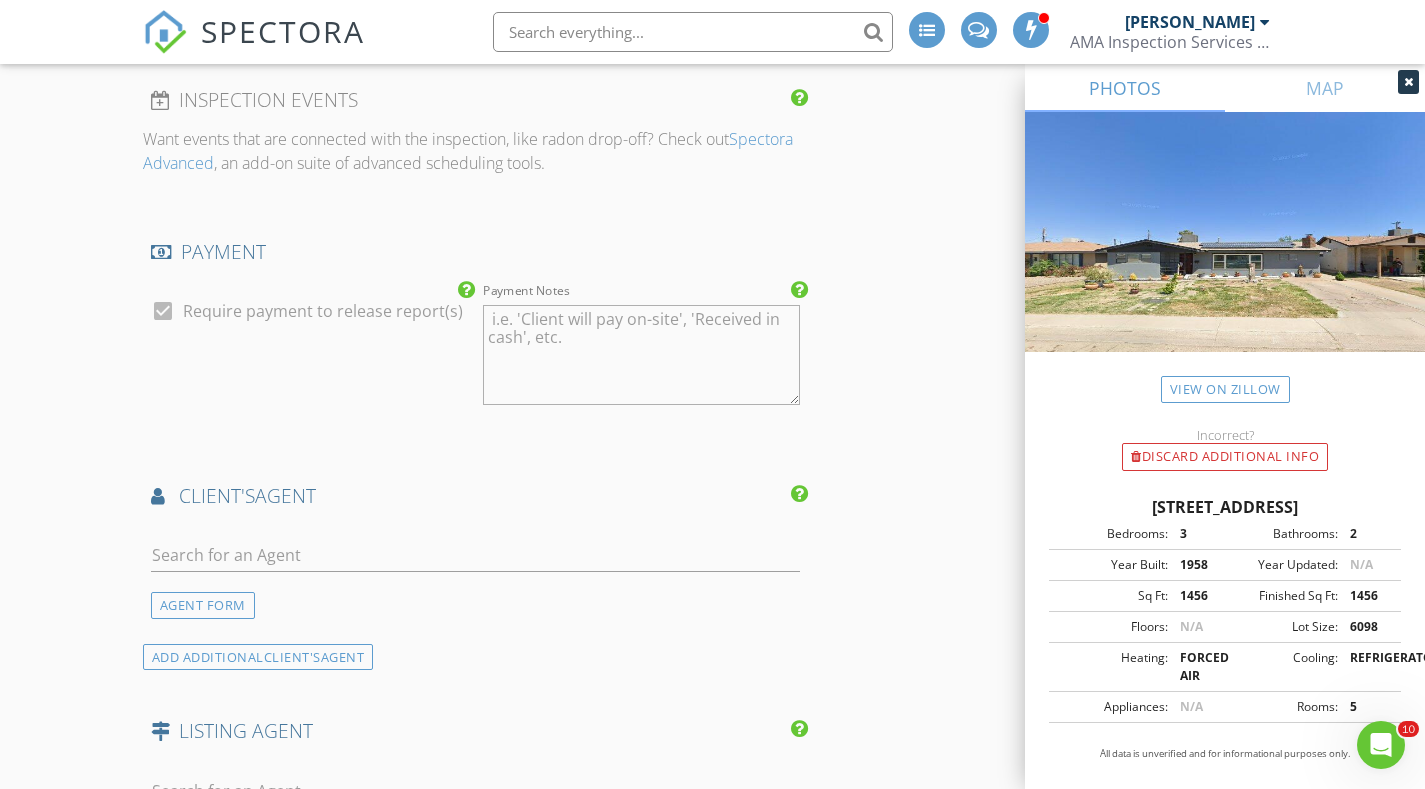 scroll, scrollTop: 3400, scrollLeft: 0, axis: vertical 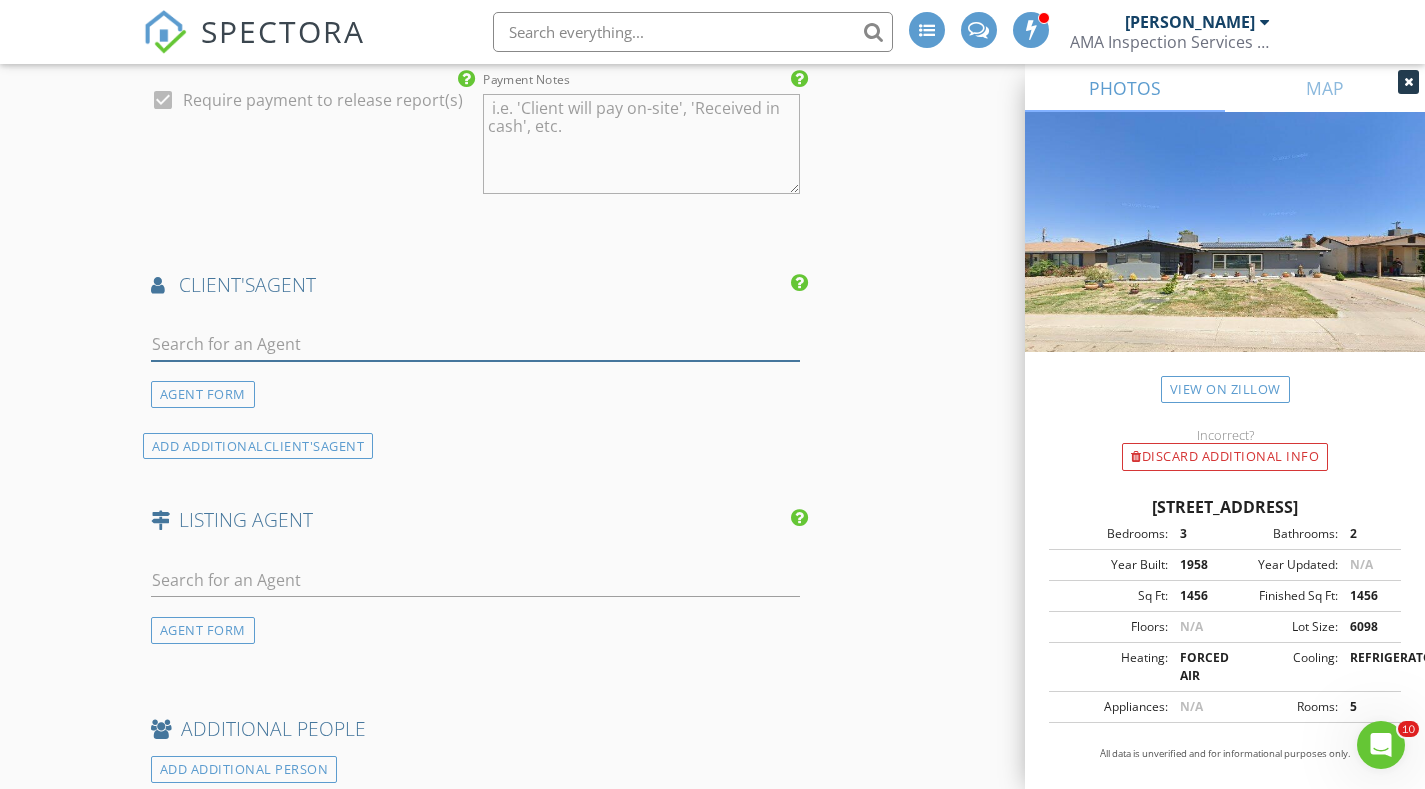 click at bounding box center (475, 344) 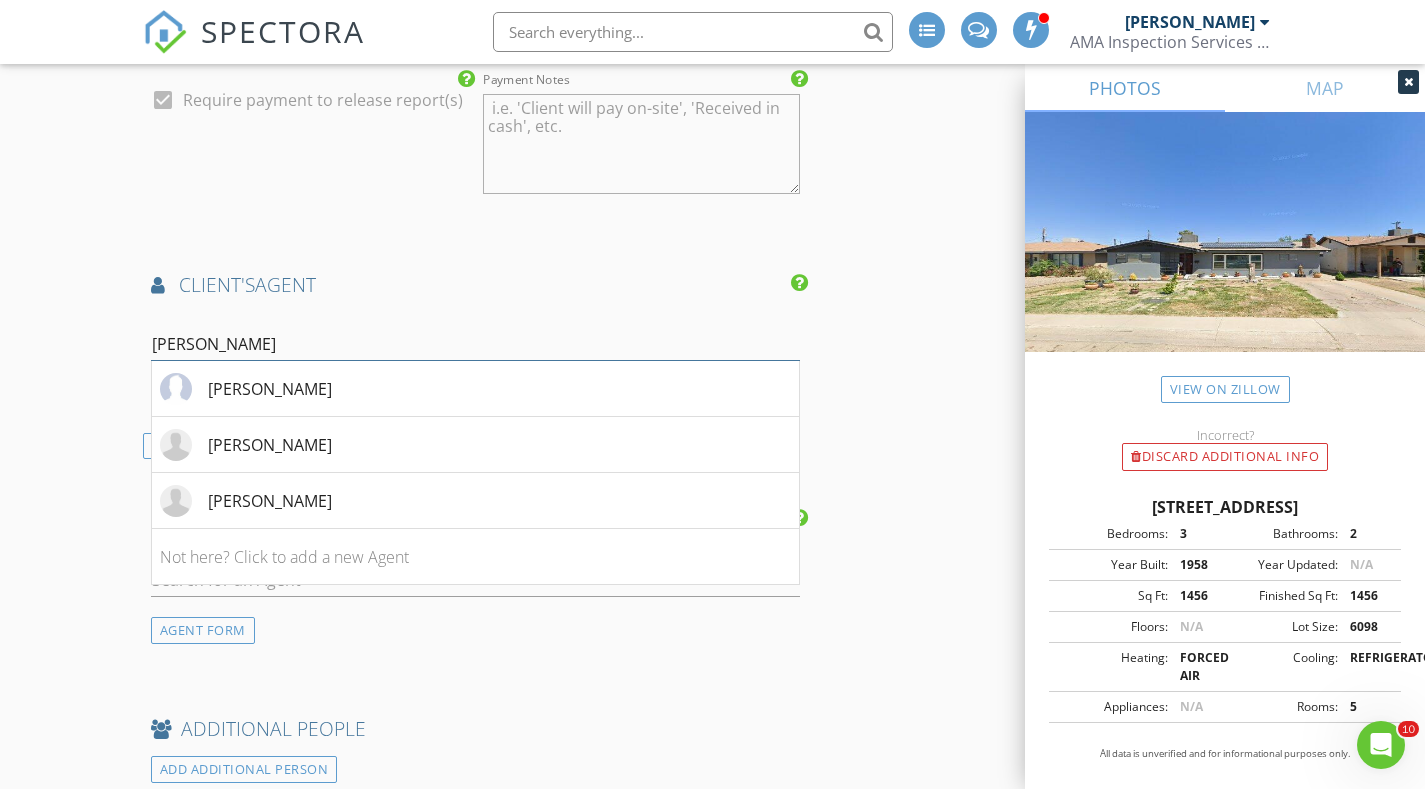 type on "Eri" 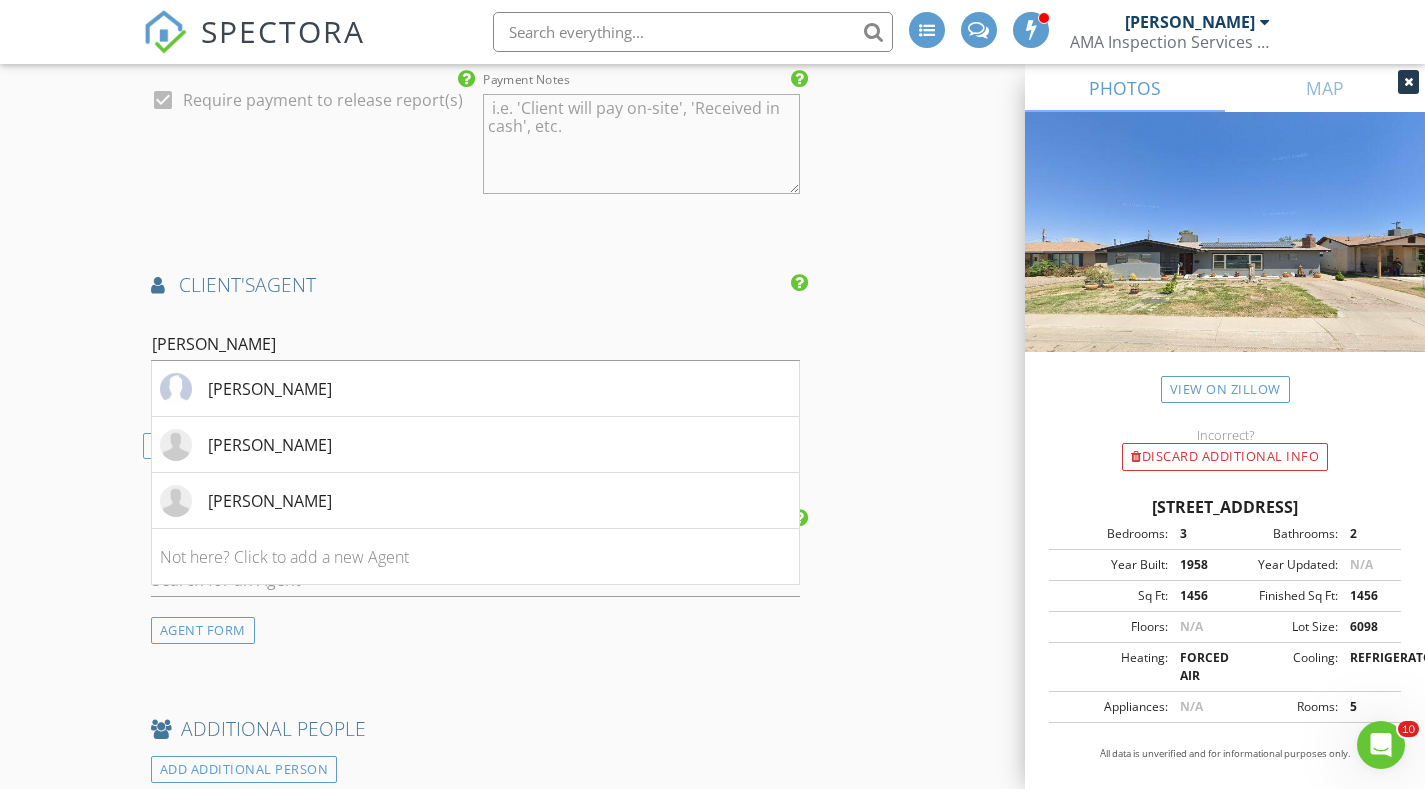 click on "Erica Martinez" at bounding box center (270, 389) 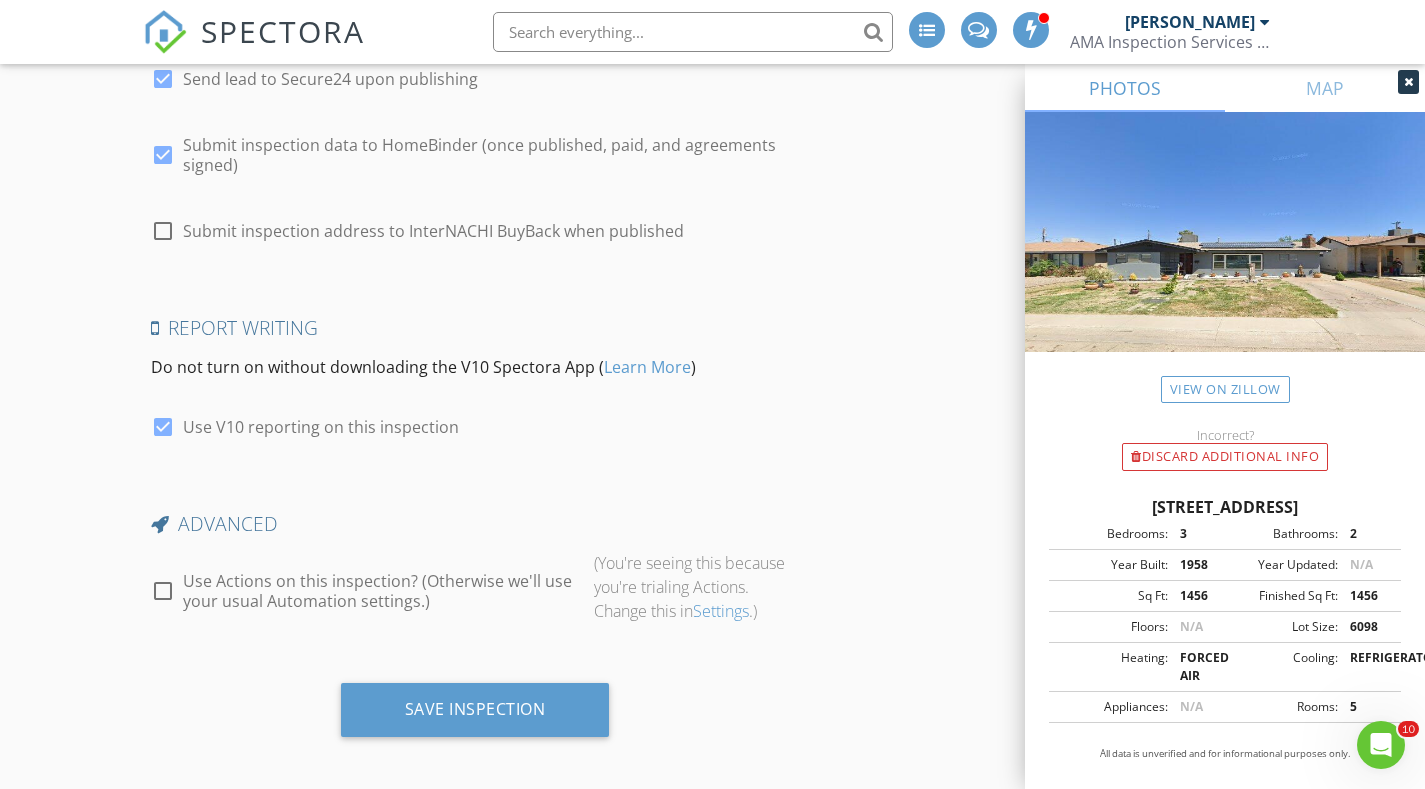 scroll, scrollTop: 4996, scrollLeft: 0, axis: vertical 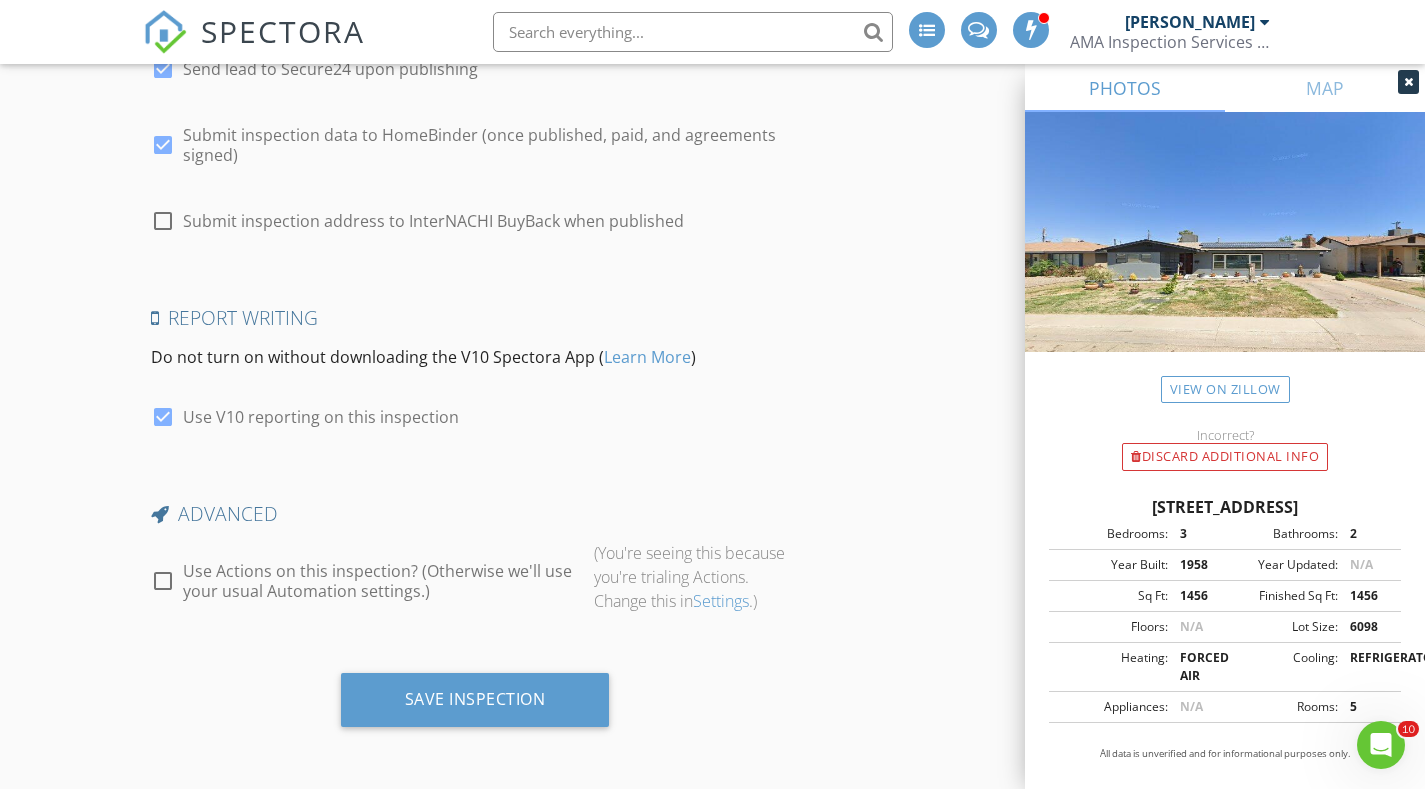 click on "Save Inspection" at bounding box center (475, 699) 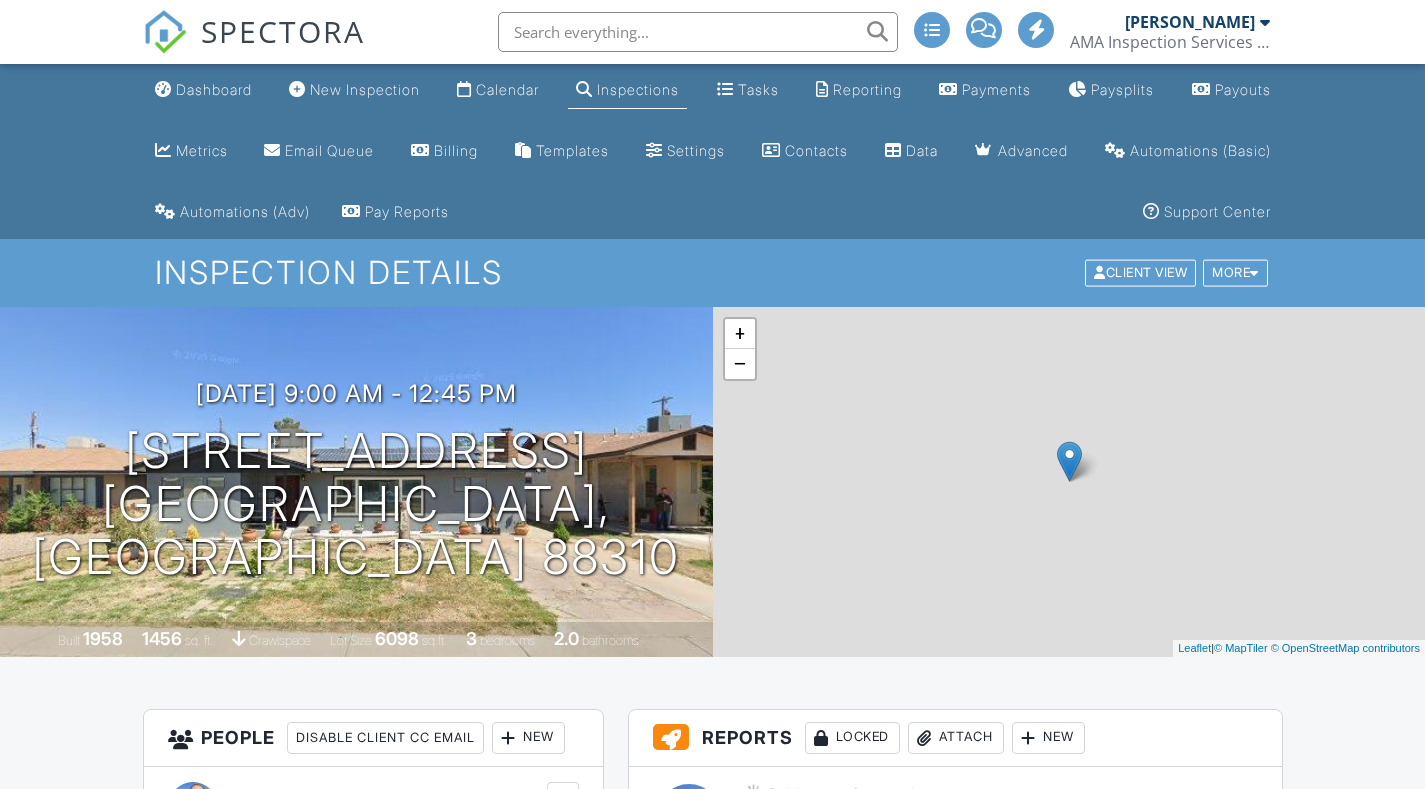 scroll, scrollTop: 400, scrollLeft: 0, axis: vertical 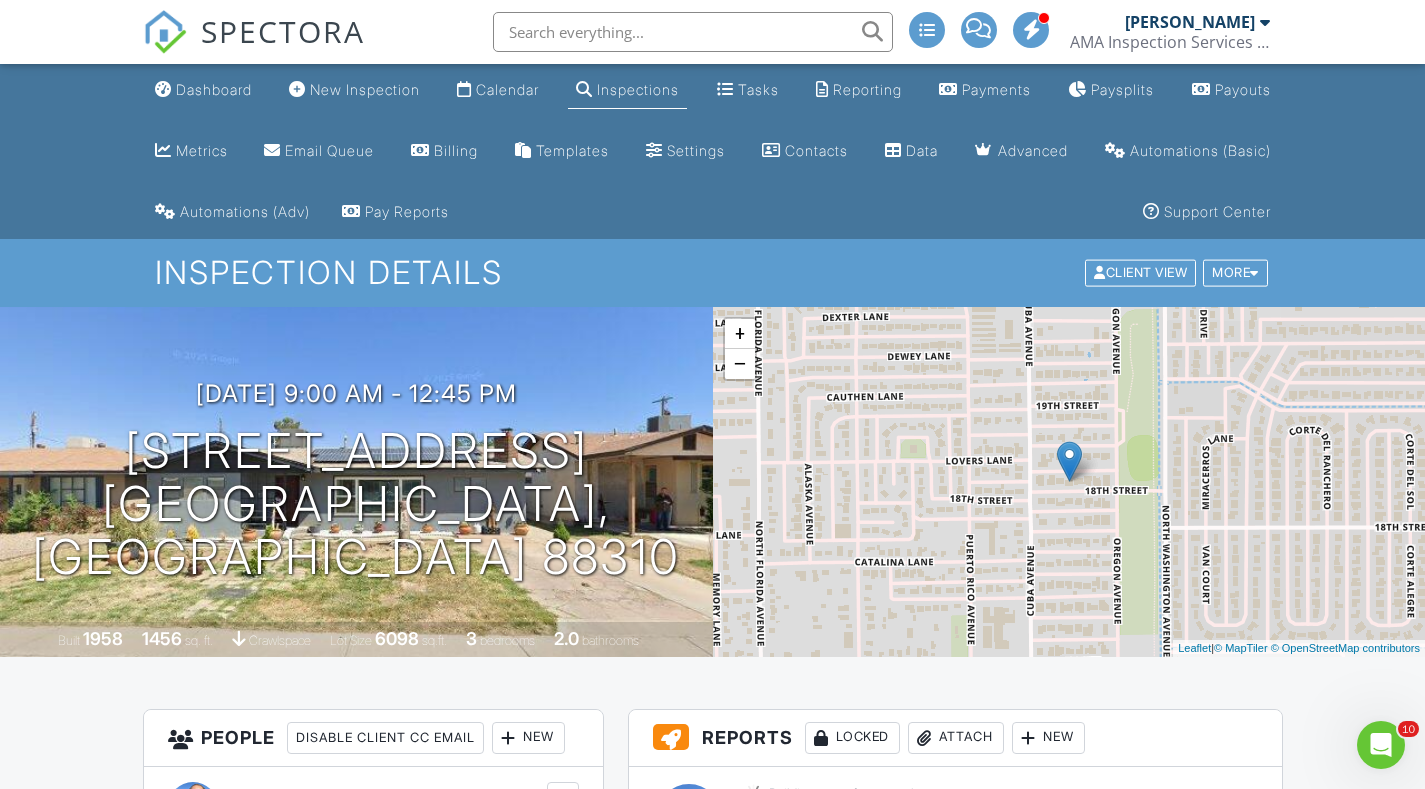 click on "New Inspection" at bounding box center (354, 90) 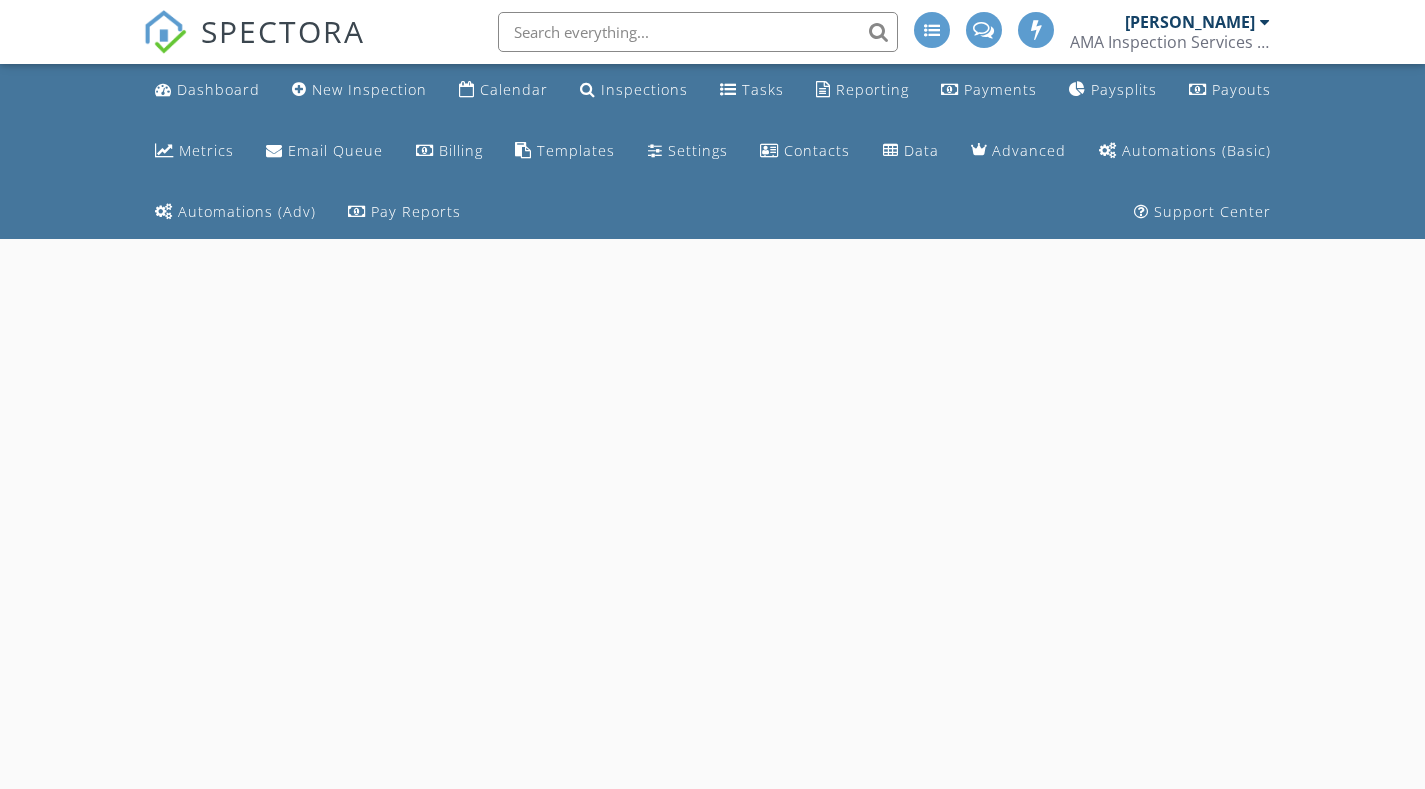 scroll, scrollTop: 0, scrollLeft: 0, axis: both 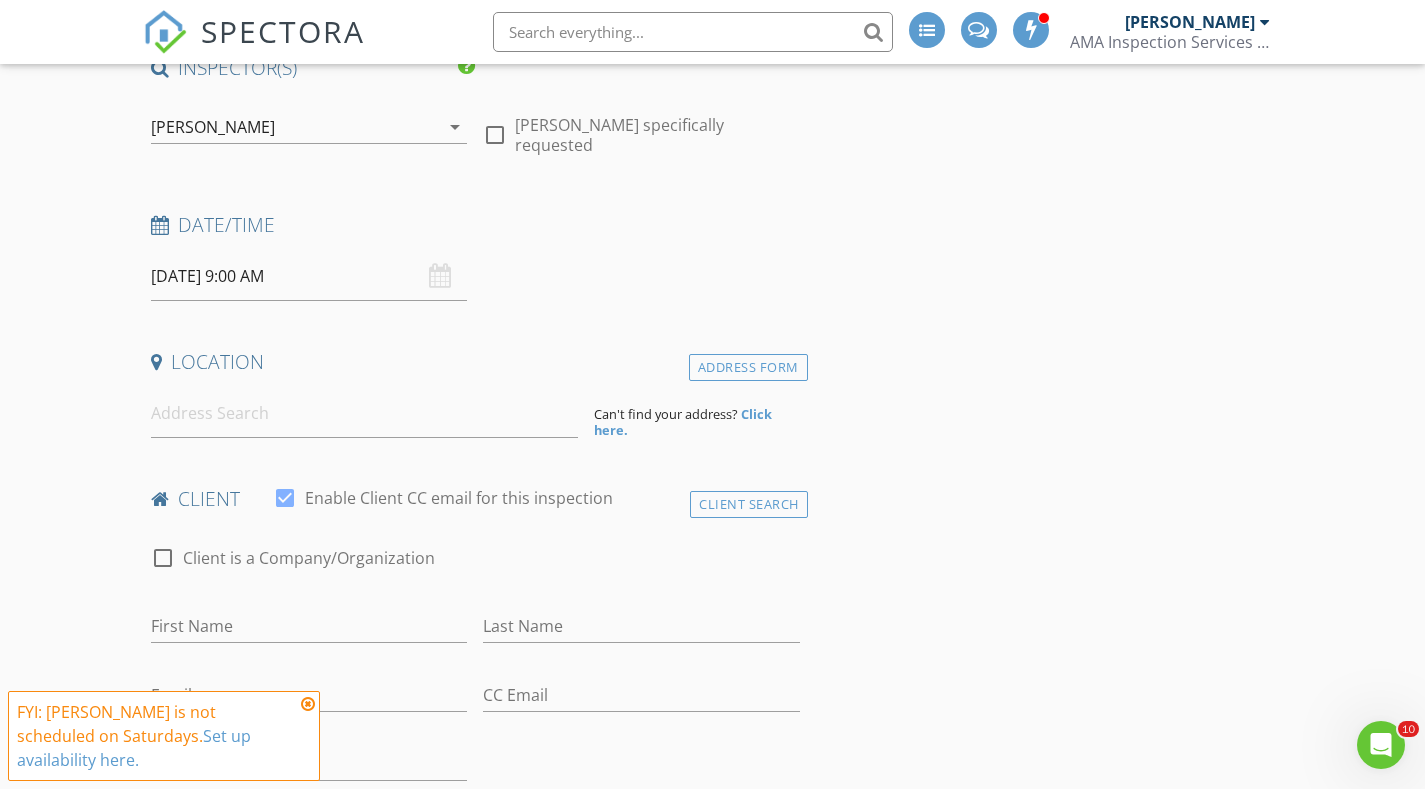 click at bounding box center (308, 704) 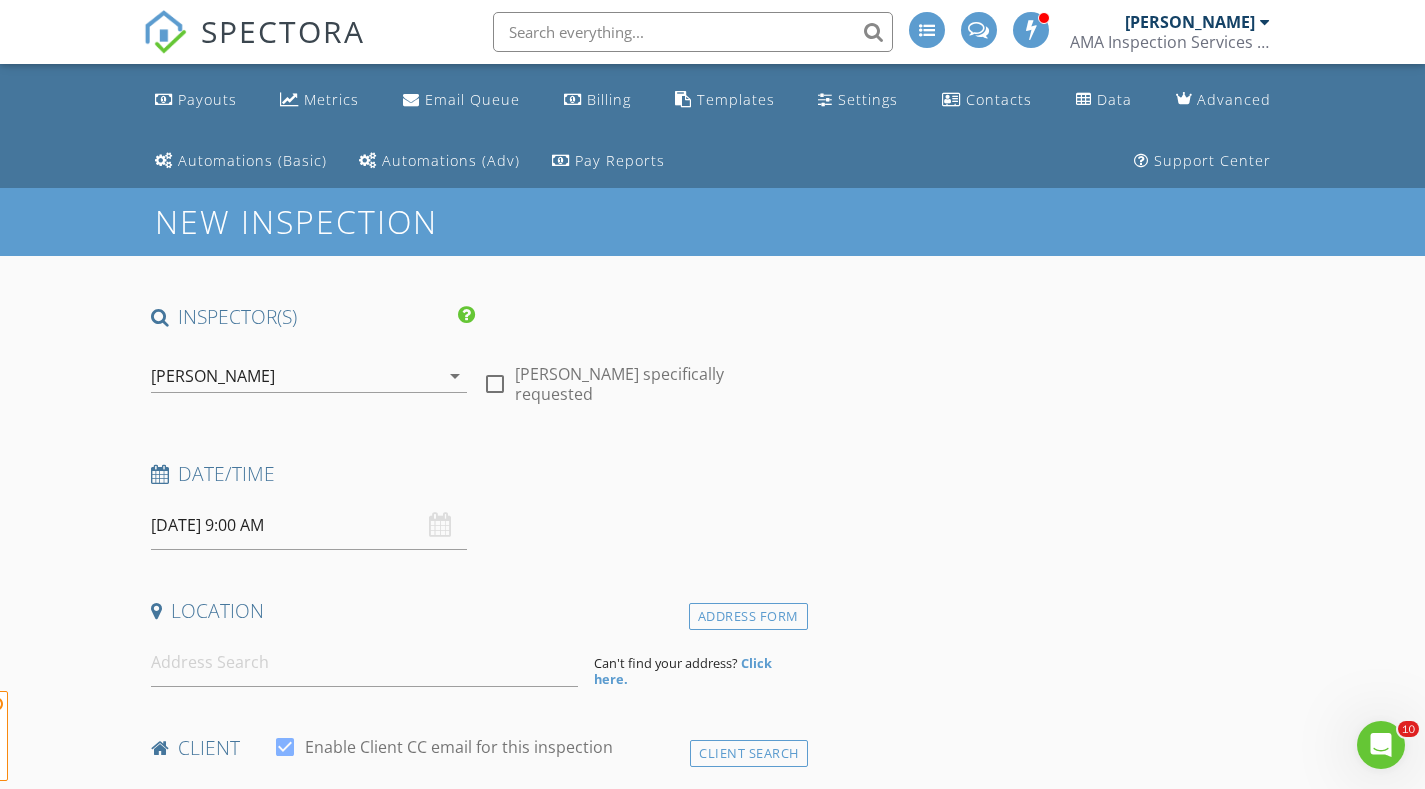 scroll, scrollTop: 0, scrollLeft: 0, axis: both 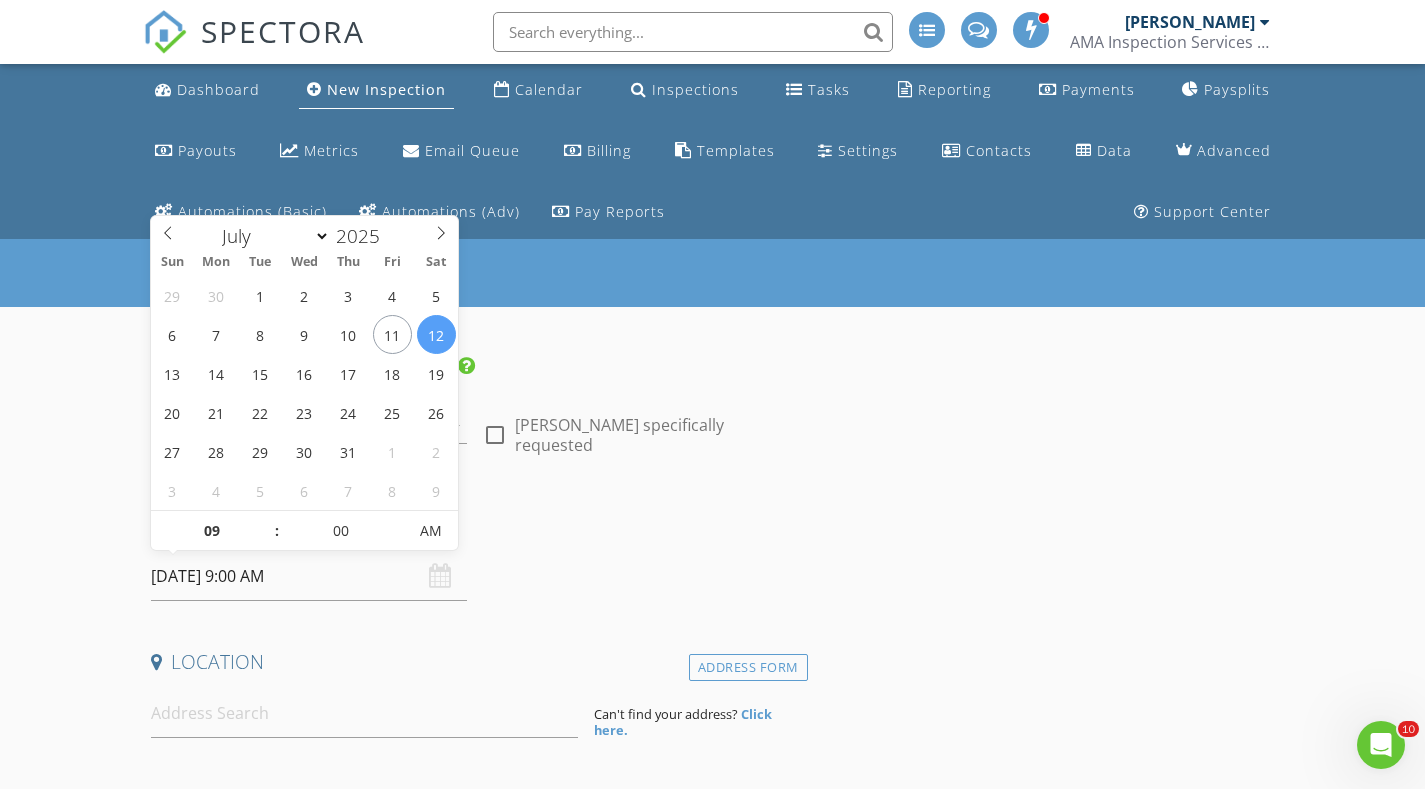 click on "07/12/2025 9:00 AM" at bounding box center (309, 576) 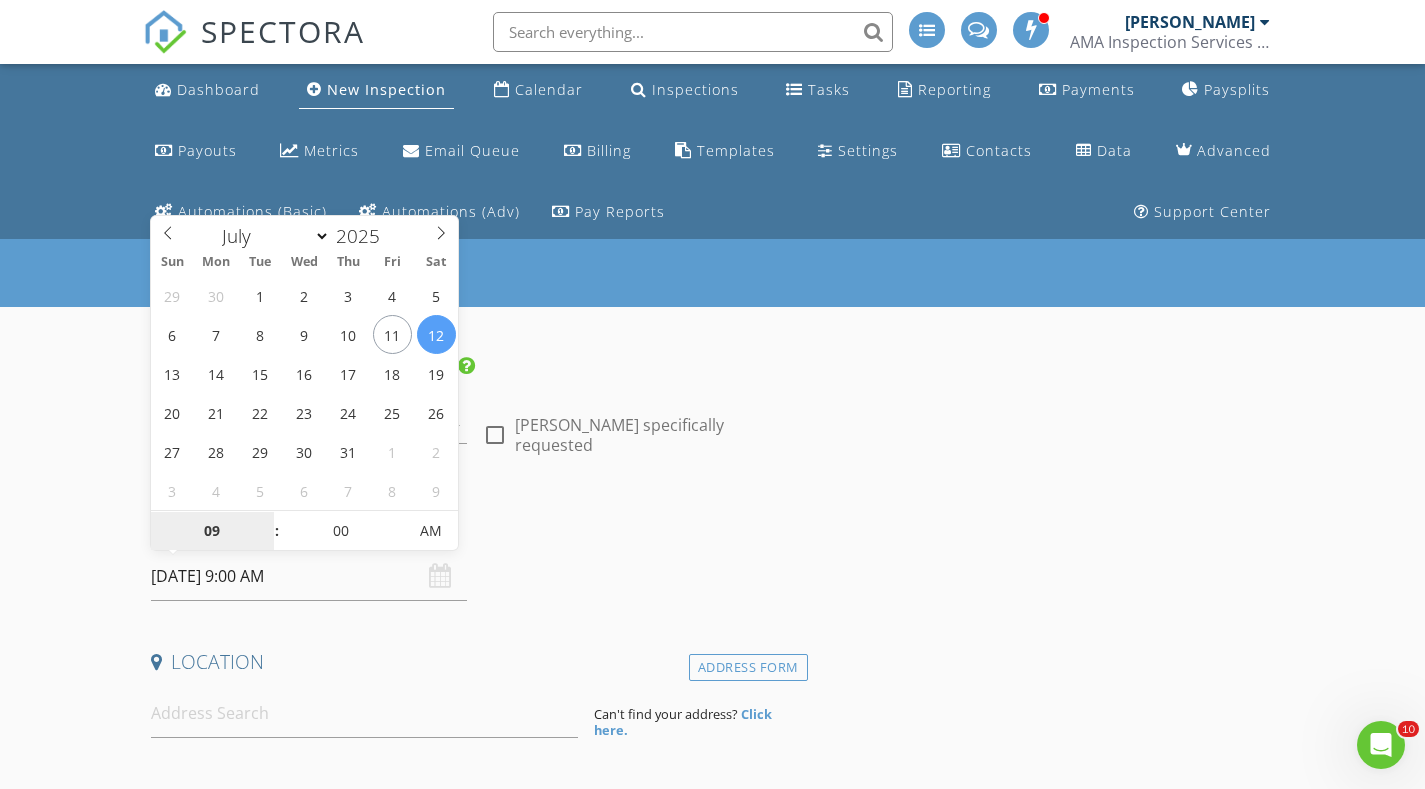 type on "07/03/2025 9:00 AM" 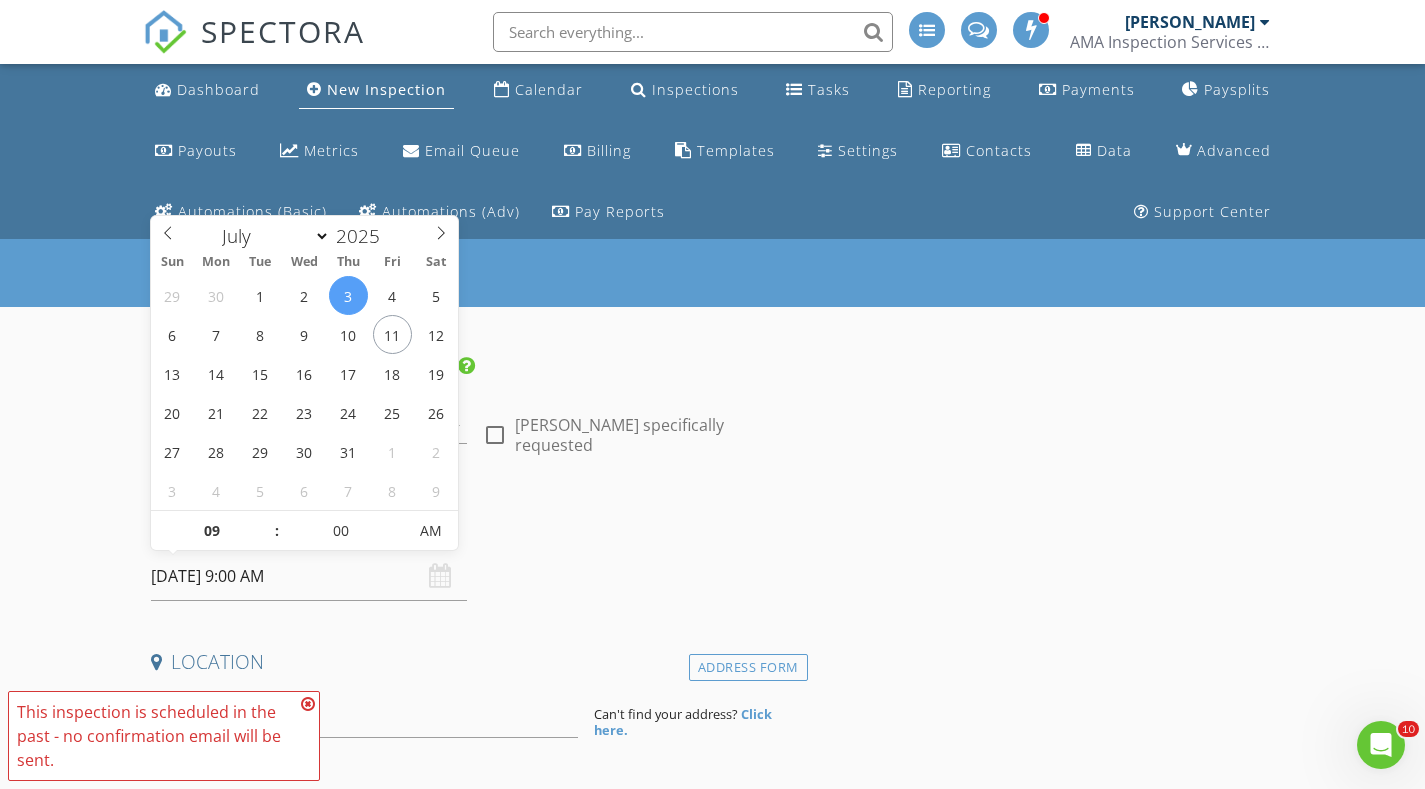 click on "INSPECTOR(S)
check_box   Austin McCrary   PRIMARY   Austin McCrary arrow_drop_down   check_box_outline_blank Austin McCrary specifically requested
Date/Time
07/03/2025 9:00 AM
Location
Address Form       Can't find your address?   Click here.
client
check_box Enable Client CC email for this inspection   Client Search     check_box_outline_blank Client is a Company/Organization     First Name   Last Name   Email   CC Email   Phone   Address   City   State   Zip     Tags         Notes   Private Notes
ADD ADDITIONAL client
SERVICES
check_box_outline_blank   Residential Home Inspection   Detailed Residential Home Inspection  check_box_outline_blank   Commercial Inspection    Commercial Inspection  check_box_outline_blank   Termite Inspection NPMA 33 Report   Termite Inspection NPMA 33" at bounding box center [475, 2170] 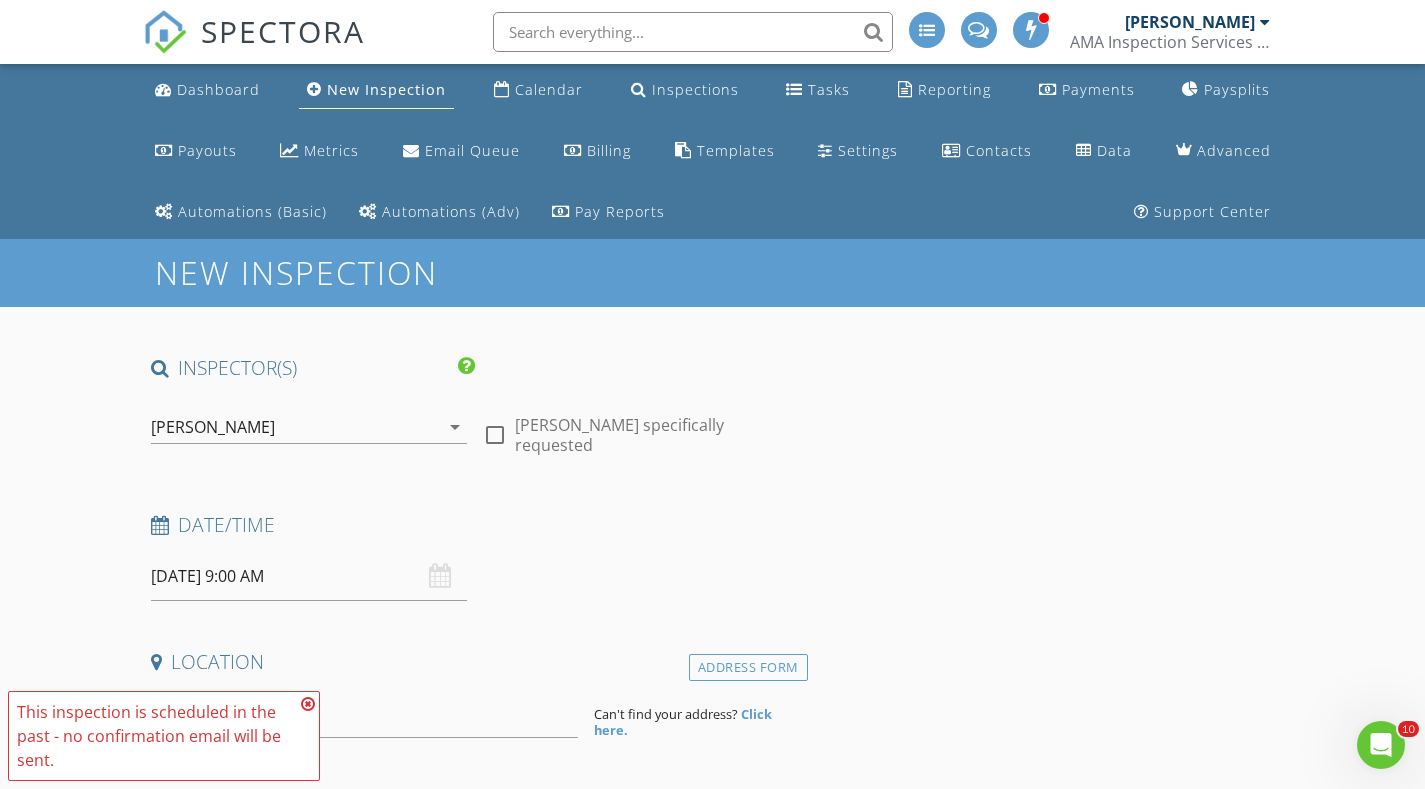 scroll, scrollTop: 200, scrollLeft: 0, axis: vertical 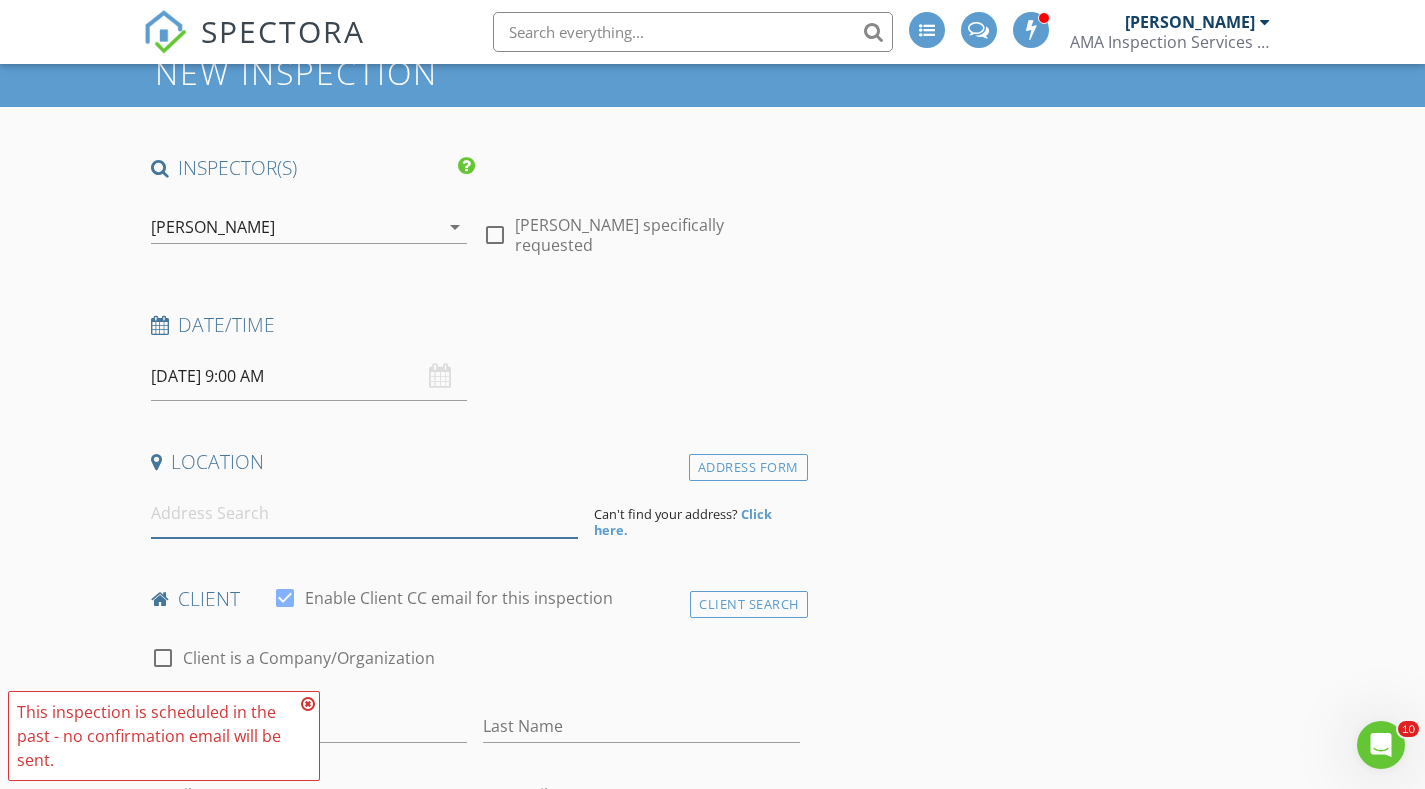 click at bounding box center (364, 513) 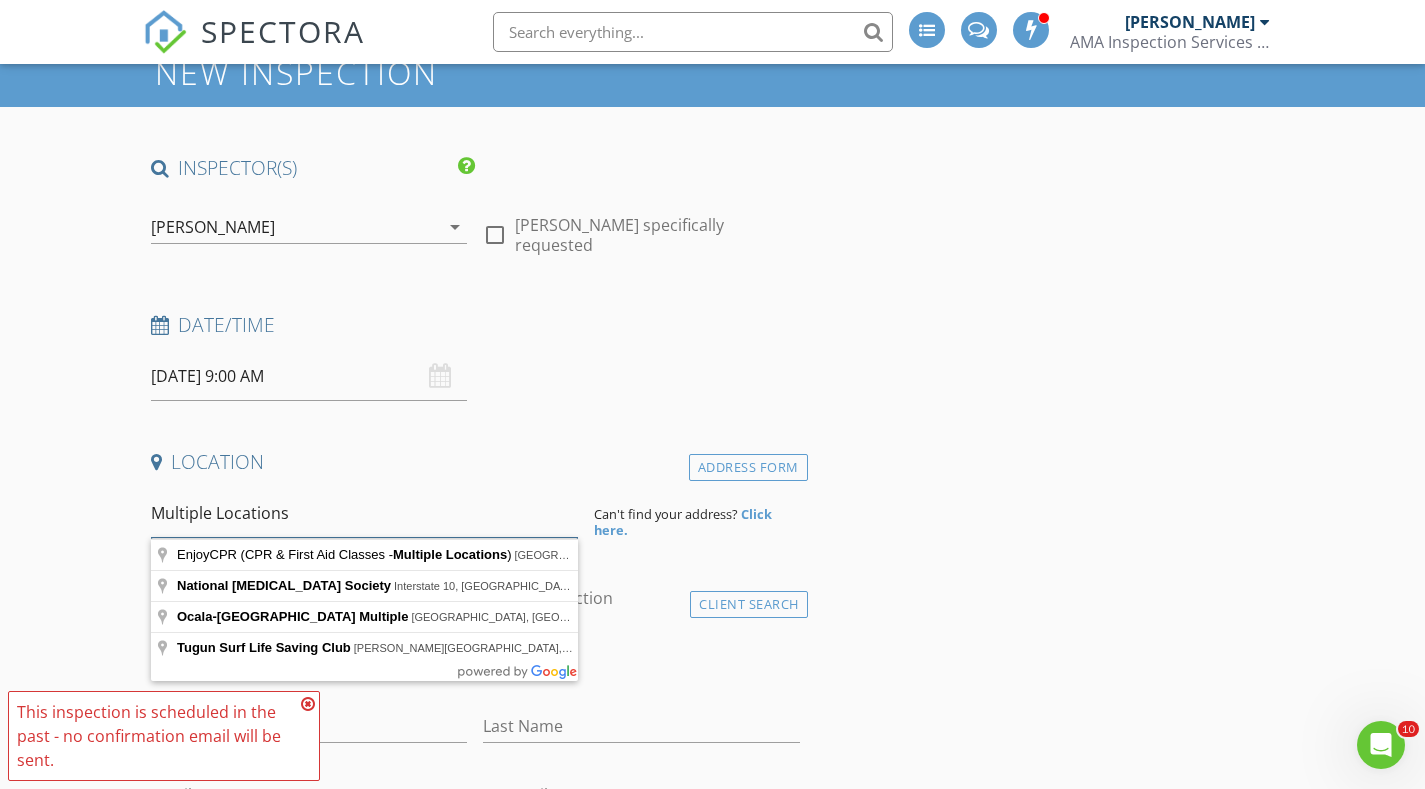 type on "Multiple Locations" 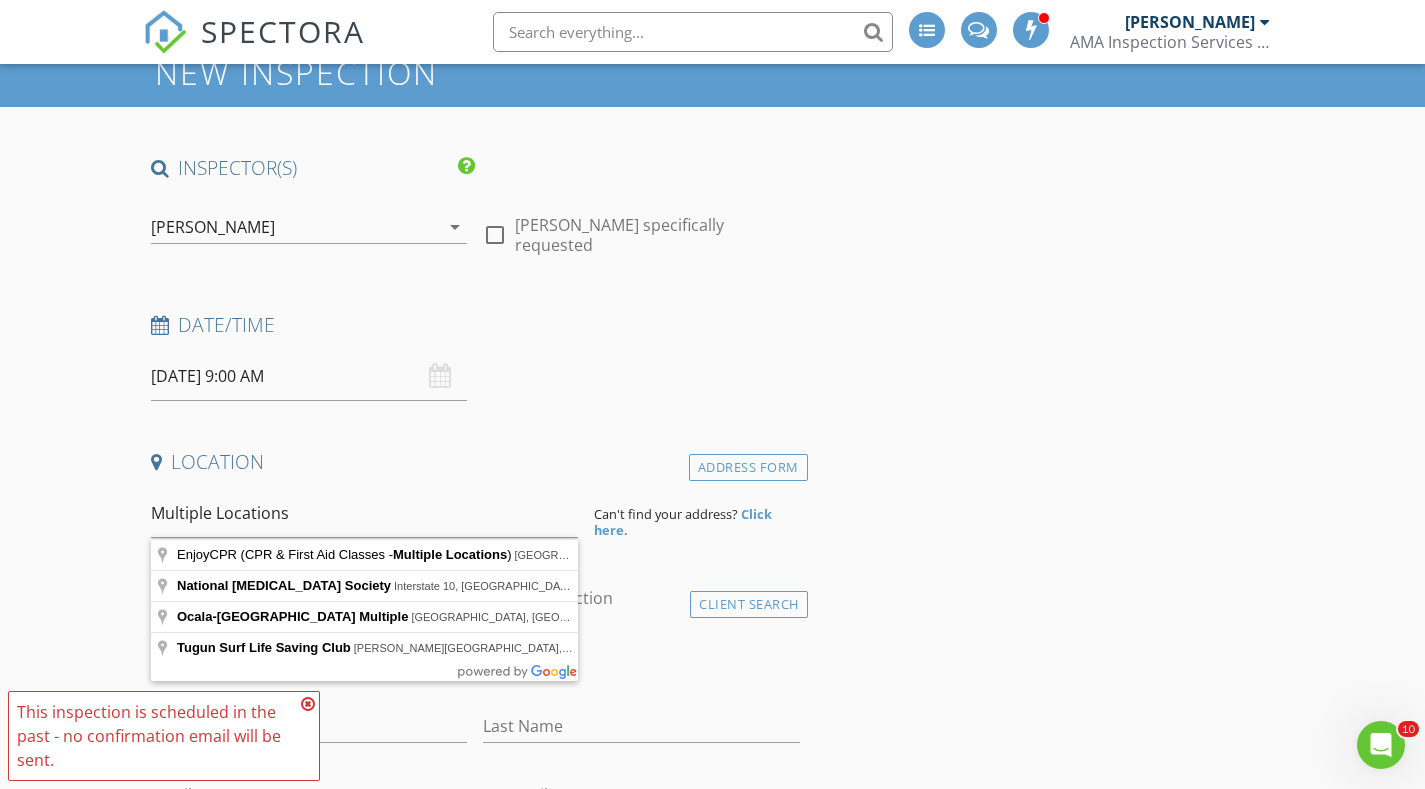 click on "INSPECTOR(S)
check_box   Austin McCrary   PRIMARY   Austin McCrary arrow_drop_down   check_box_outline_blank Austin McCrary specifically requested
Date/Time
07/03/2025 9:00 AM
Location
Address Form   Multiple Locations     Can't find your address?   Click here.
client
check_box Enable Client CC email for this inspection   Client Search     check_box_outline_blank Client is a Company/Organization     First Name   Last Name   Email   CC Email   Phone   Address   City   State   Zip     Tags         Notes   Private Notes
ADD ADDITIONAL client
SERVICES
check_box_outline_blank   Residential Home Inspection   Detailed Residential Home Inspection  check_box_outline_blank   Commercial Inspection    Commercial Inspection  check_box_outline_blank   Termite Inspection NPMA 33 Report" at bounding box center (713, 2028) 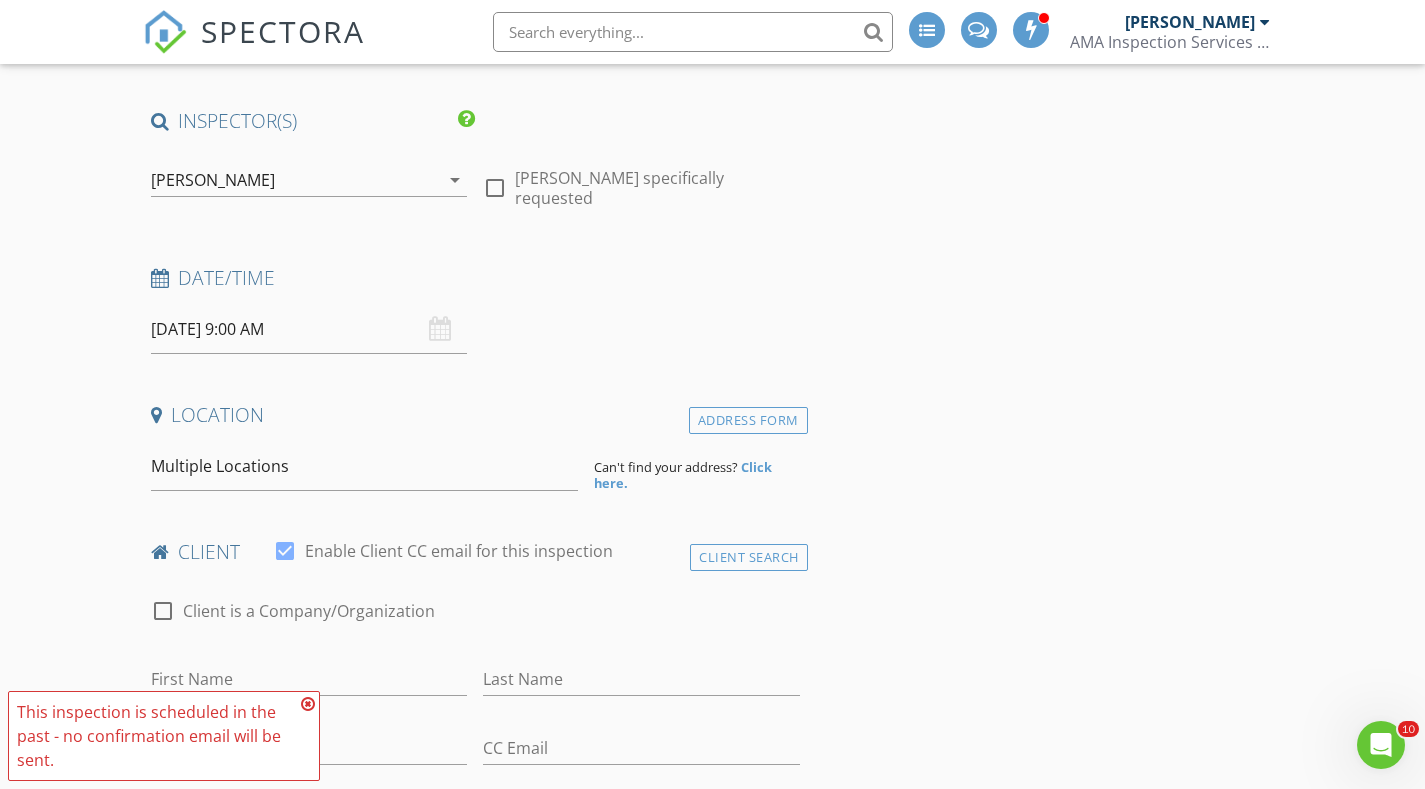 scroll, scrollTop: 500, scrollLeft: 0, axis: vertical 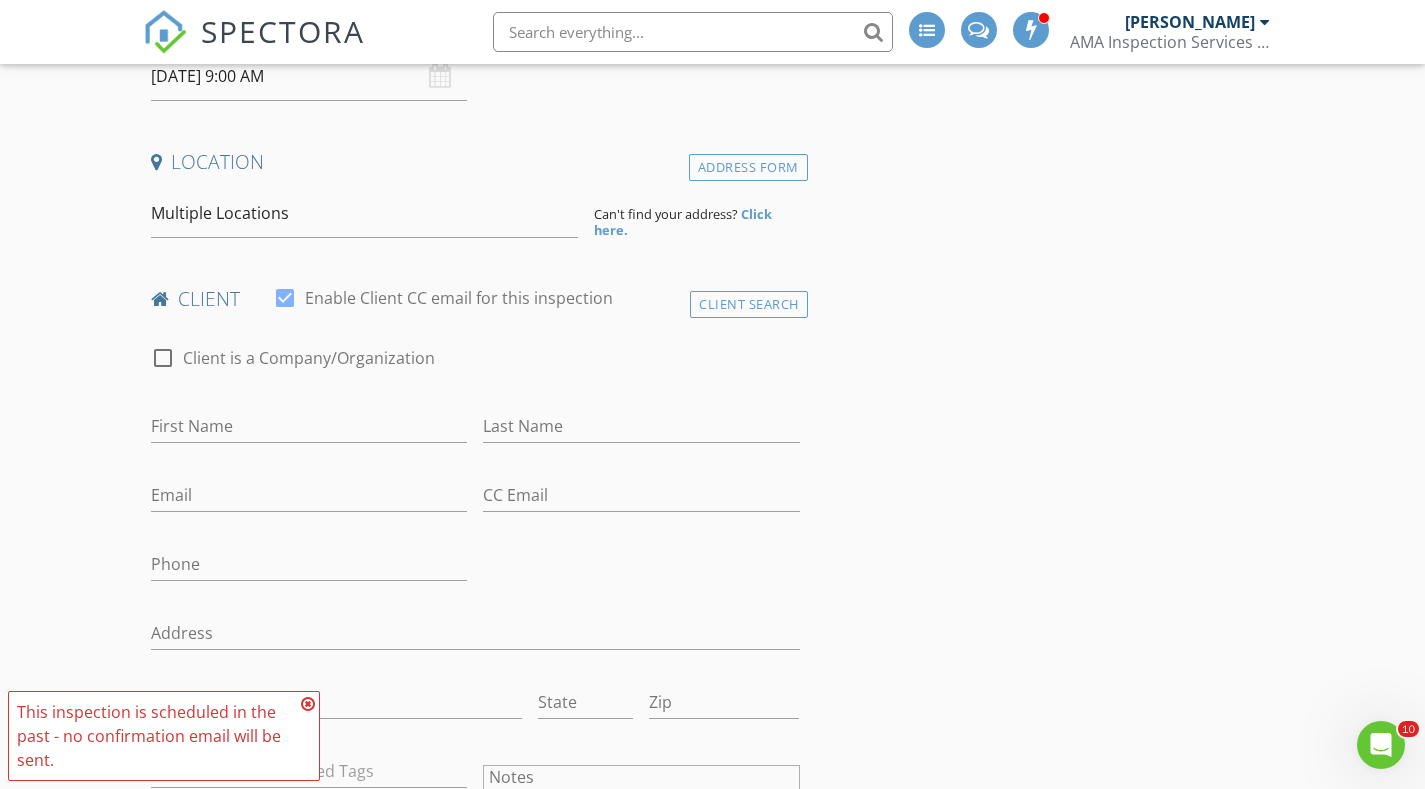 click at bounding box center [163, 358] 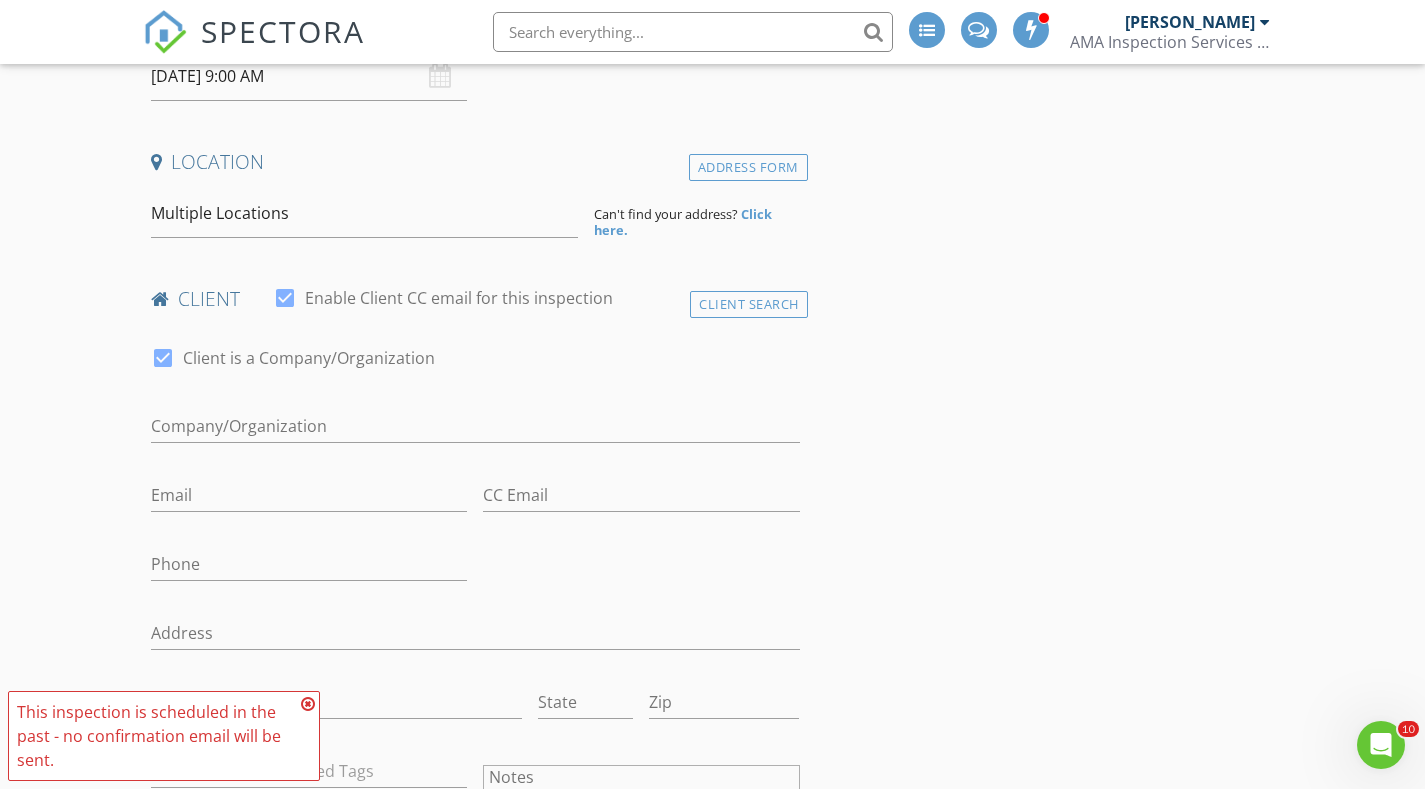 click on "Client Search" at bounding box center (749, 304) 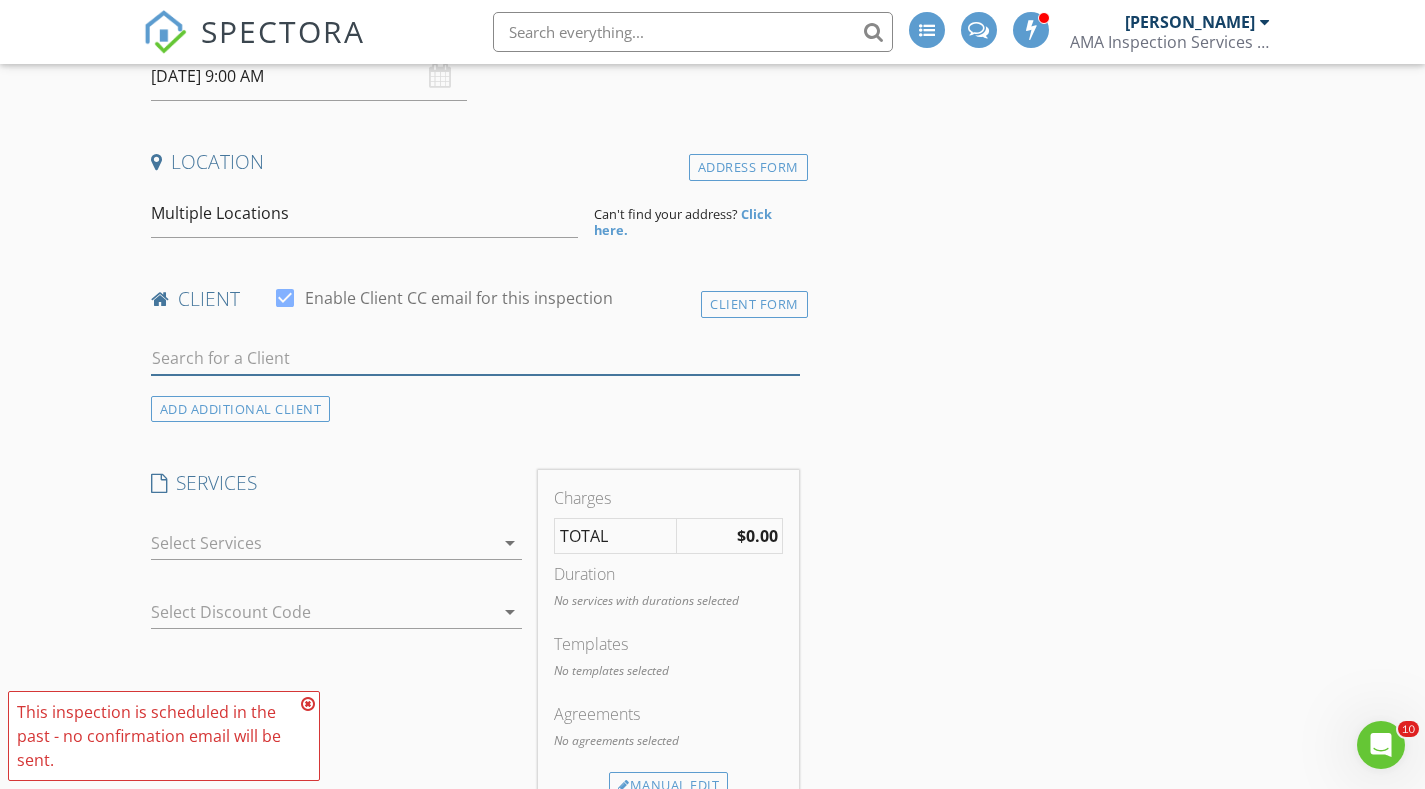 click at bounding box center (475, 358) 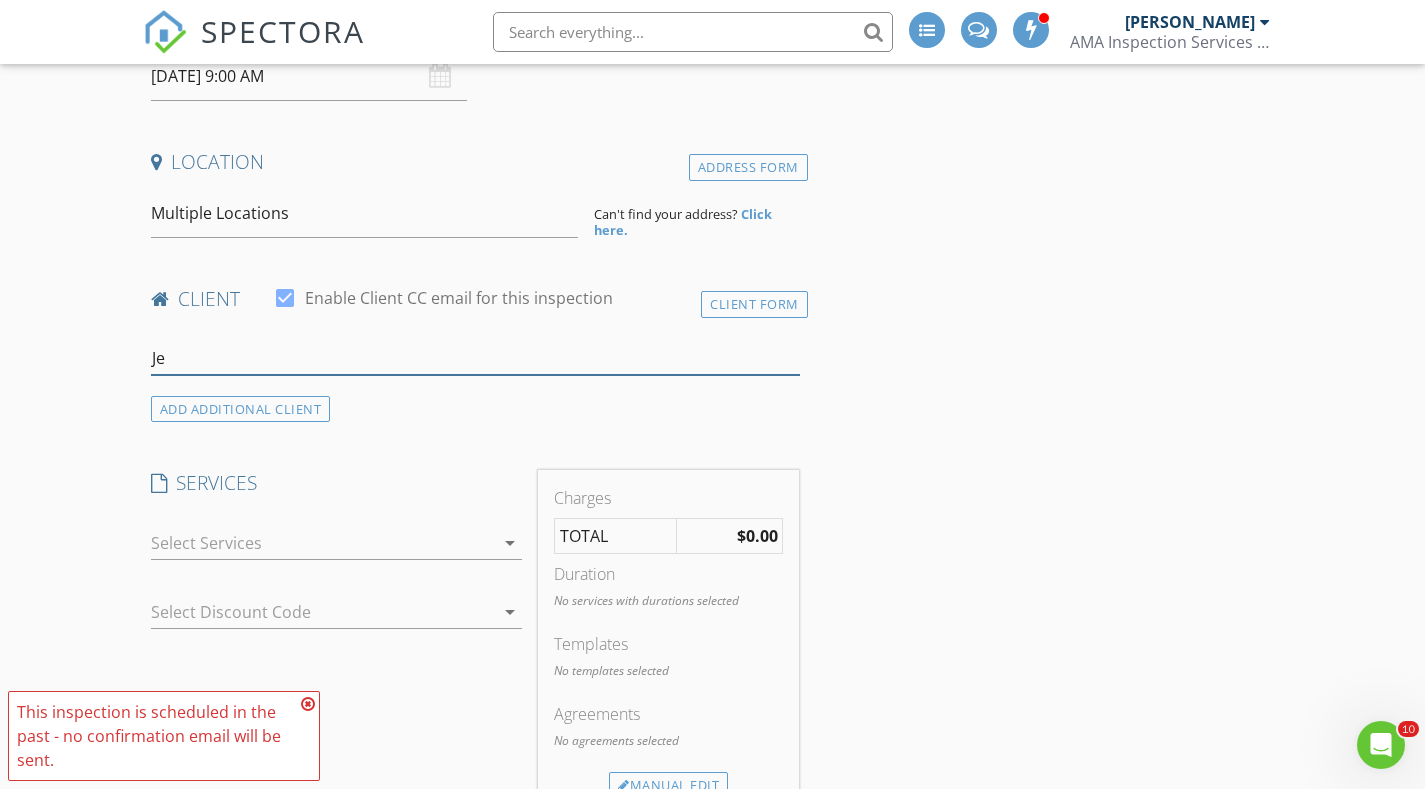 type on "J" 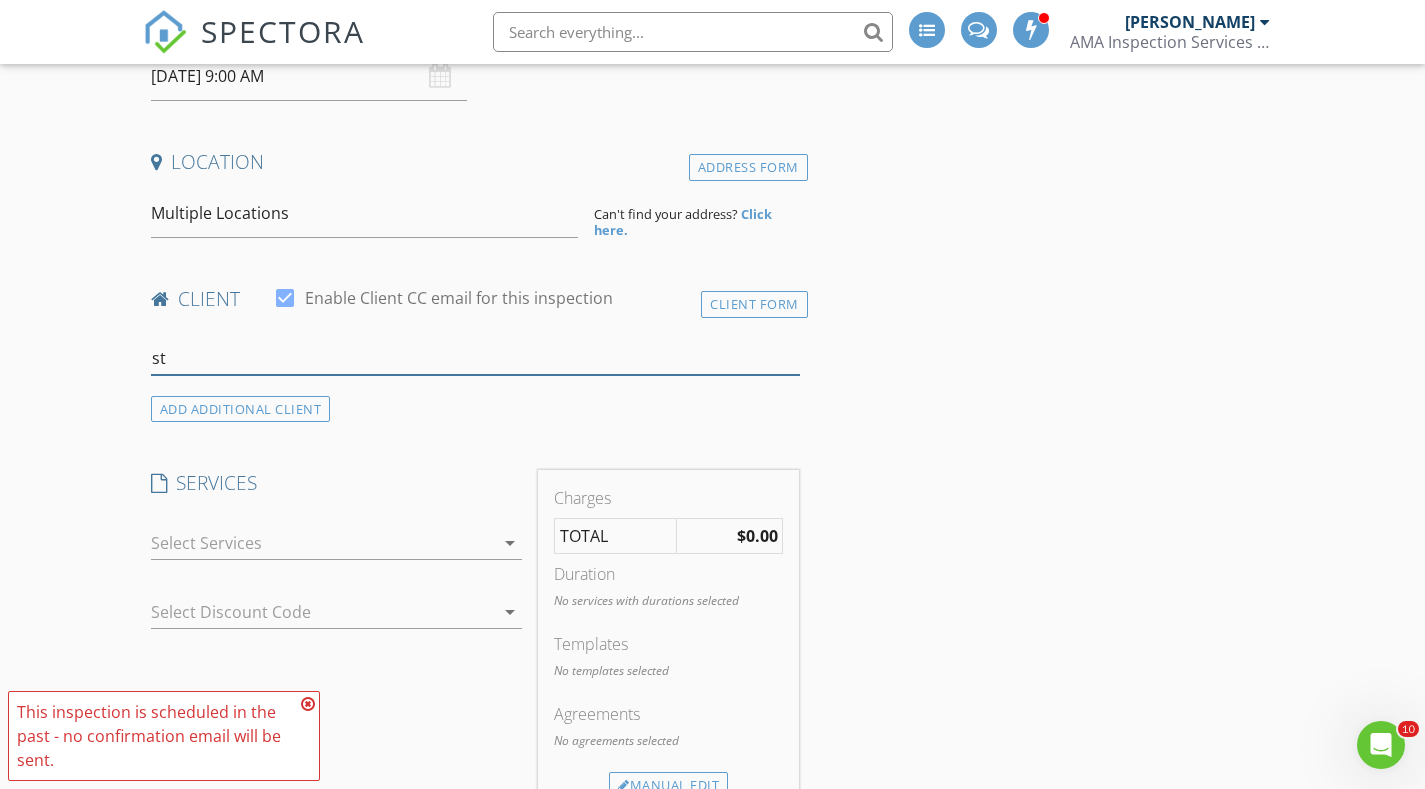 type on "s" 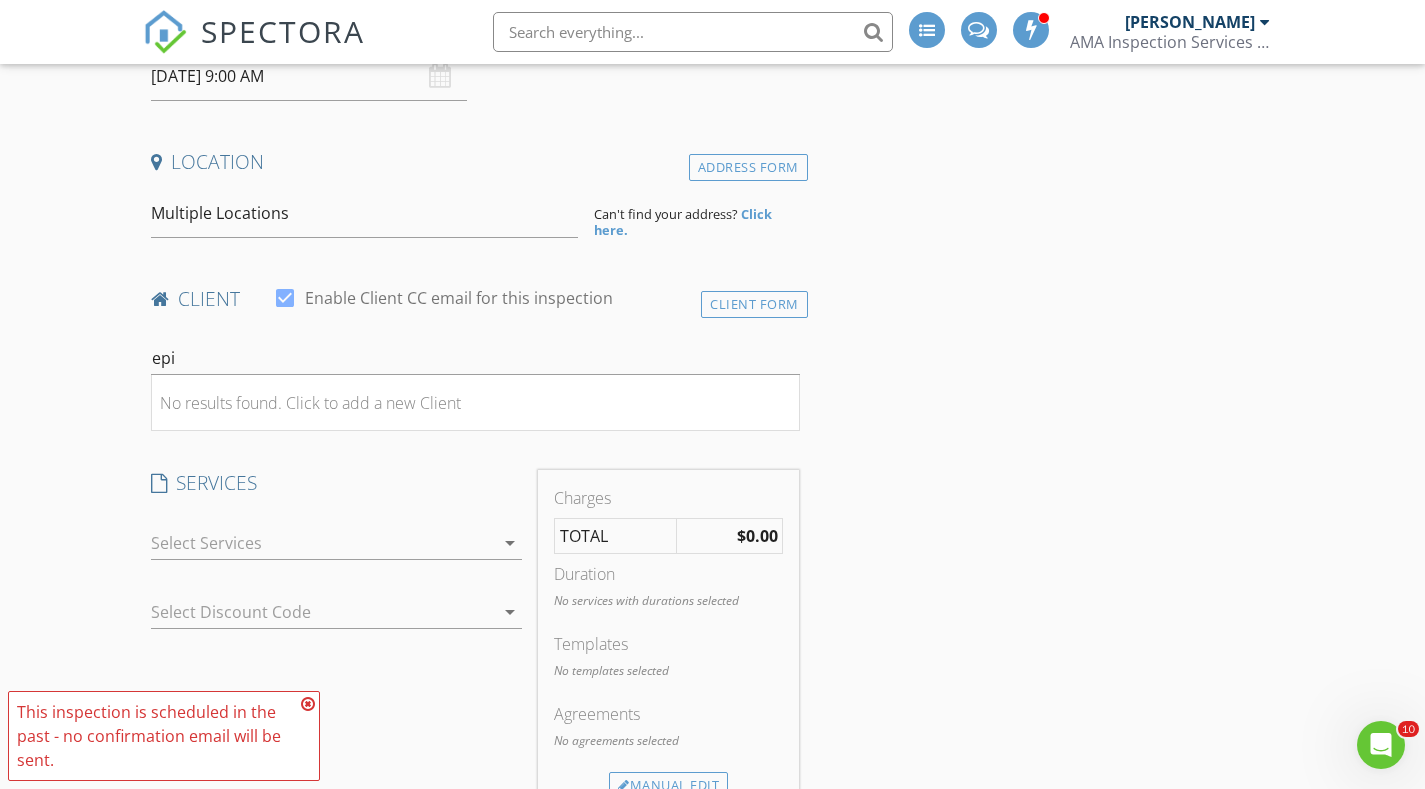click on "New Inspection
INSPECTOR(S)
check_box   Austin McCrary   PRIMARY   Austin McCrary arrow_drop_down   check_box_outline_blank Austin McCrary specifically requested
Date/Time
07/03/2025 9:00 AM
Location
Address Form   Multiple Locations     Can't find your address?   Click here.
client
check_box Enable Client CC email for this inspection   Client Form   epi
No results found. Click to add a new
Client
ADD ADDITIONAL client
SERVICES
check_box_outline_blank   Residential Home Inspection   Detailed Residential Home Inspection  check_box_outline_blank   Commercial Inspection    Commercial Inspection  check_box_outline_blank   Termite Inspection NPMA 33 Report   Termite Inspection NPMA 33  check_box_outline_blank" at bounding box center (712, 1366) 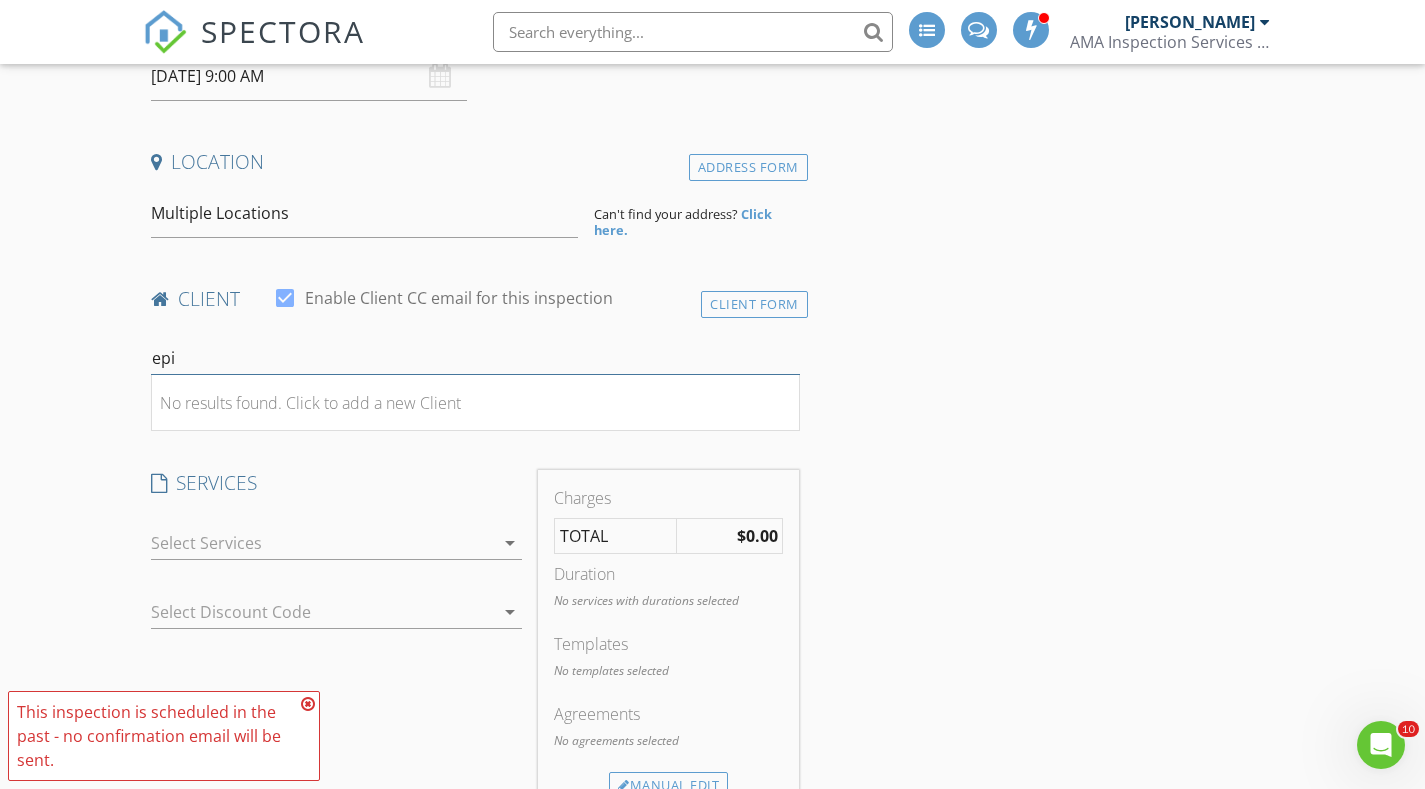 click on "epi" at bounding box center [475, 358] 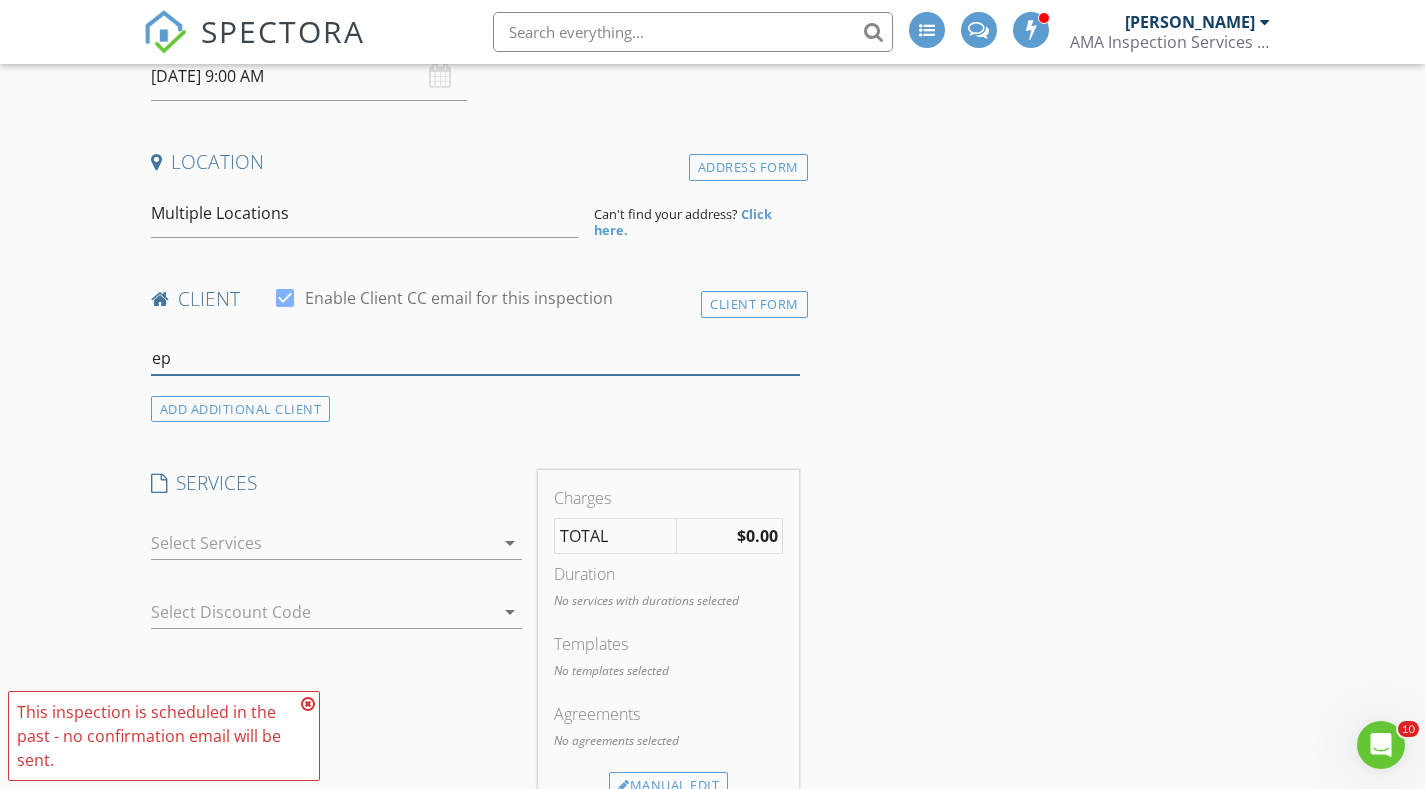 type on "e" 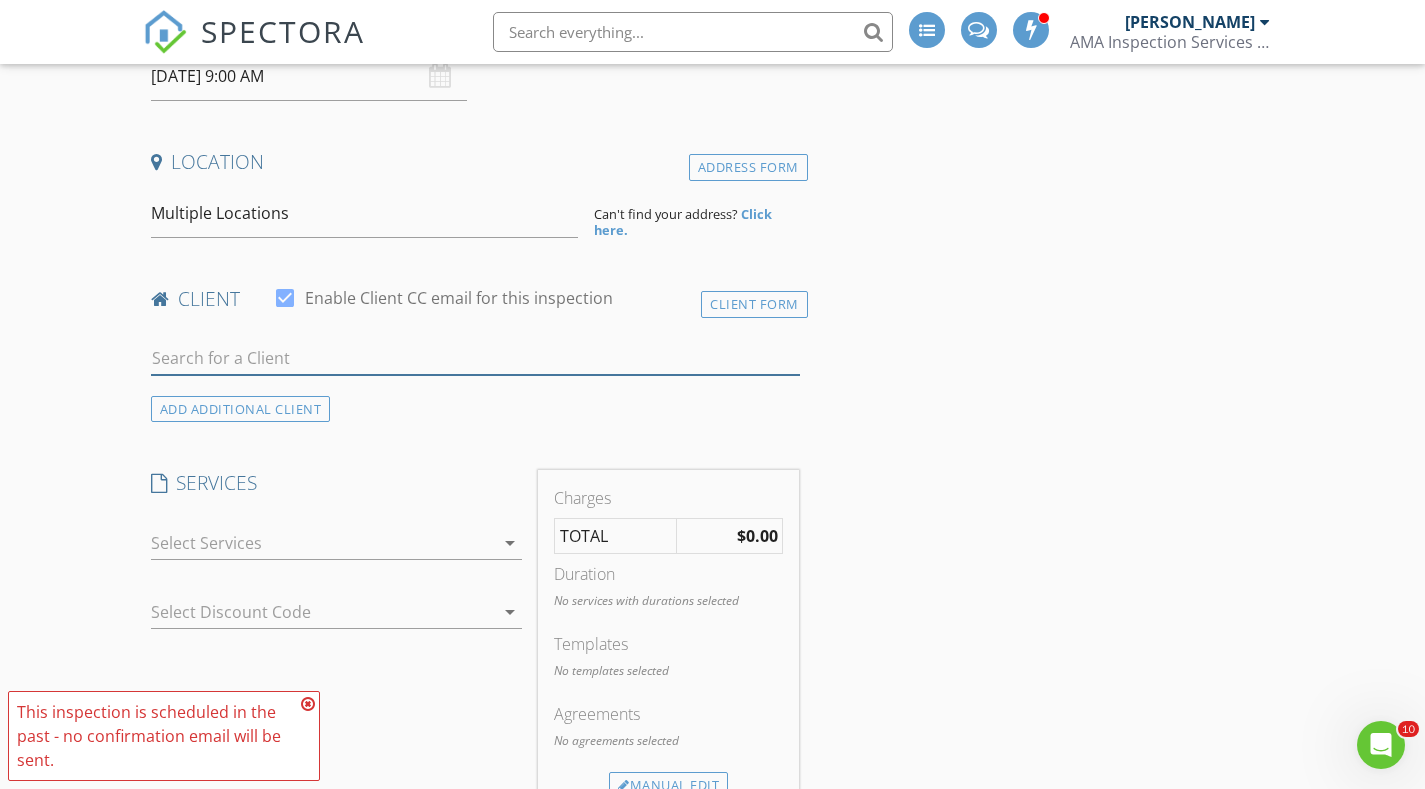 type 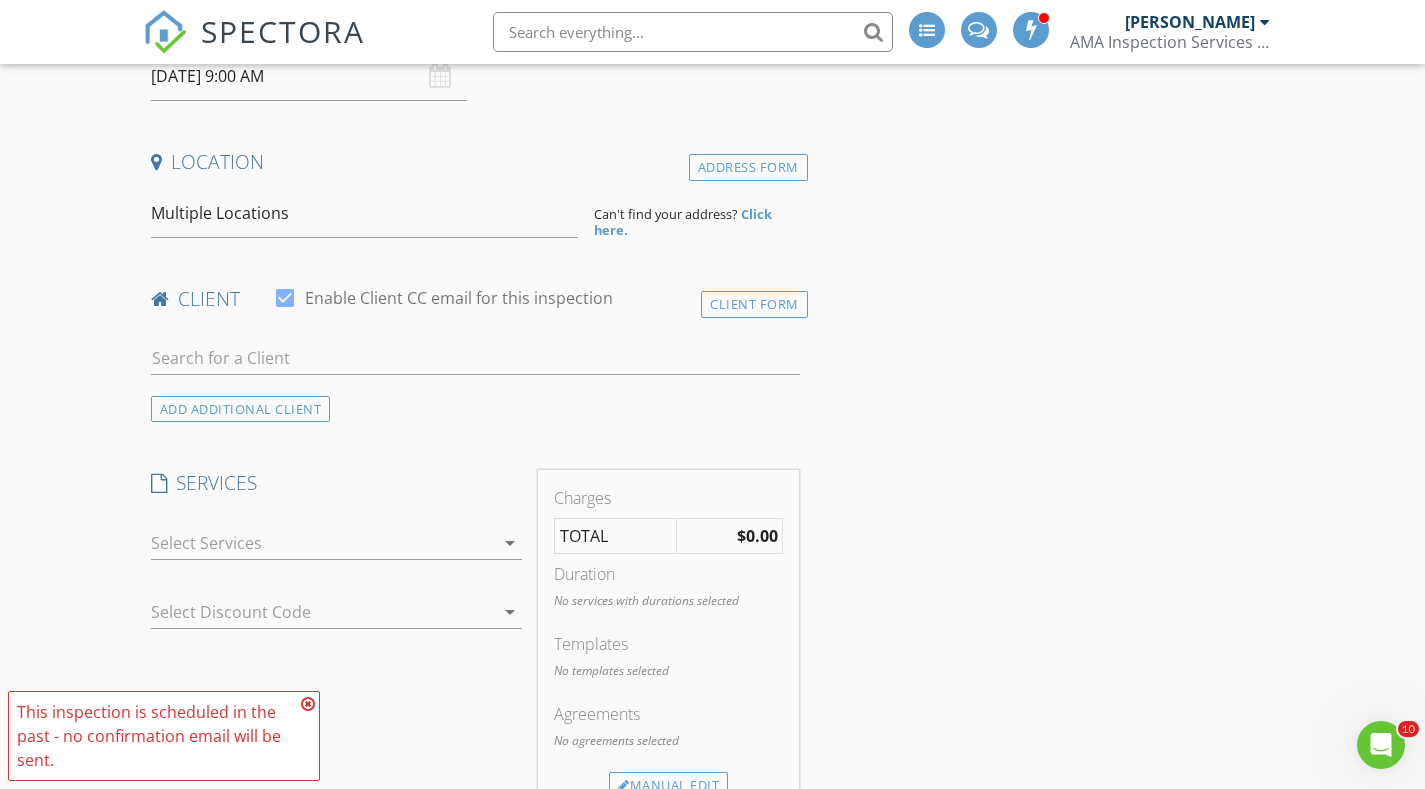 click on "Client Form" at bounding box center (754, 304) 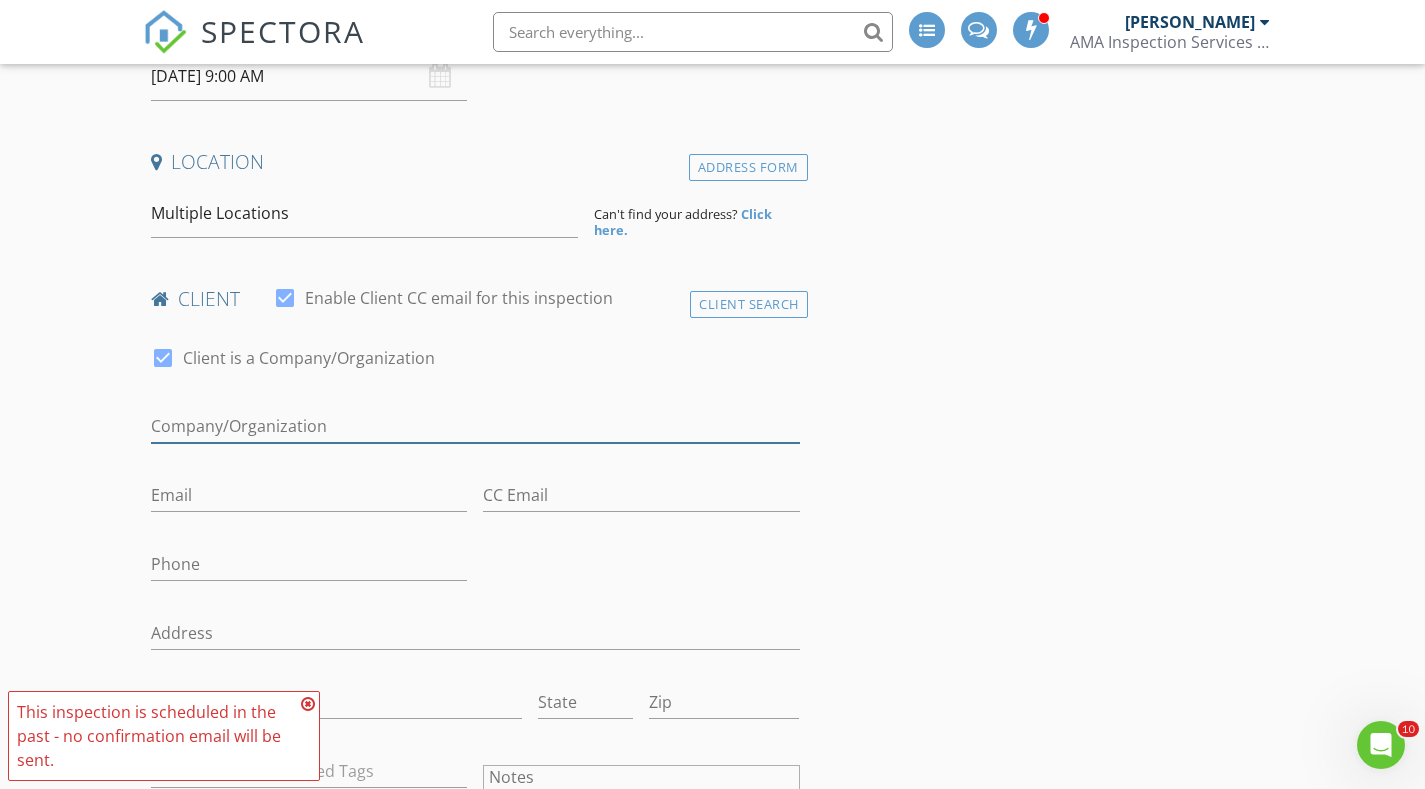 click at bounding box center [475, 426] 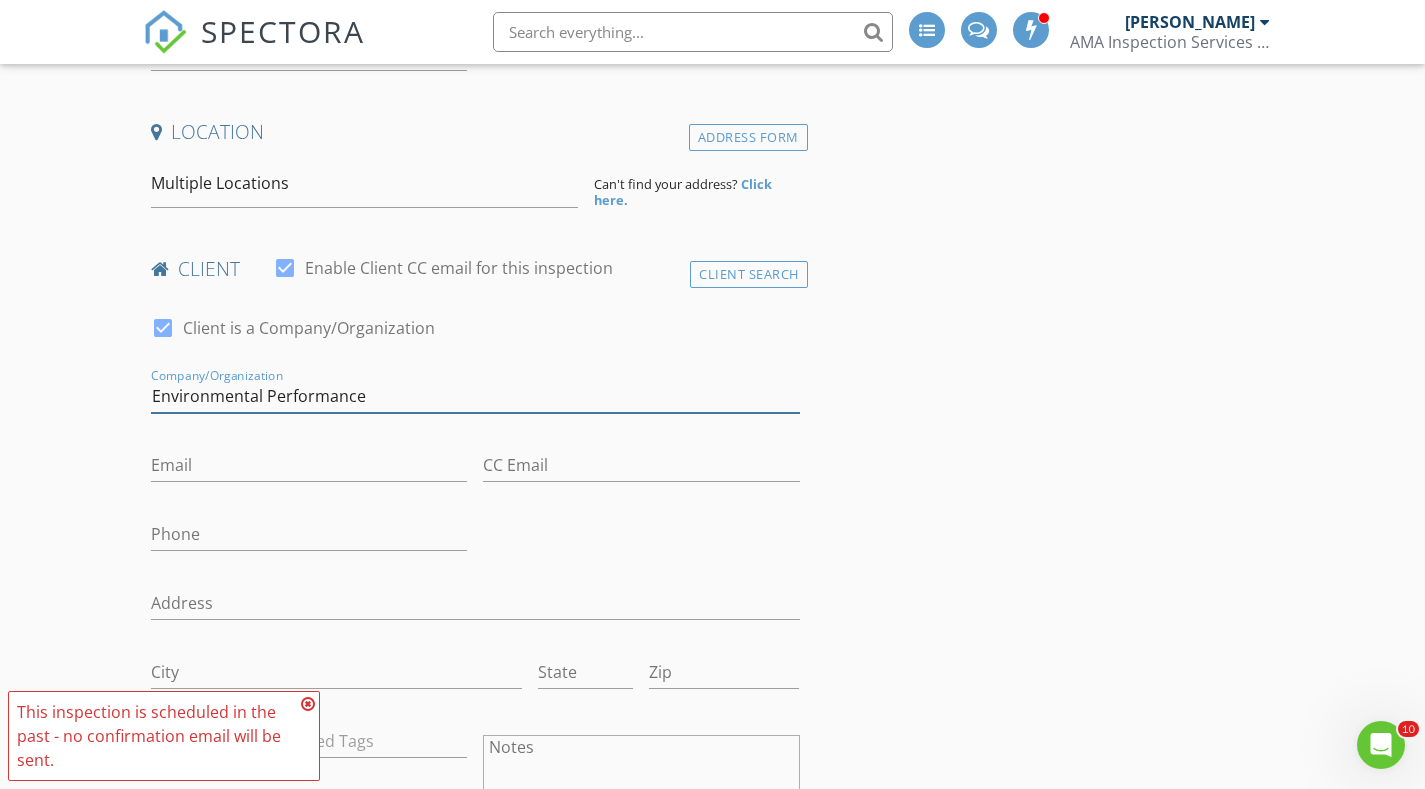 scroll, scrollTop: 700, scrollLeft: 0, axis: vertical 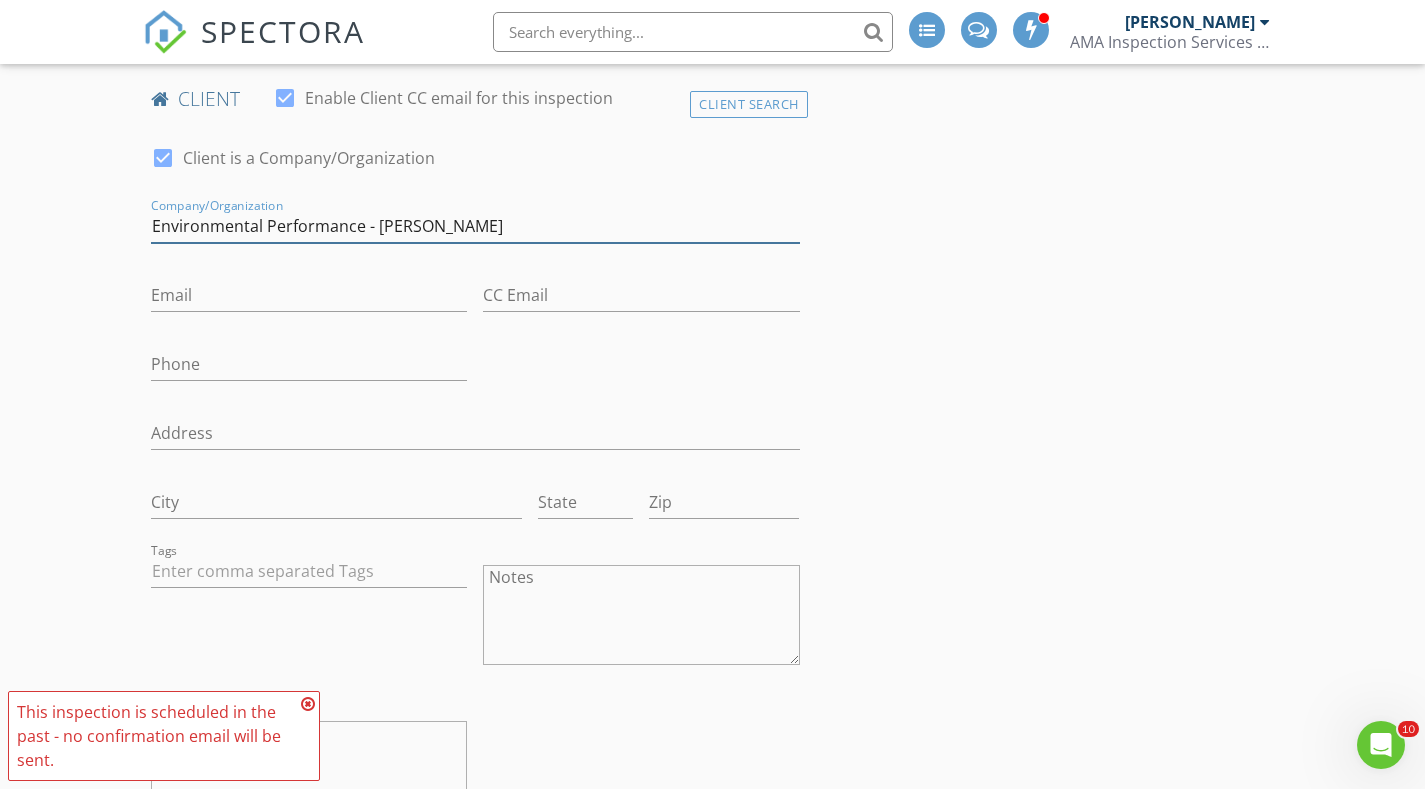 type on "Environmental Performance - [PERSON_NAME]" 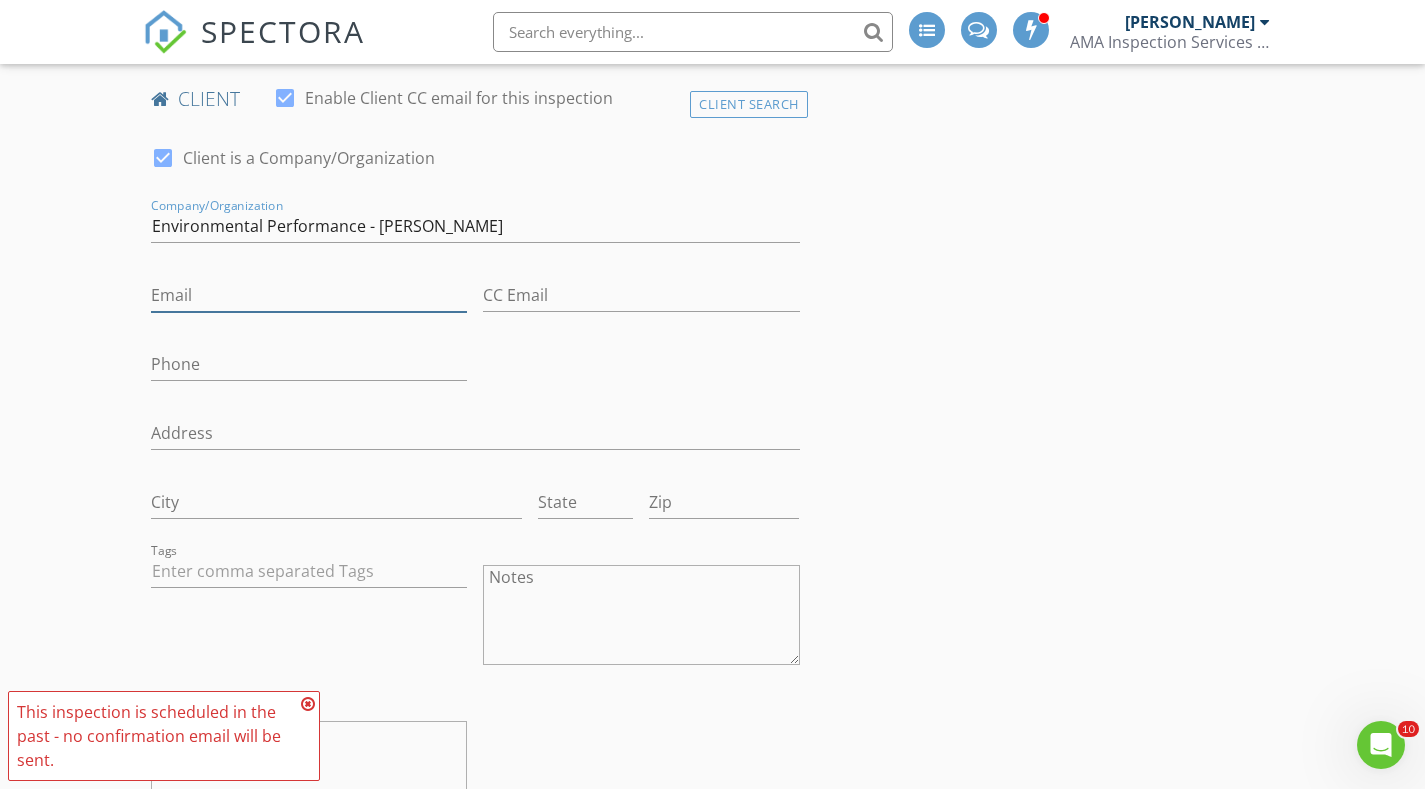 click on "Email" at bounding box center (309, 295) 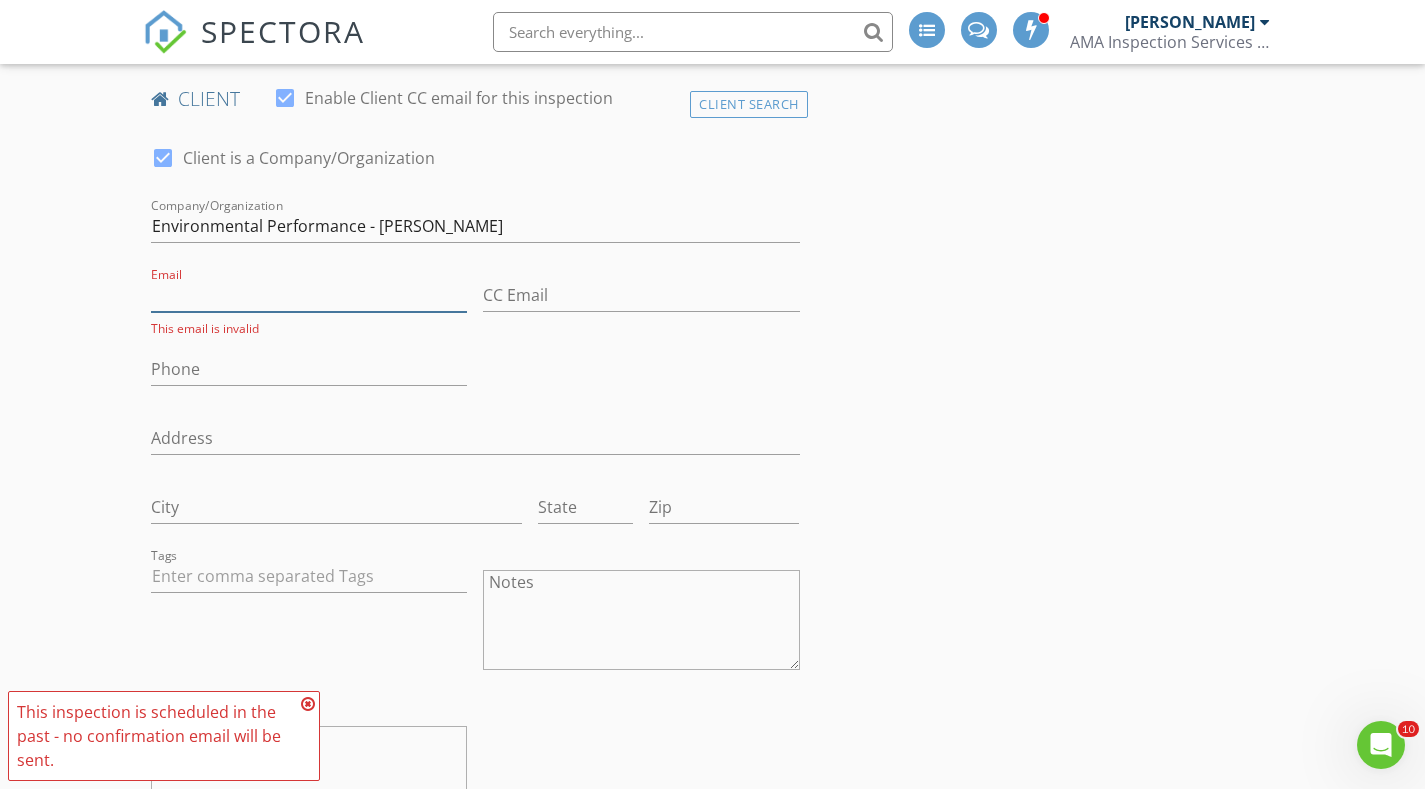 paste on "JSTRATTON@EPERINC.COM" 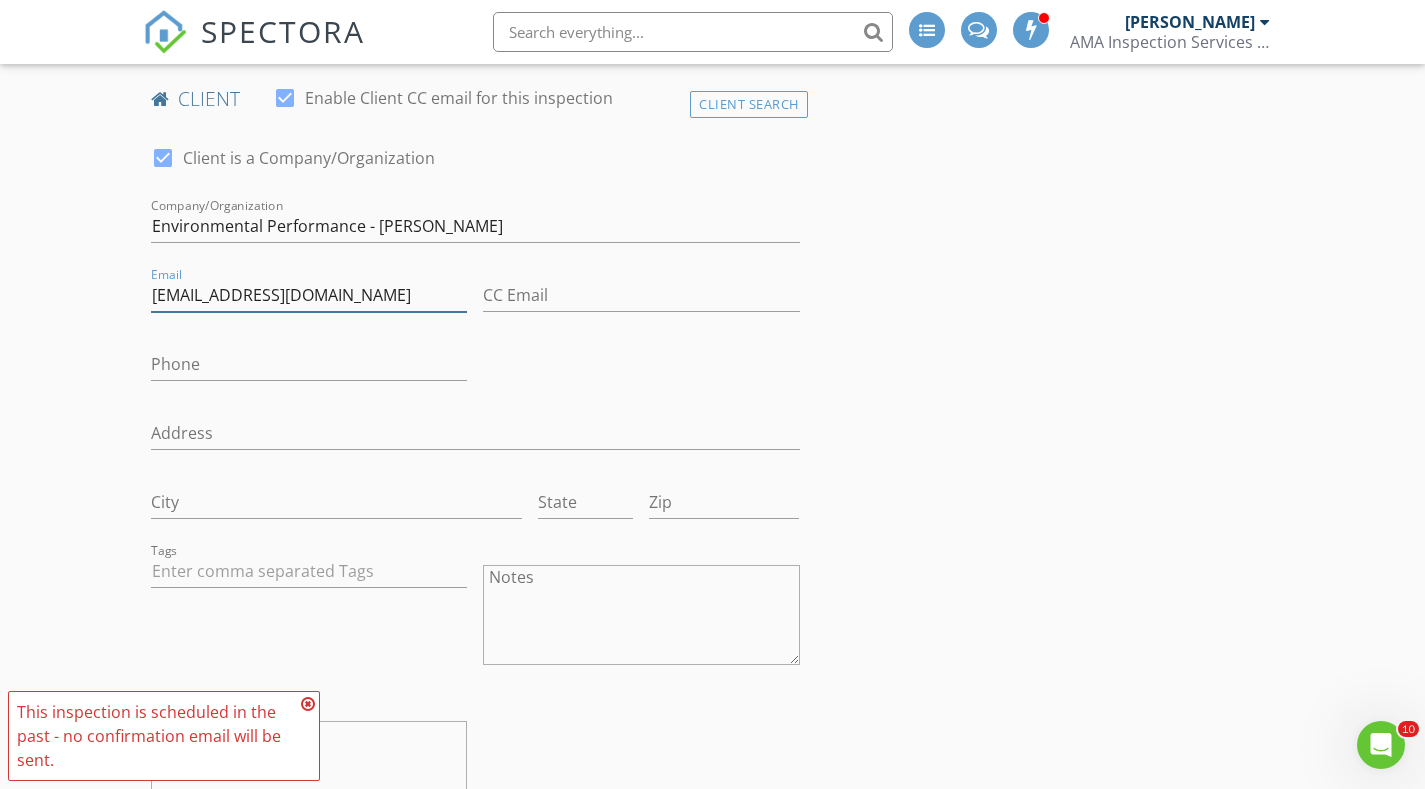 type on "JSTRATTON@EPERINC.COM" 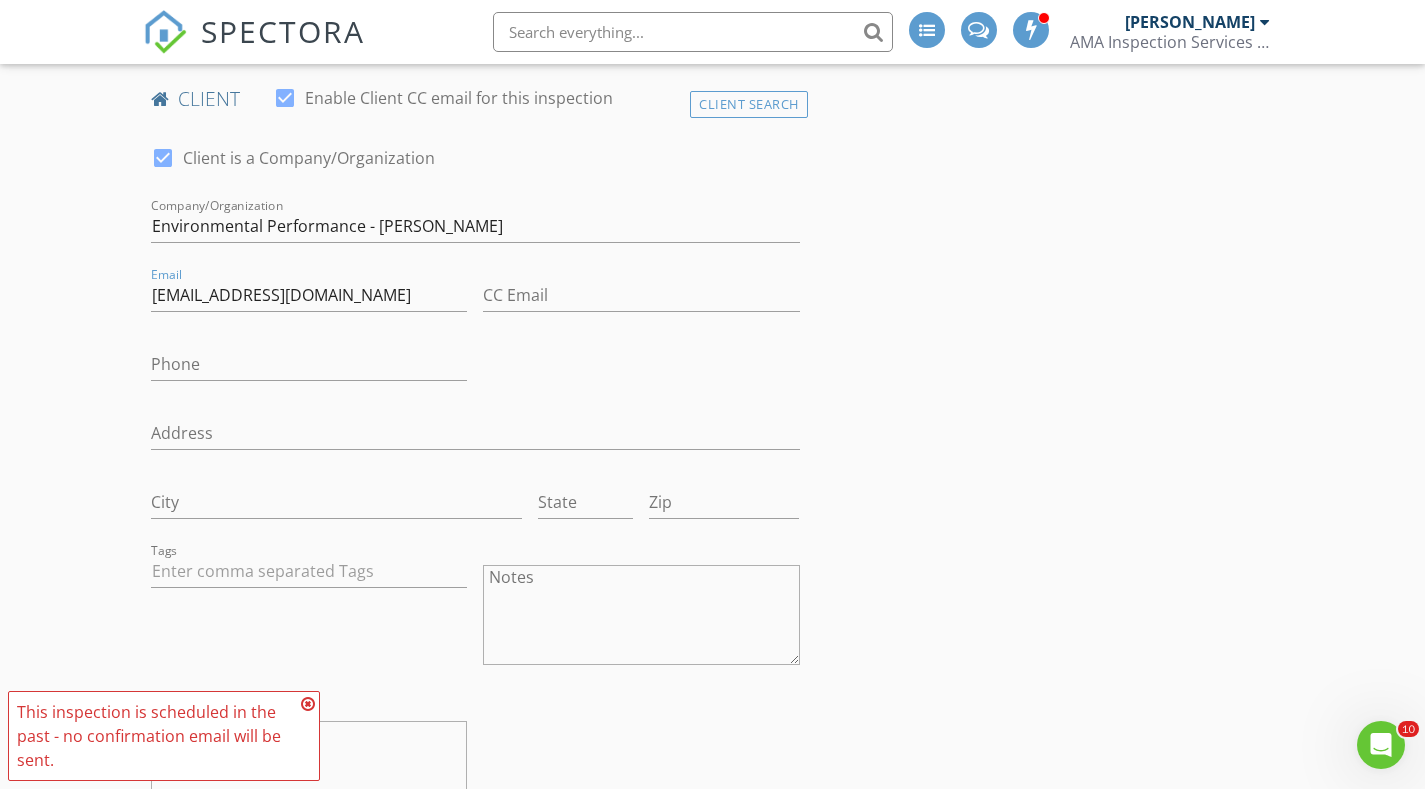 click on "INSPECTOR(S)
check_box   Austin McCrary   PRIMARY   Austin McCrary arrow_drop_down   check_box_outline_blank Austin McCrary specifically requested
Date/Time
07/03/2025 9:00 AM
Location
Address Form   Multiple Locations     Can't find your address?   Click here.
client
check_box Enable Client CC email for this inspection   Client Search     check_box Client is a Company/Organization   Company/Organization Environmental Performance - Jennifer Stratton       Email JSTRATTON@EPERINC.COM This email is invalid   CC Email   Phone   Address   City   State   Zip     Tags         Notes   Private Notes
ADD ADDITIONAL client
SERVICES
check_box_outline_blank   Residential Home Inspection   Detailed Residential Home Inspection  check_box_outline_blank   Commercial Inspection" at bounding box center [713, 1528] 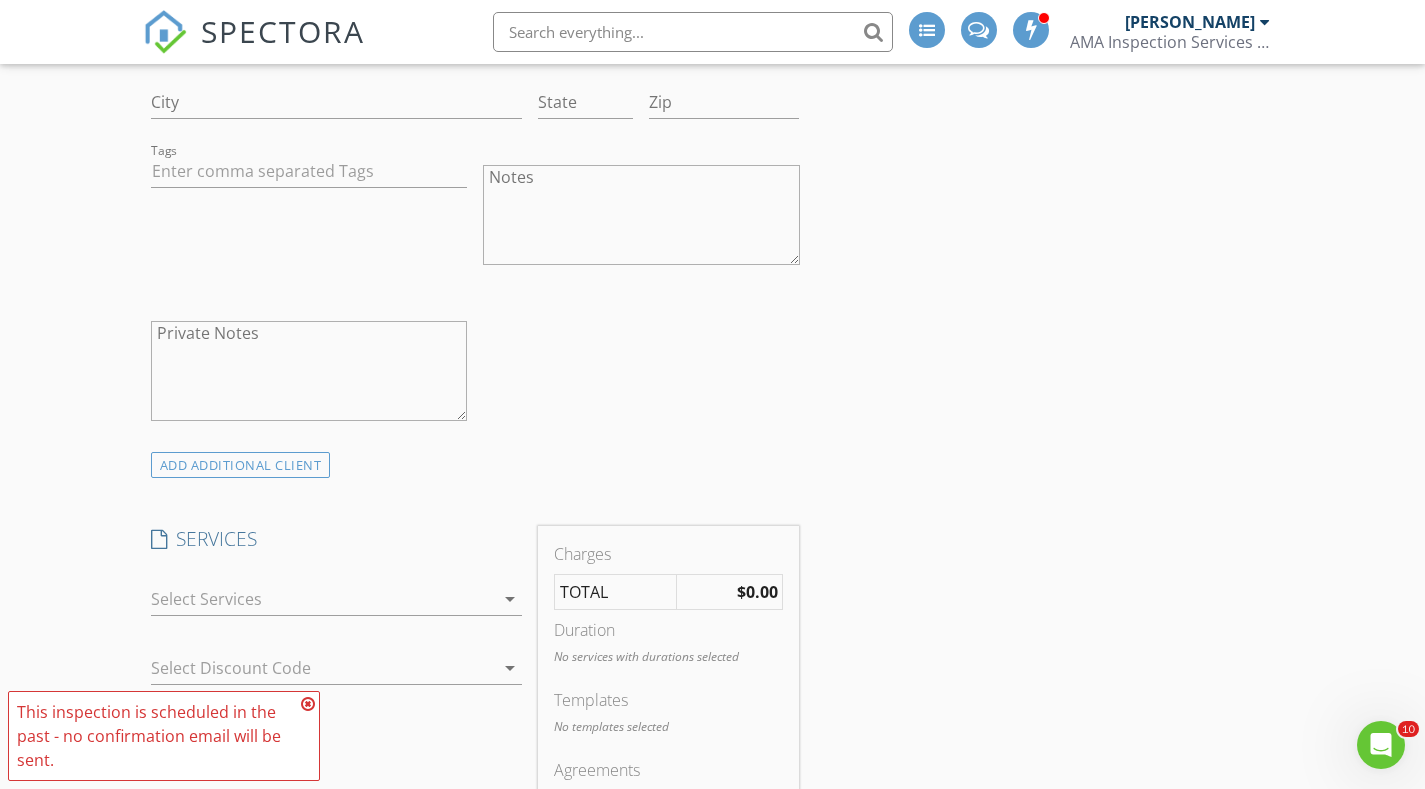 scroll, scrollTop: 1300, scrollLeft: 0, axis: vertical 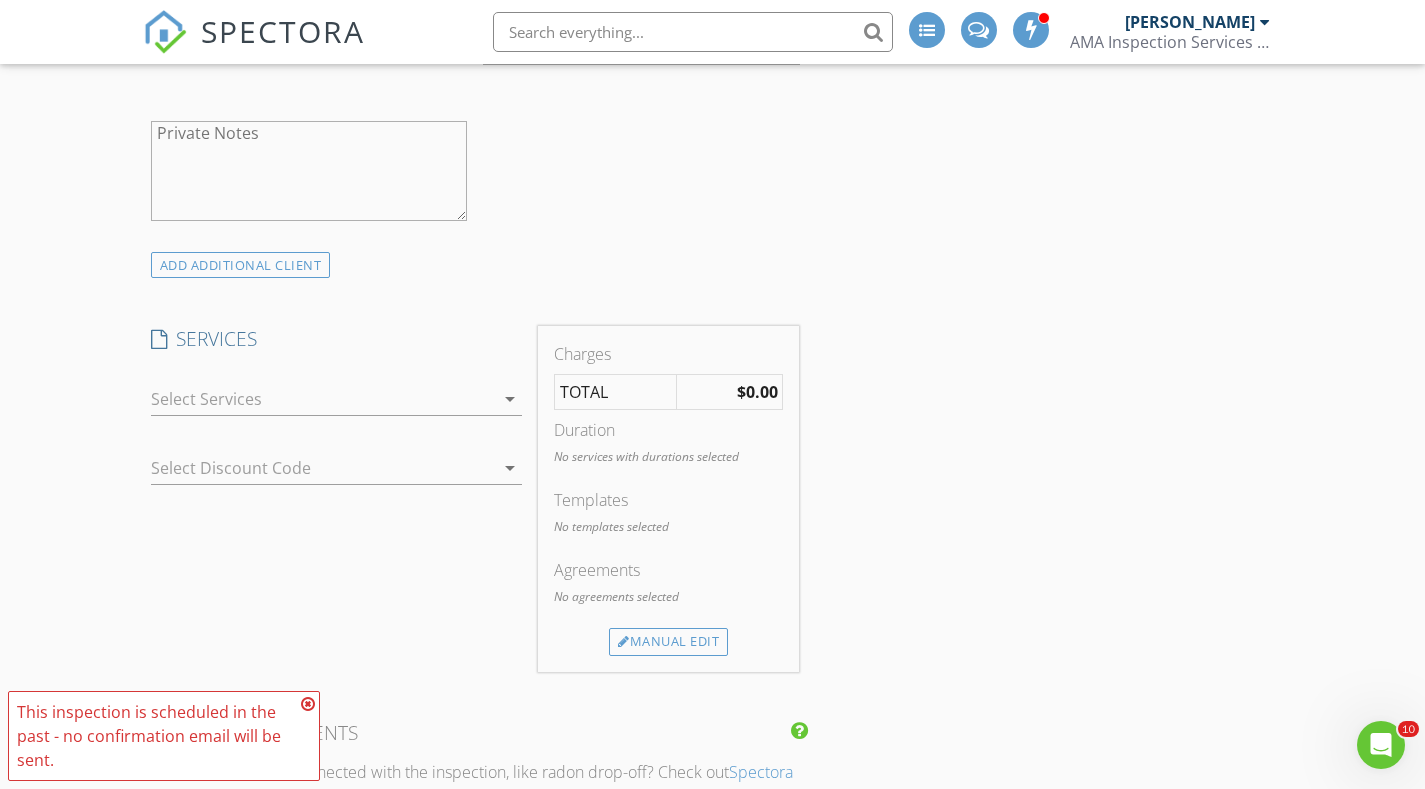 click at bounding box center [323, 399] 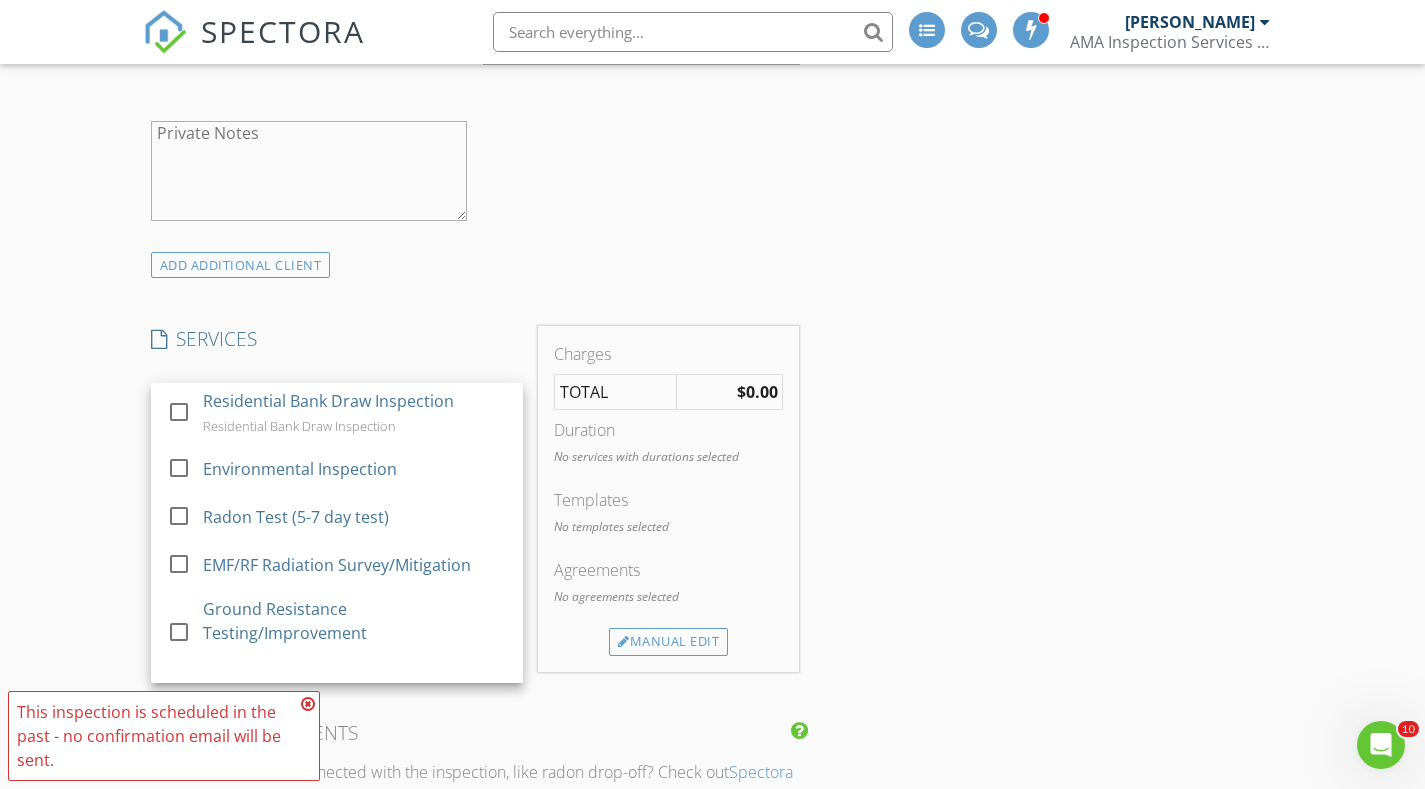 scroll, scrollTop: 990, scrollLeft: 0, axis: vertical 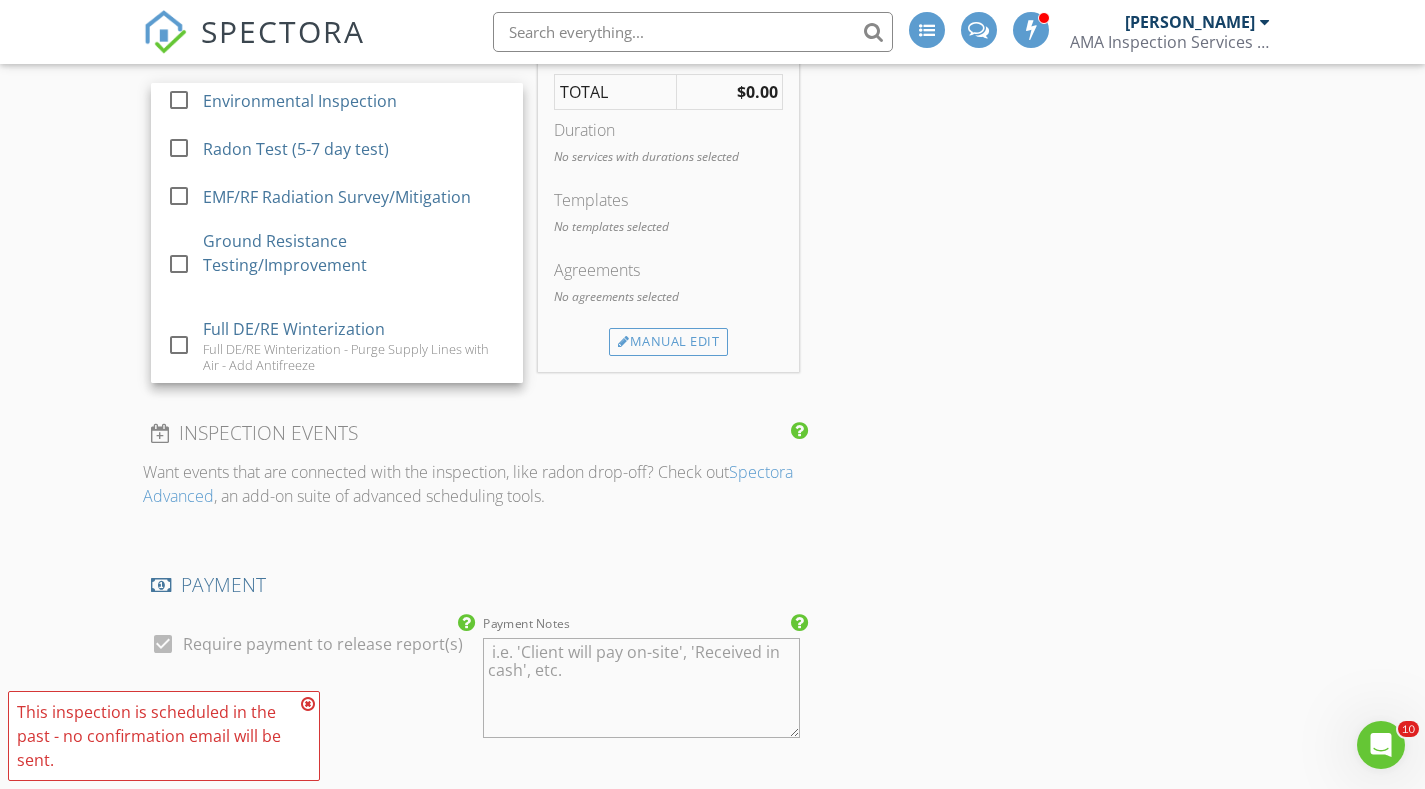 click on "New Inspection
INSPECTOR(S)
check_box   Austin McCrary   PRIMARY   Austin McCrary arrow_drop_down   check_box_outline_blank Austin McCrary specifically requested
Date/Time
07/03/2025 9:00 AM
Location
Address Form   Multiple Locations     Can't find your address?   Click here.
client
check_box Enable Client CC email for this inspection   Client Search     check_box Client is a Company/Organization   Company/Organization Environmental Performance - Jennifer Stratton       Email JSTRATTON@EPERINC.COM   CC Email   Phone   Address   City   State   Zip     Tags         Notes   Private Notes
ADD ADDITIONAL client
SERVICES
check_box_outline_blank   Residential Home Inspection   Detailed Residential Home Inspection  check_box_outline_blank   Commercial Inspection" at bounding box center [712, 594] 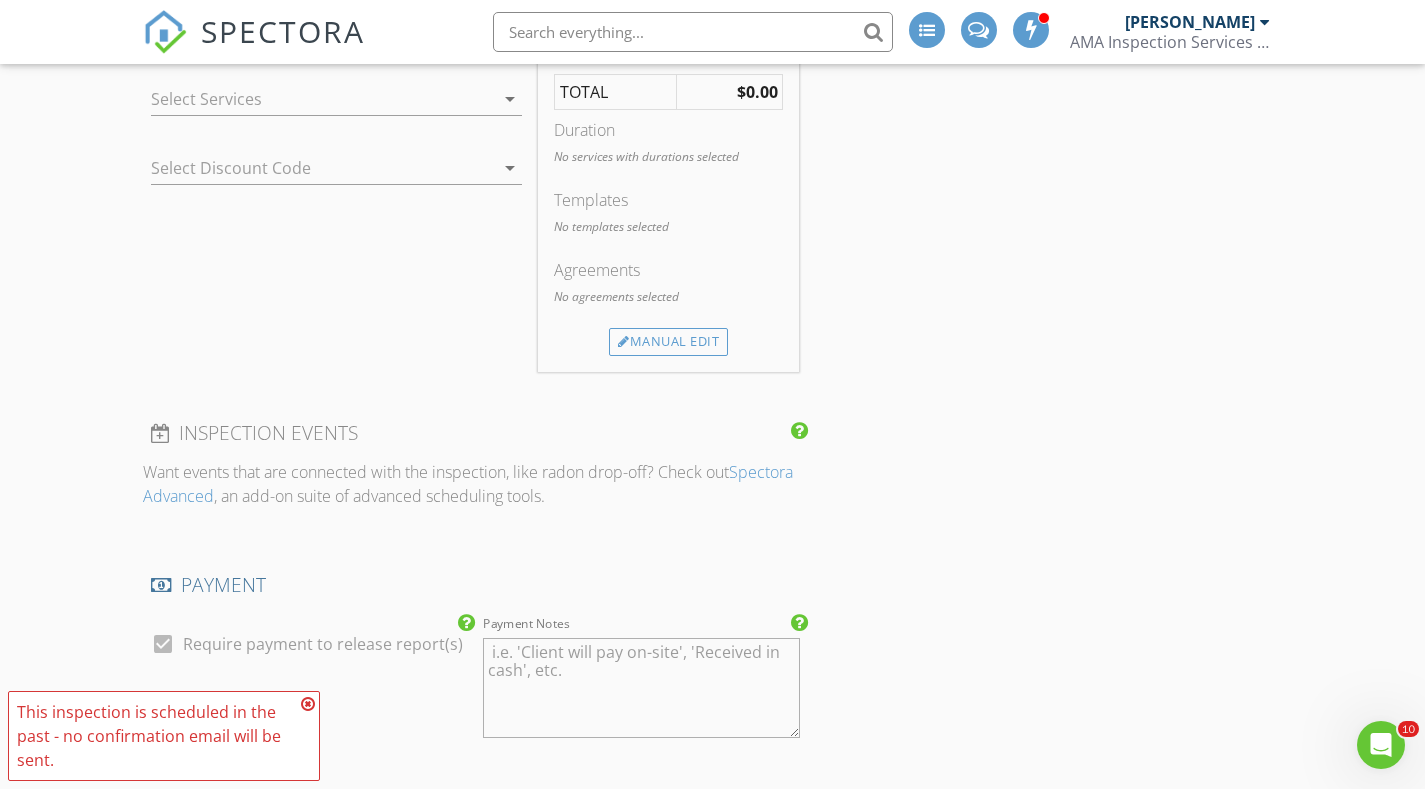 scroll, scrollTop: 1200, scrollLeft: 0, axis: vertical 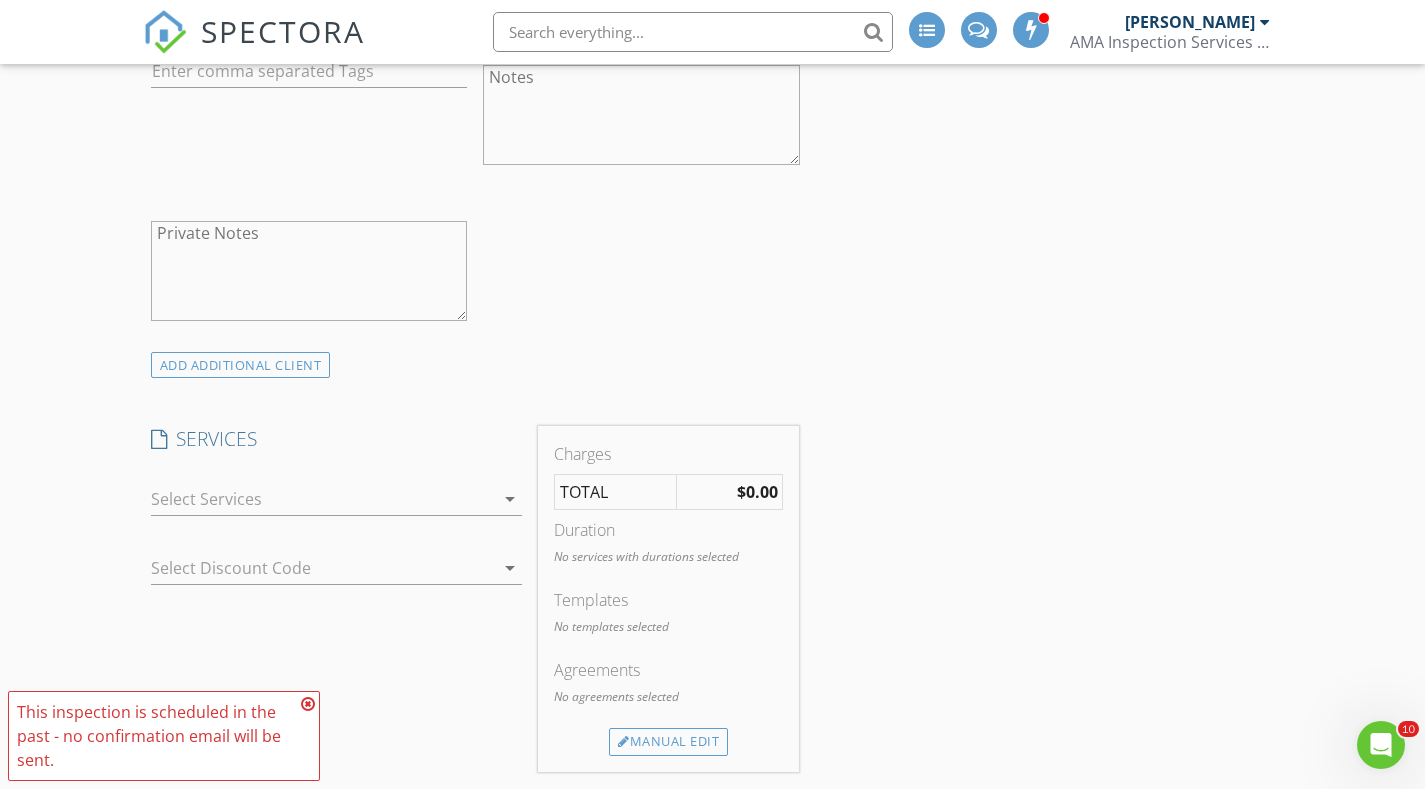click on "arrow_drop_down" at bounding box center (510, 499) 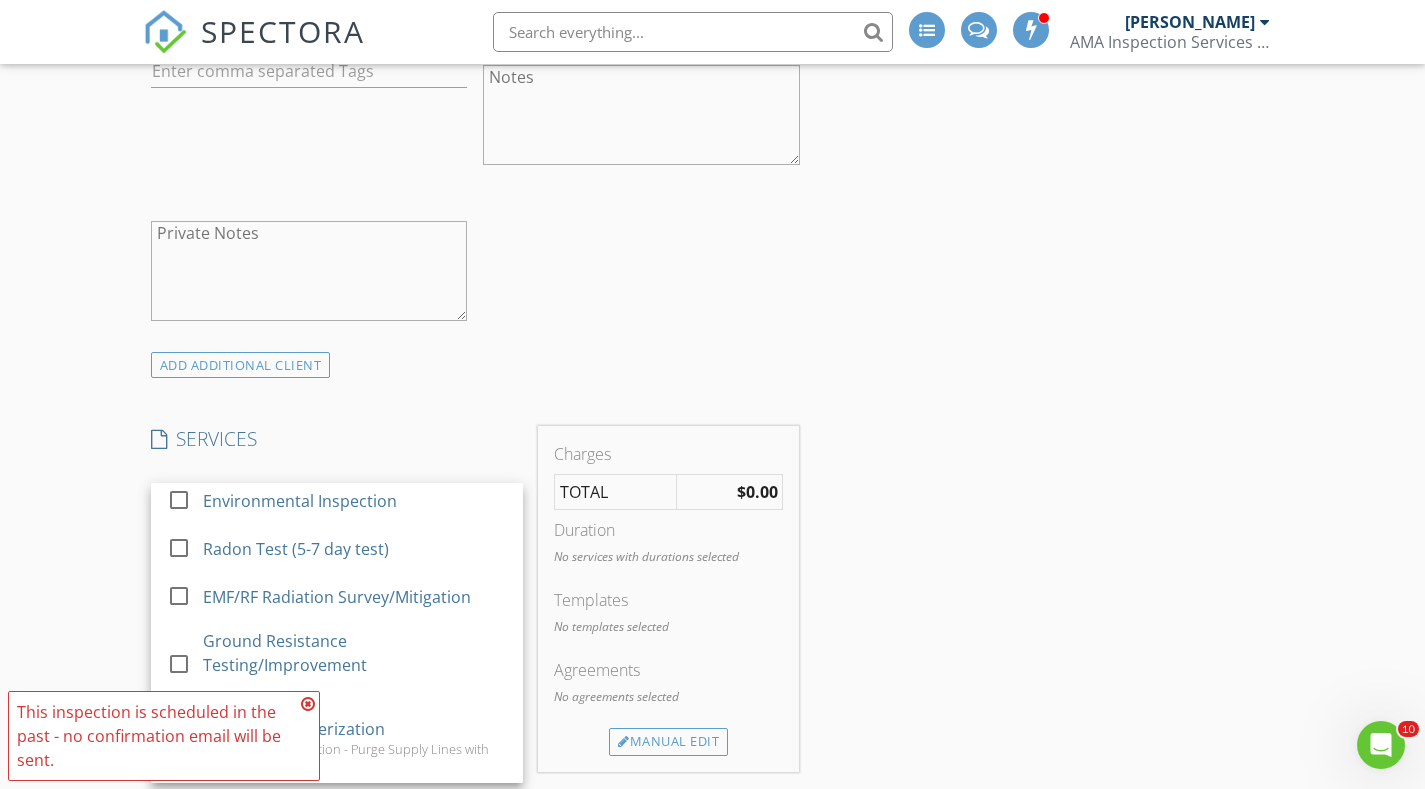 click on "Environmental Inspection" at bounding box center [355, 501] 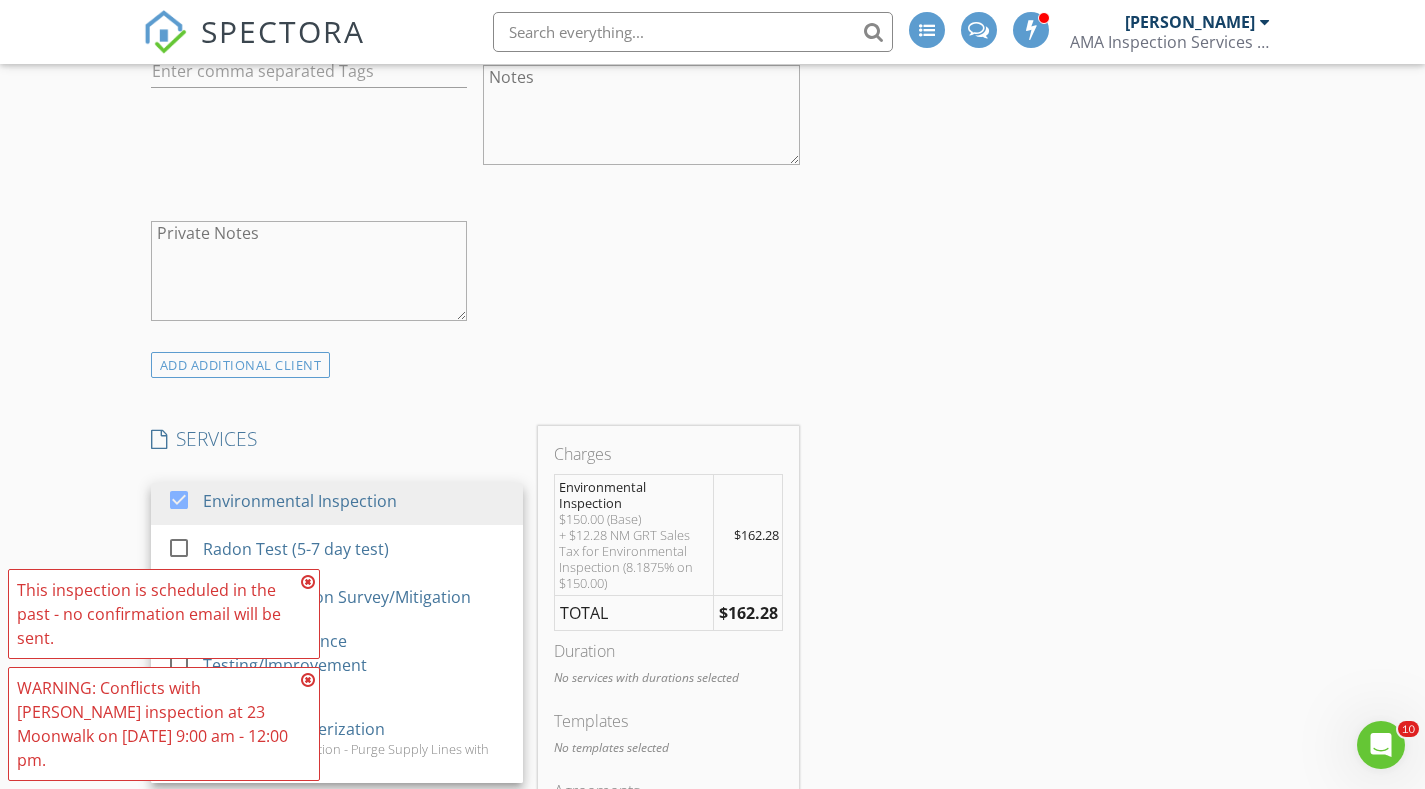 click on "INSPECTOR(S)
check_box   Austin McCrary   PRIMARY   Austin McCrary arrow_drop_down   check_box_outline_blank Austin McCrary specifically requested
Date/Time
07/03/2025 9:00 AM
Location
Address Form   Multiple Locations     Can't find your address?   Click here.
client
check_box Enable Client CC email for this inspection   Client Search     check_box Client is a Company/Organization   Company/Organization Environmental Performance - Jennifer Stratton       Email JSTRATTON@EPERINC.COM   CC Email   Phone   Address   City   State   Zip     Tags         Notes   Private Notes
ADD ADDITIONAL client
SERVICES
check_box_outline_blank   Residential Home Inspection   Detailed Residential Home Inspection  check_box_outline_blank   Commercial Inspection    Commercial Inspection" at bounding box center [713, 1082] 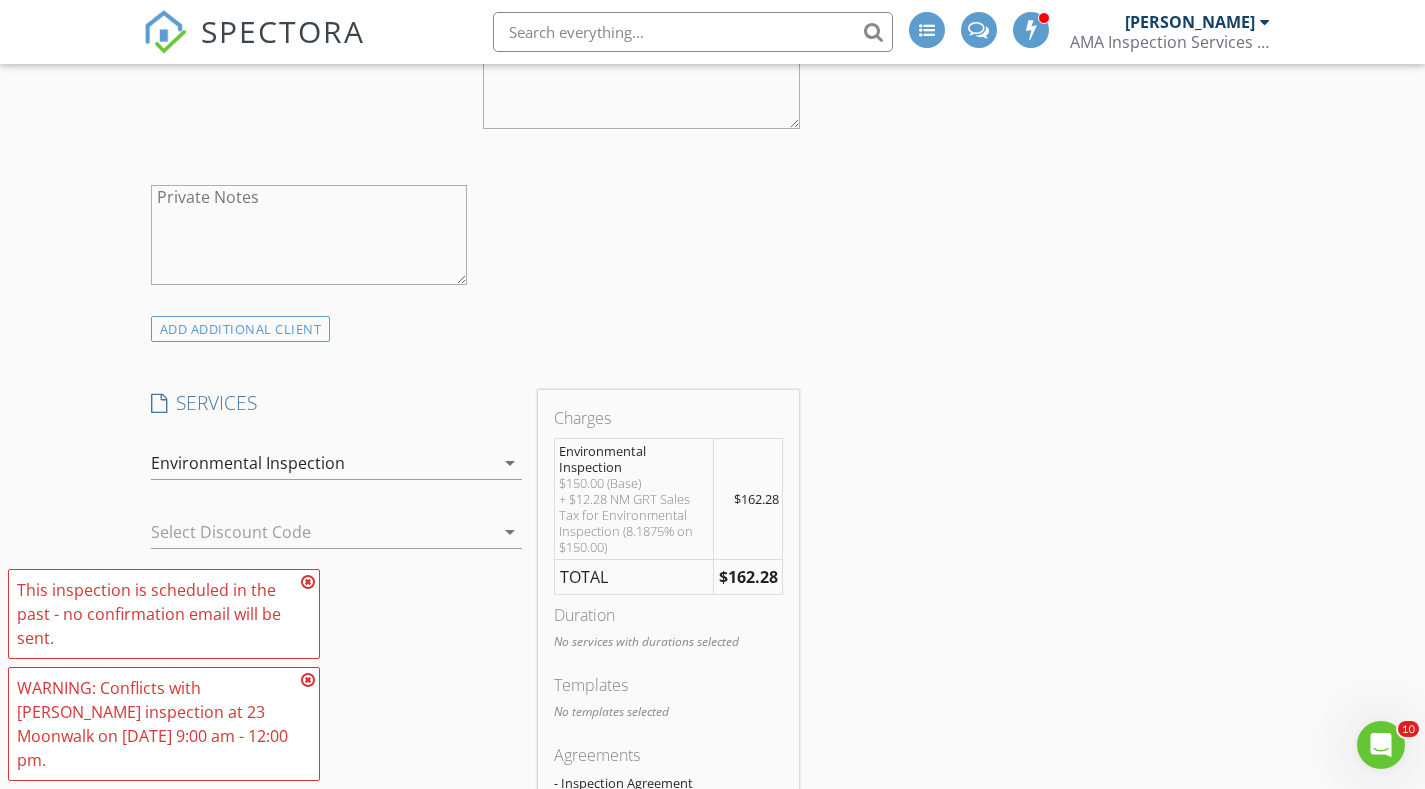 scroll, scrollTop: 1500, scrollLeft: 0, axis: vertical 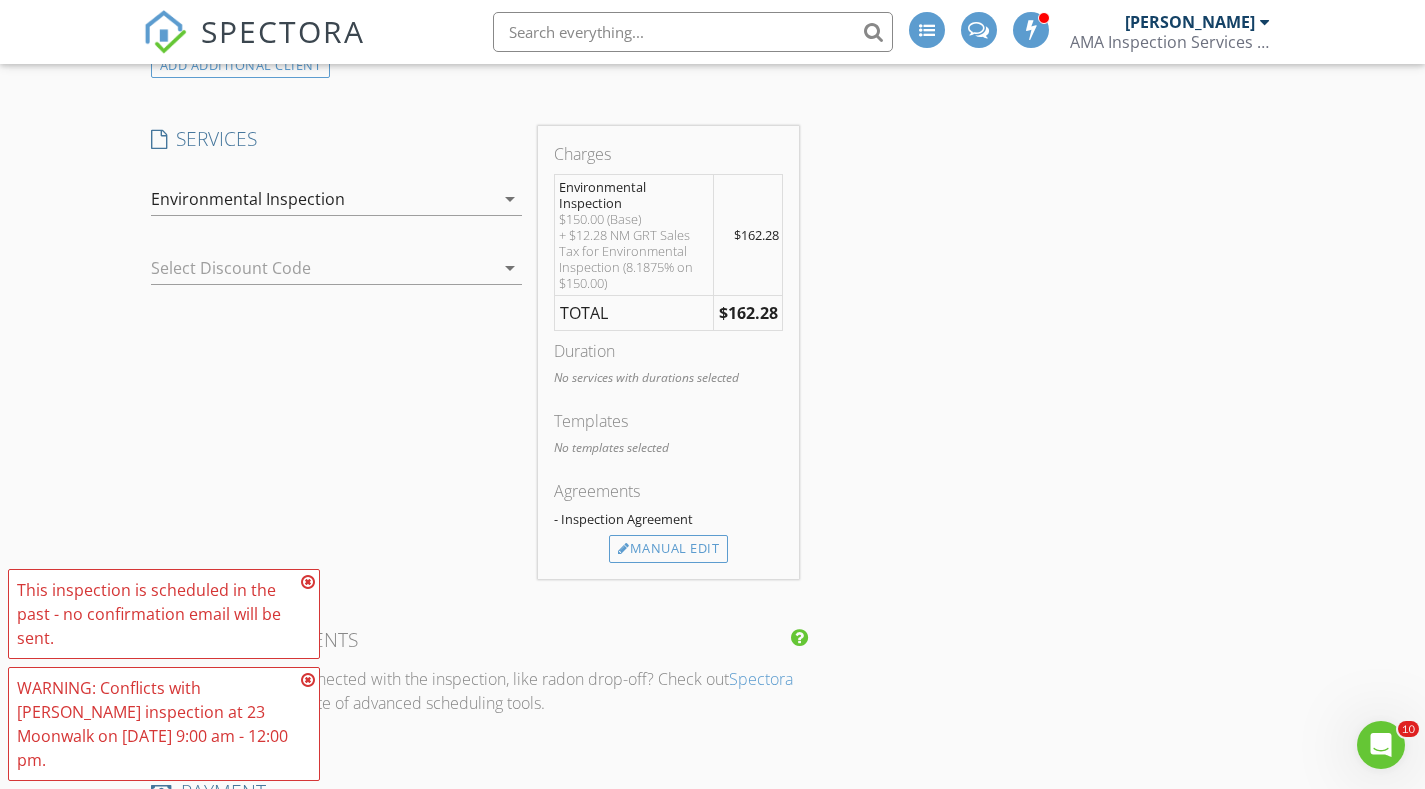 click at bounding box center [308, 582] 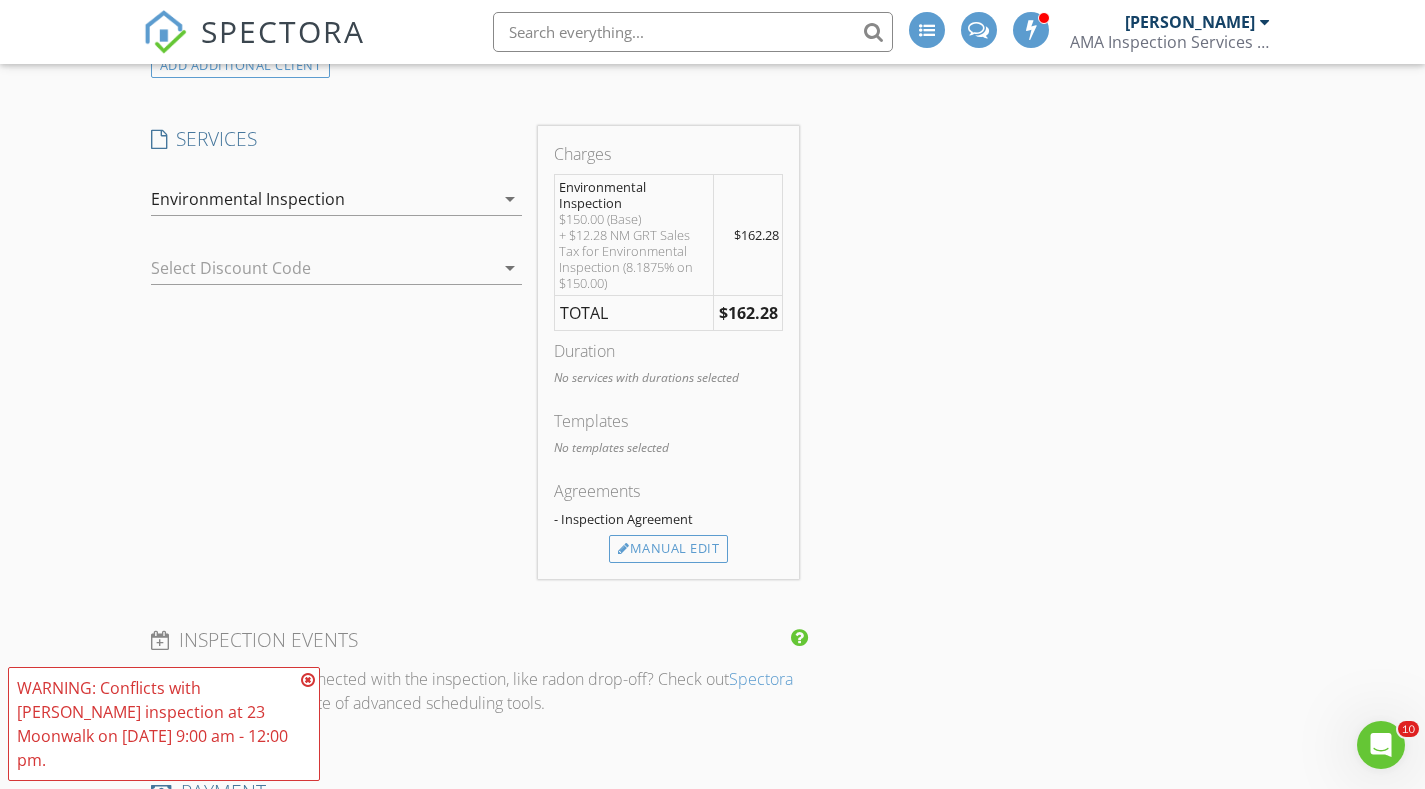 click at bounding box center [308, 680] 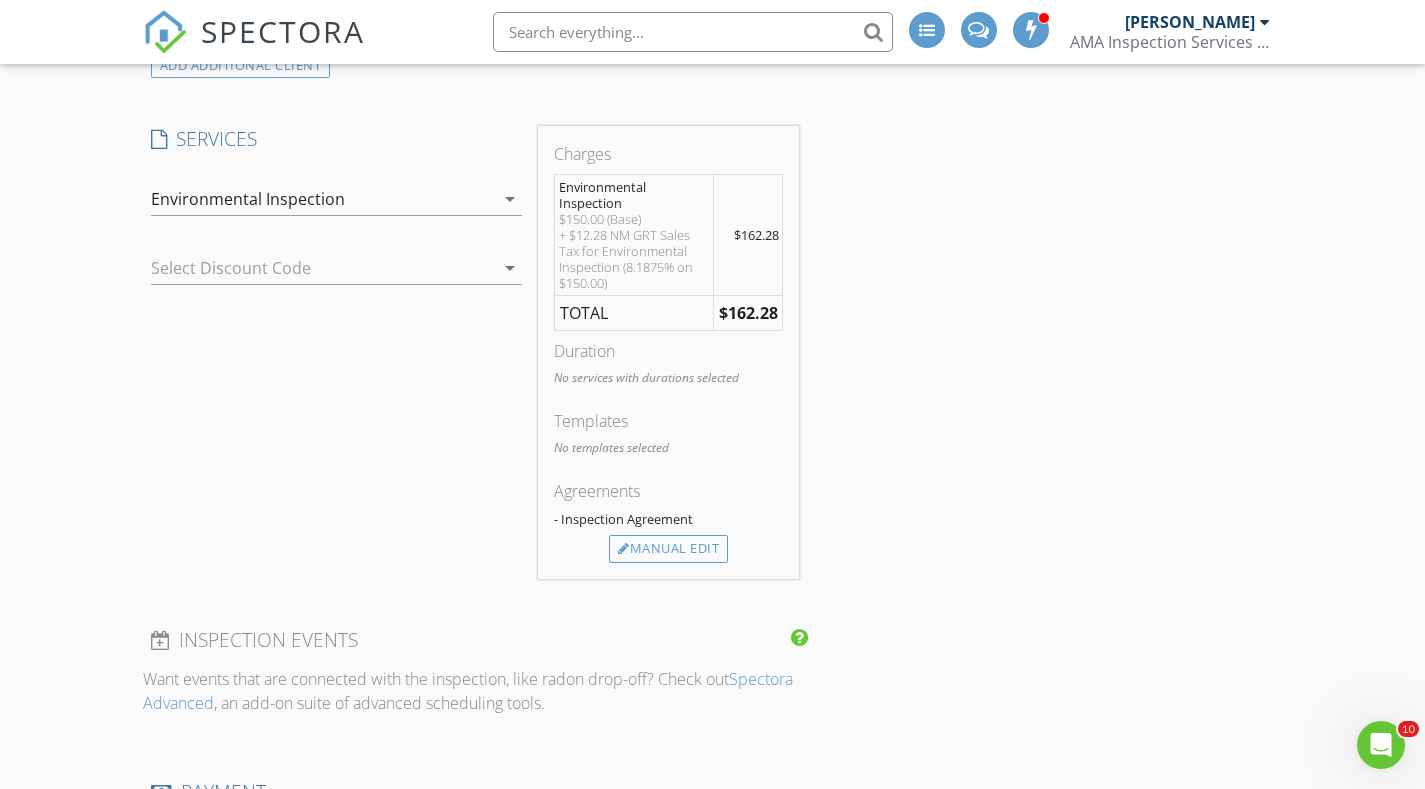 click on "Manual Edit" at bounding box center (668, 549) 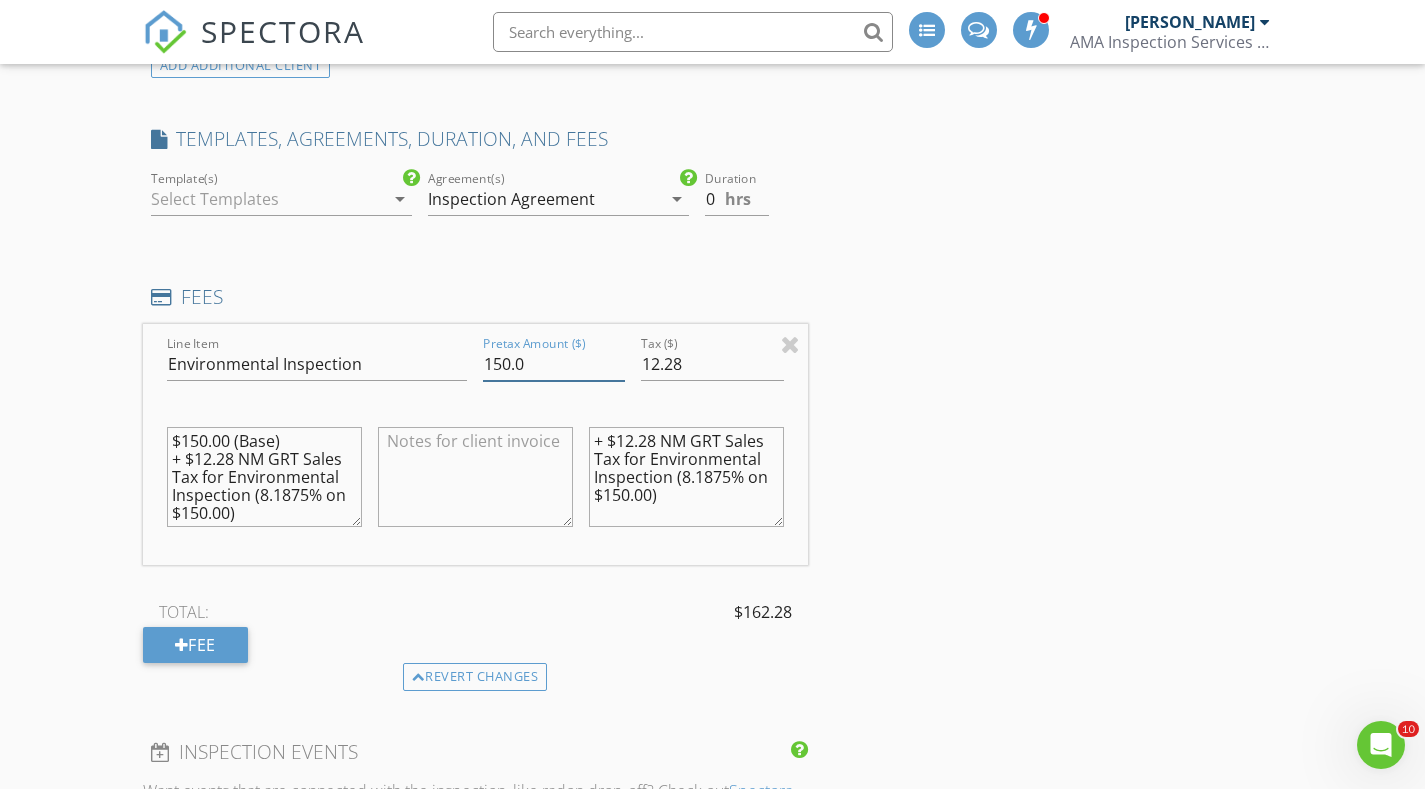 drag, startPoint x: 534, startPoint y: 361, endPoint x: 434, endPoint y: 363, distance: 100.02 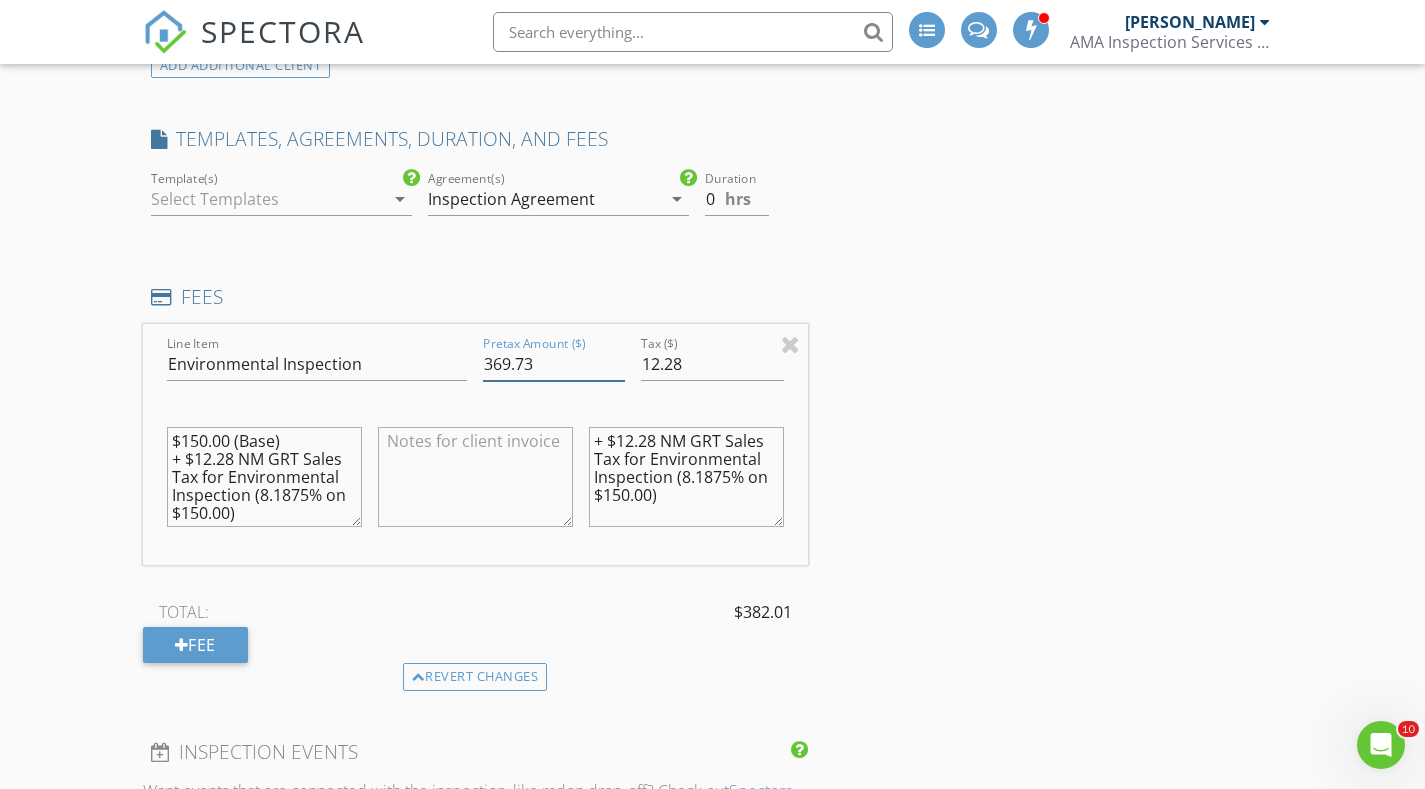 type on "369.73" 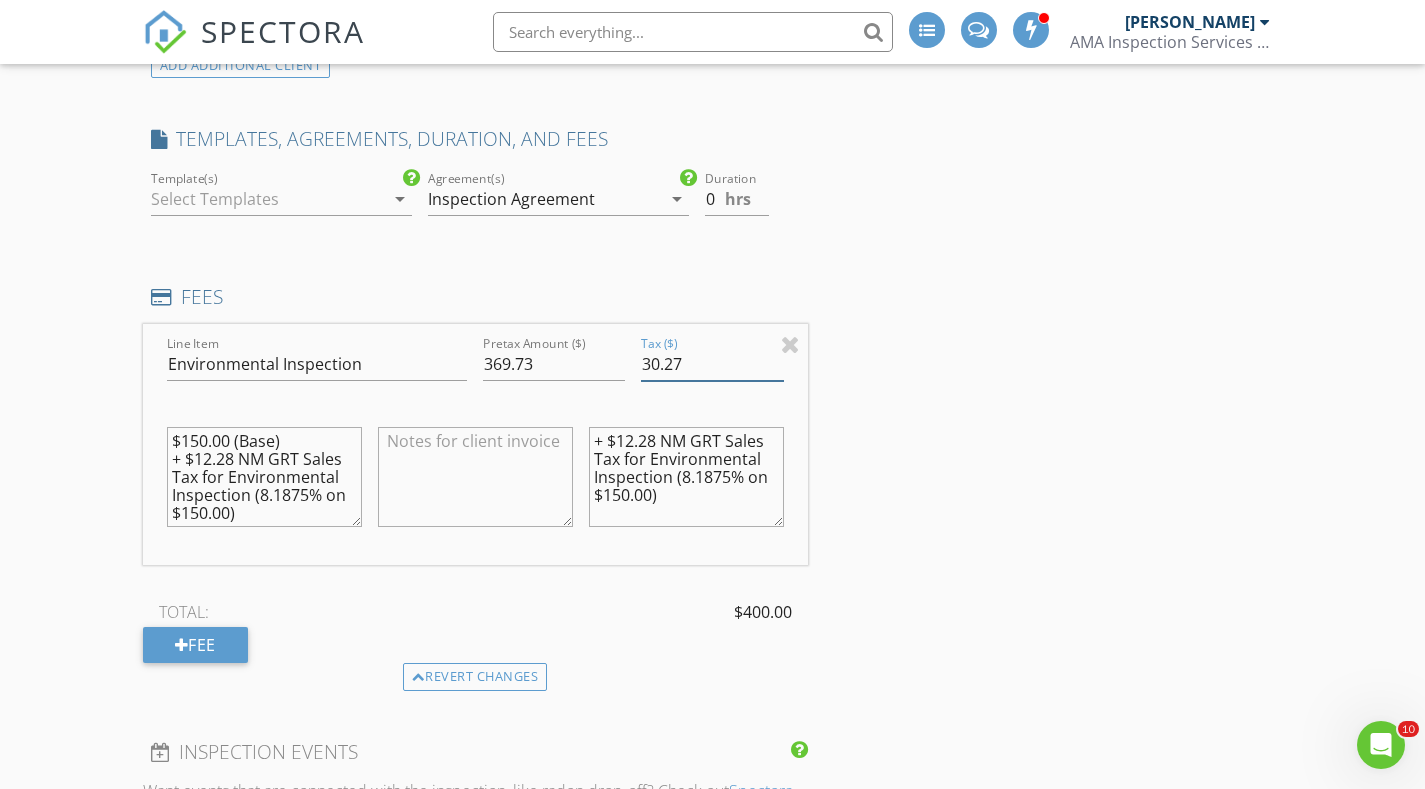 type on "30.27" 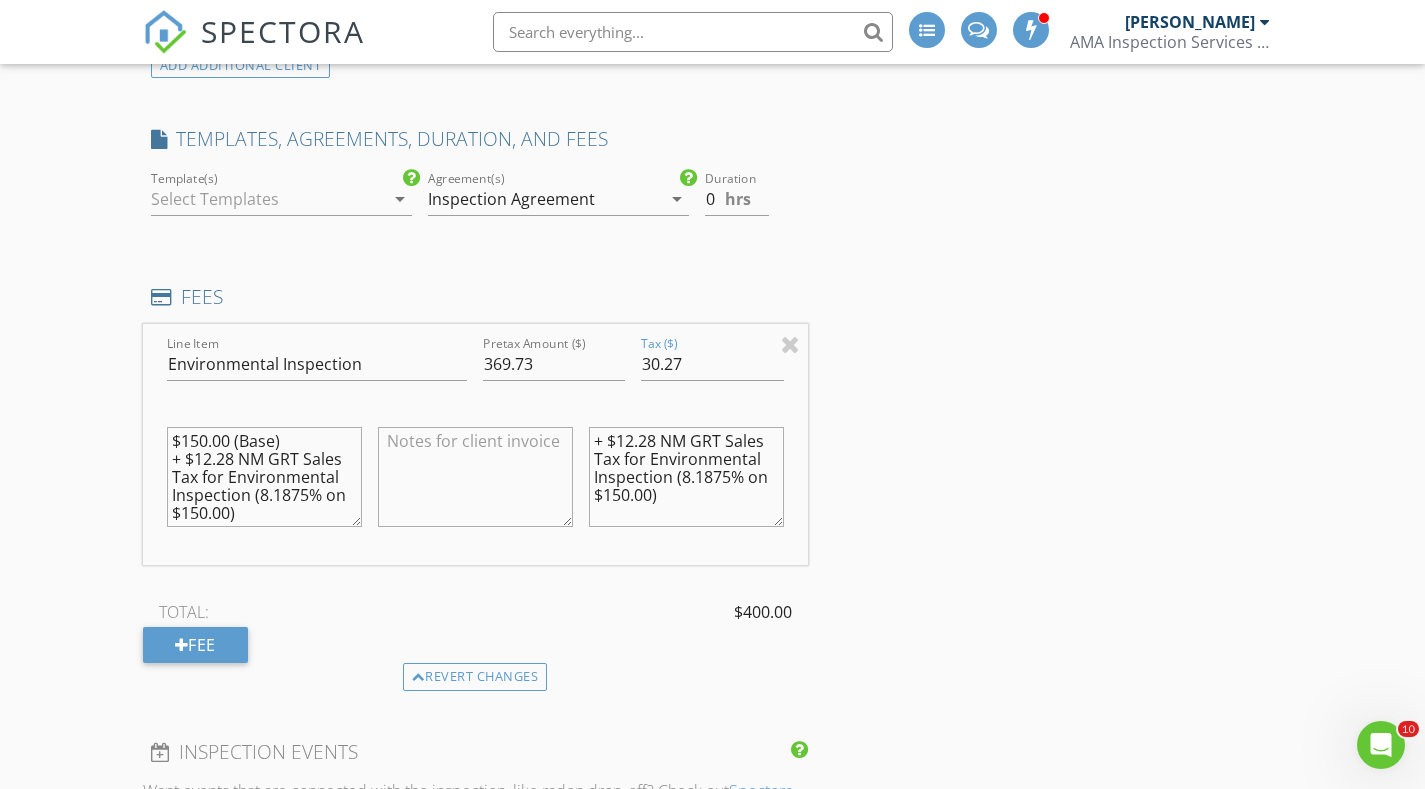 click on "INSPECTOR(S)
check_box   Austin McCrary   PRIMARY   Austin McCrary arrow_drop_down   check_box_outline_blank Austin McCrary specifically requested
Date/Time
07/03/2025 9:00 AM
Location
Address Form   Multiple Locations     Can't find your address?   Click here.
client
check_box Enable Client CC email for this inspection   Client Search     check_box Client is a Company/Organization   Company/Organization Environmental Performance - Jennifer Stratton       Email JSTRATTON@EPERINC.COM   CC Email   Phone   Address   City   State   Zip     Tags         Notes   Private Notes
ADD ADDITIONAL client
SERVICES
check_box_outline_blank   Residential Home Inspection   Detailed Residential Home Inspection  check_box_outline_blank   Commercial Inspection    Commercial Inspection" at bounding box center [713, 838] 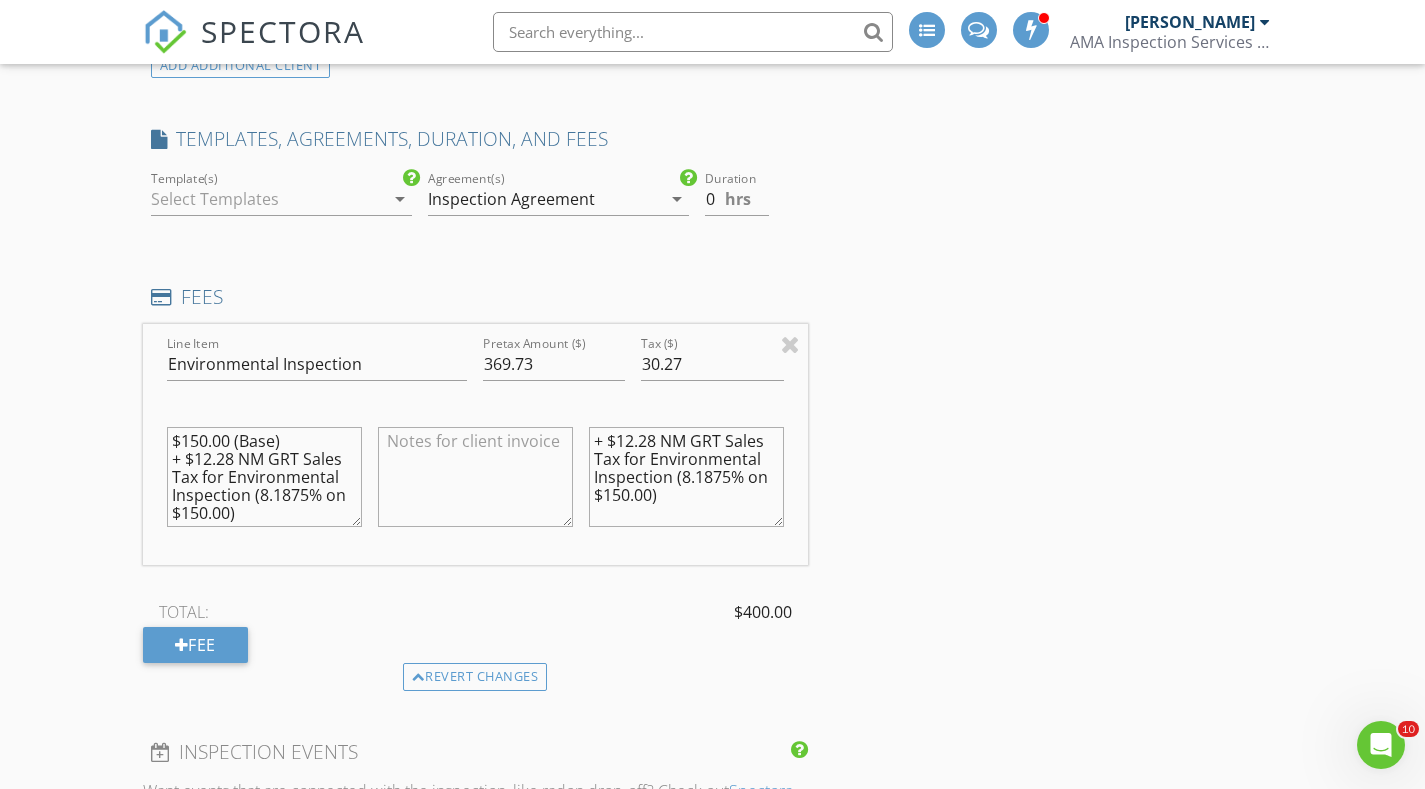drag, startPoint x: 182, startPoint y: 443, endPoint x: 286, endPoint y: 435, distance: 104.307236 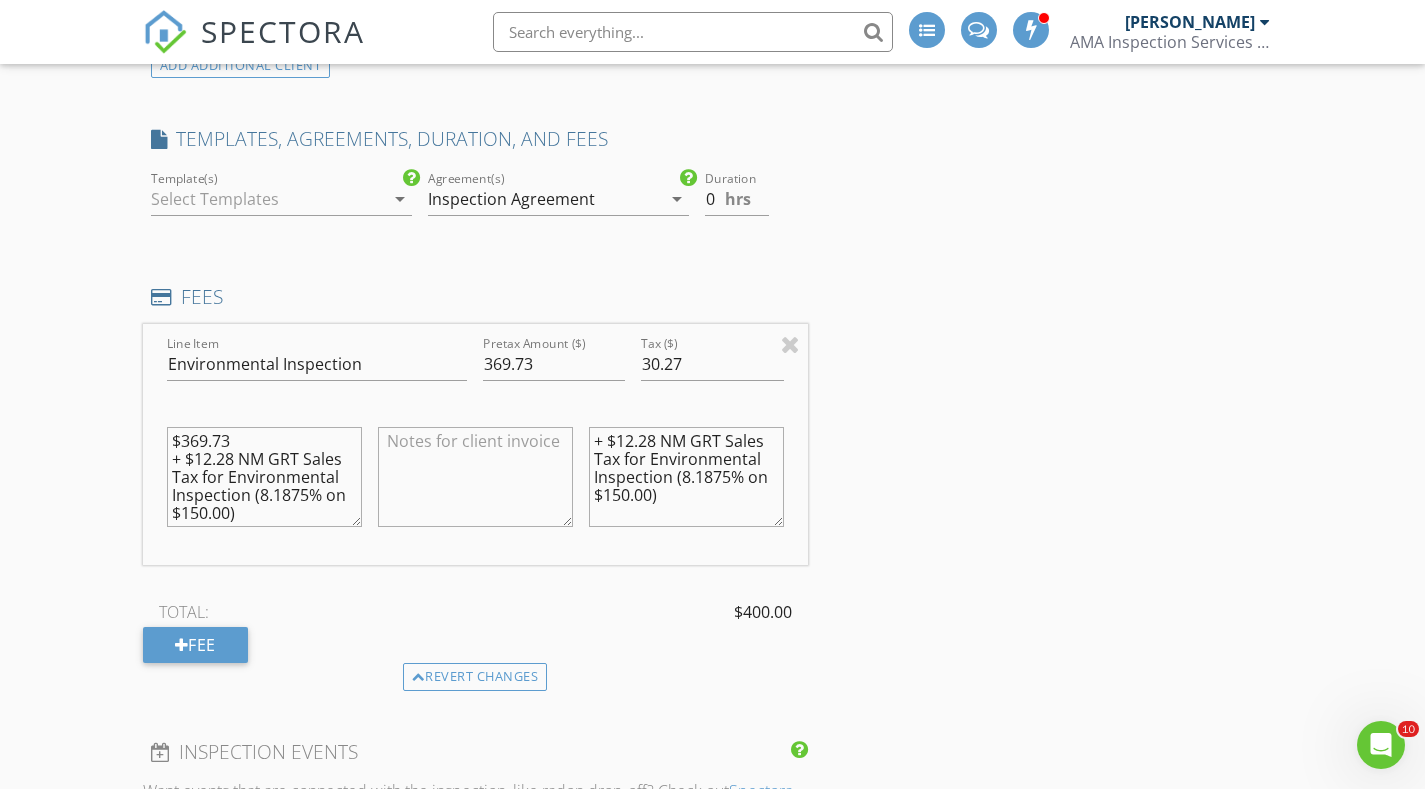 drag, startPoint x: 235, startPoint y: 456, endPoint x: 196, endPoint y: 462, distance: 39.45884 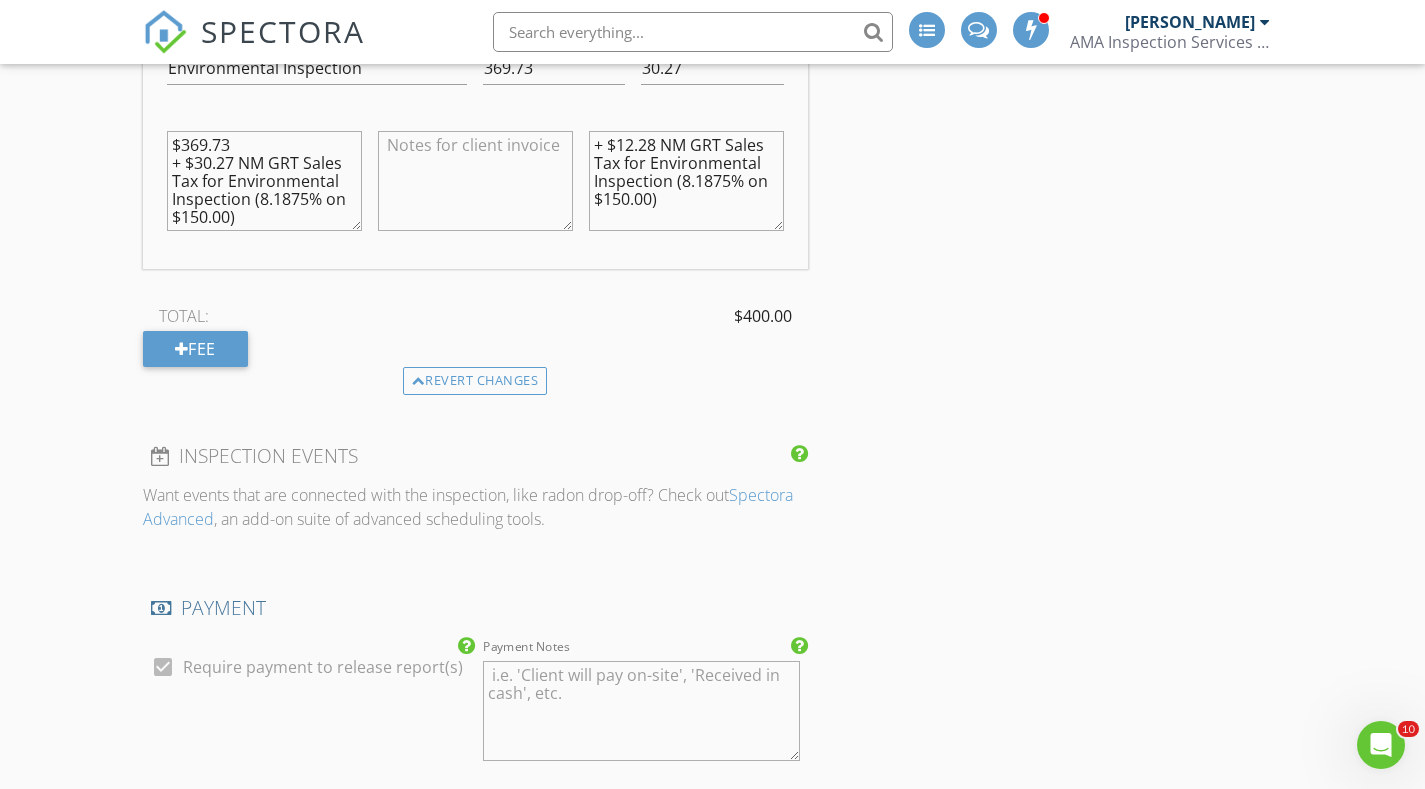 scroll, scrollTop: 1700, scrollLeft: 0, axis: vertical 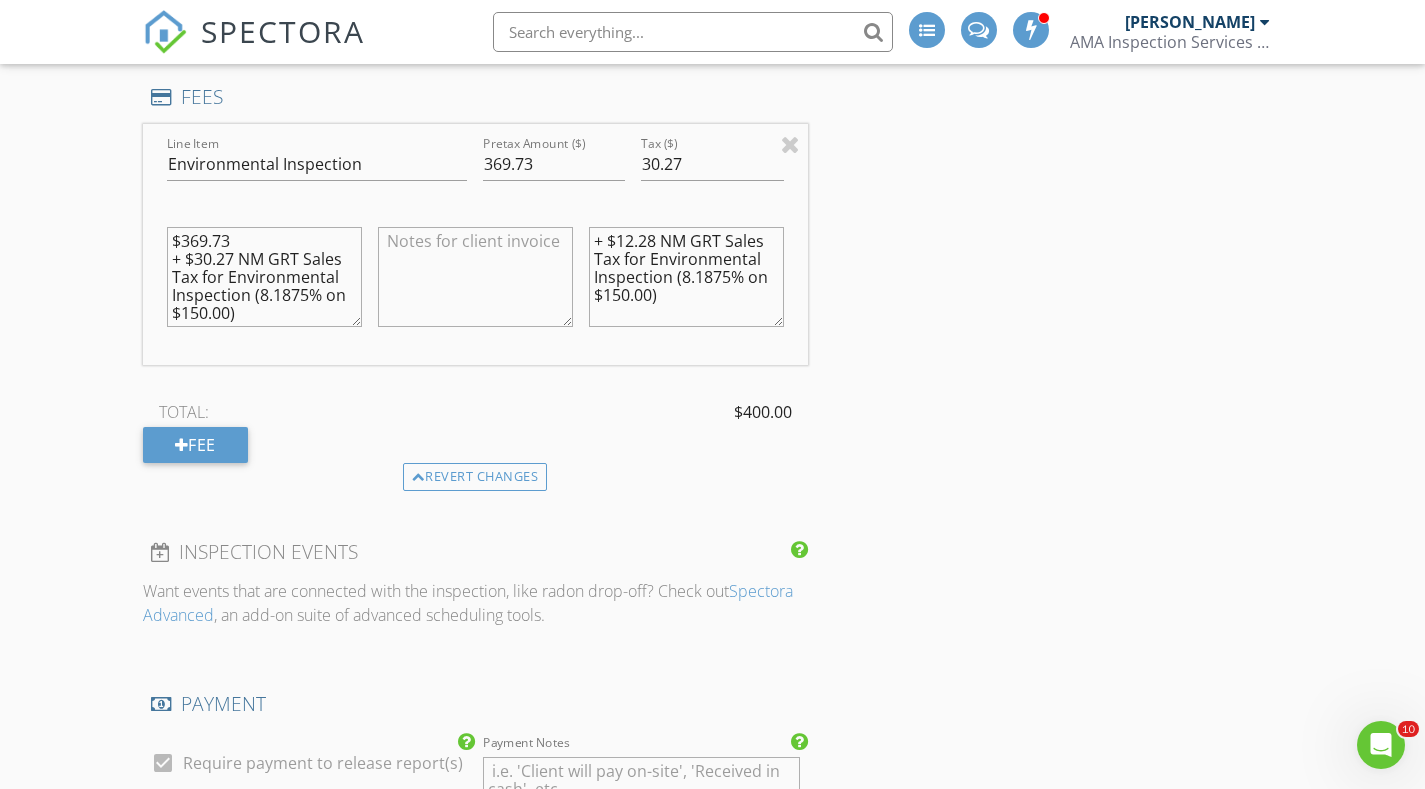 drag, startPoint x: 252, startPoint y: 294, endPoint x: 200, endPoint y: 299, distance: 52.23983 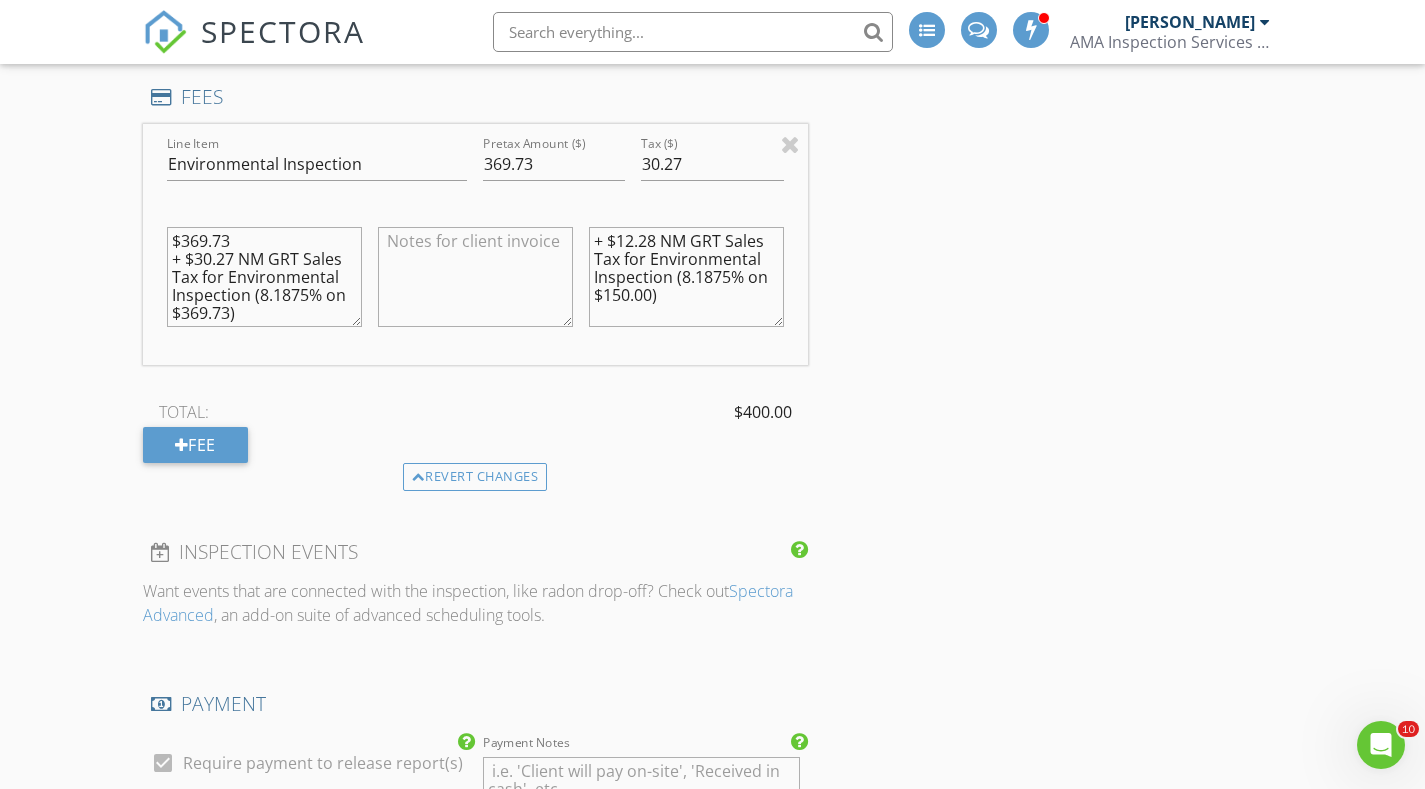 type on "$369.73
+ $30.27 NM GRT Sales Tax for Environmental Inspection (8.1875% on $369.73)" 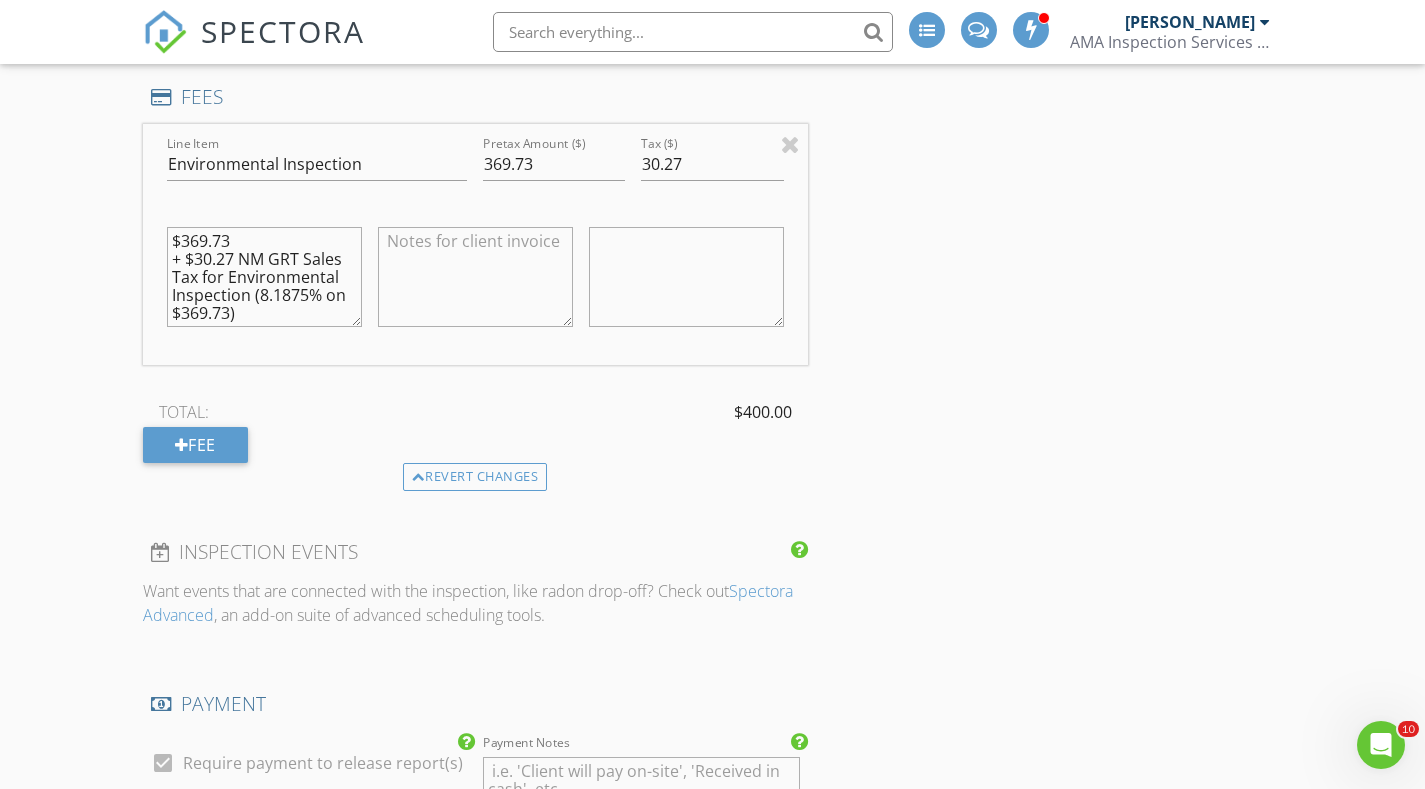 type 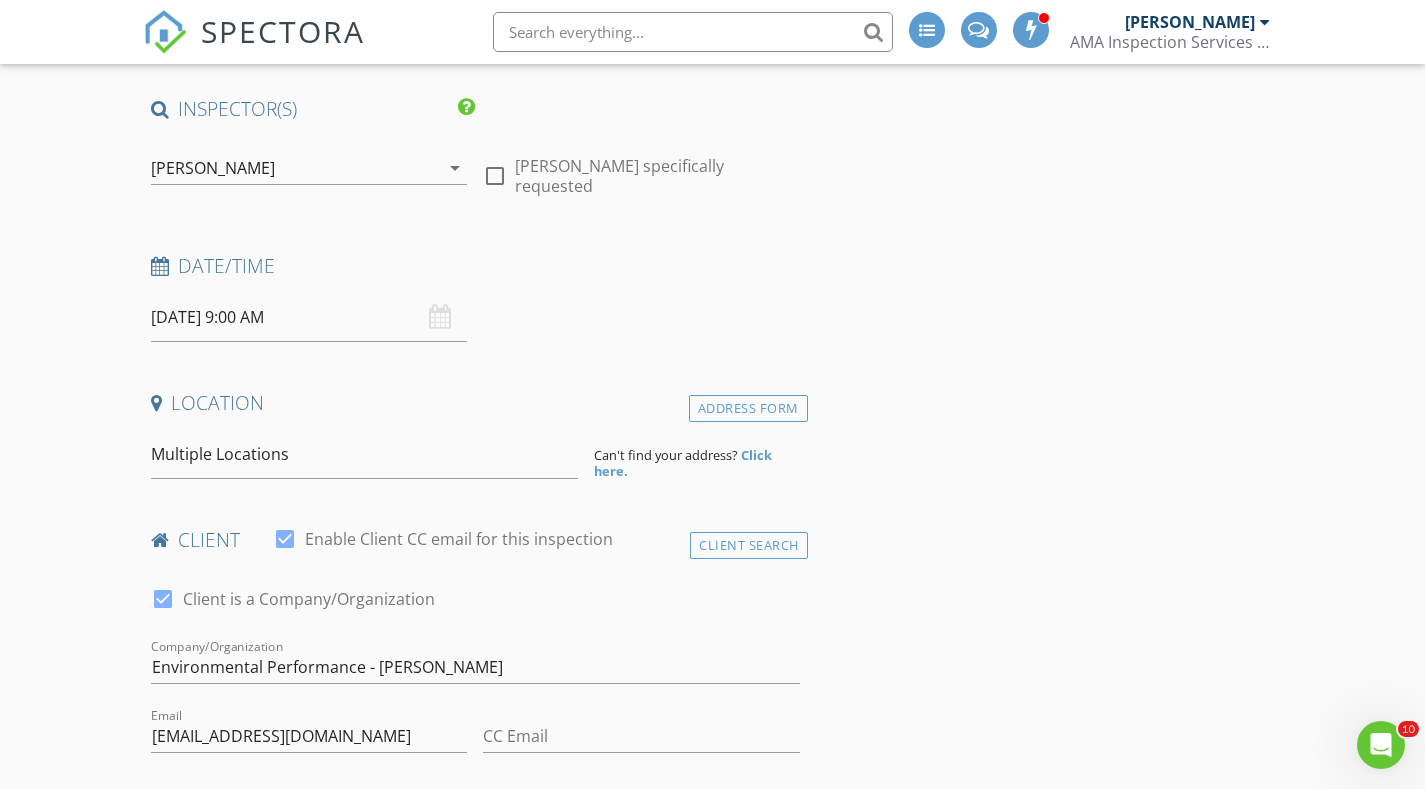 scroll, scrollTop: 300, scrollLeft: 0, axis: vertical 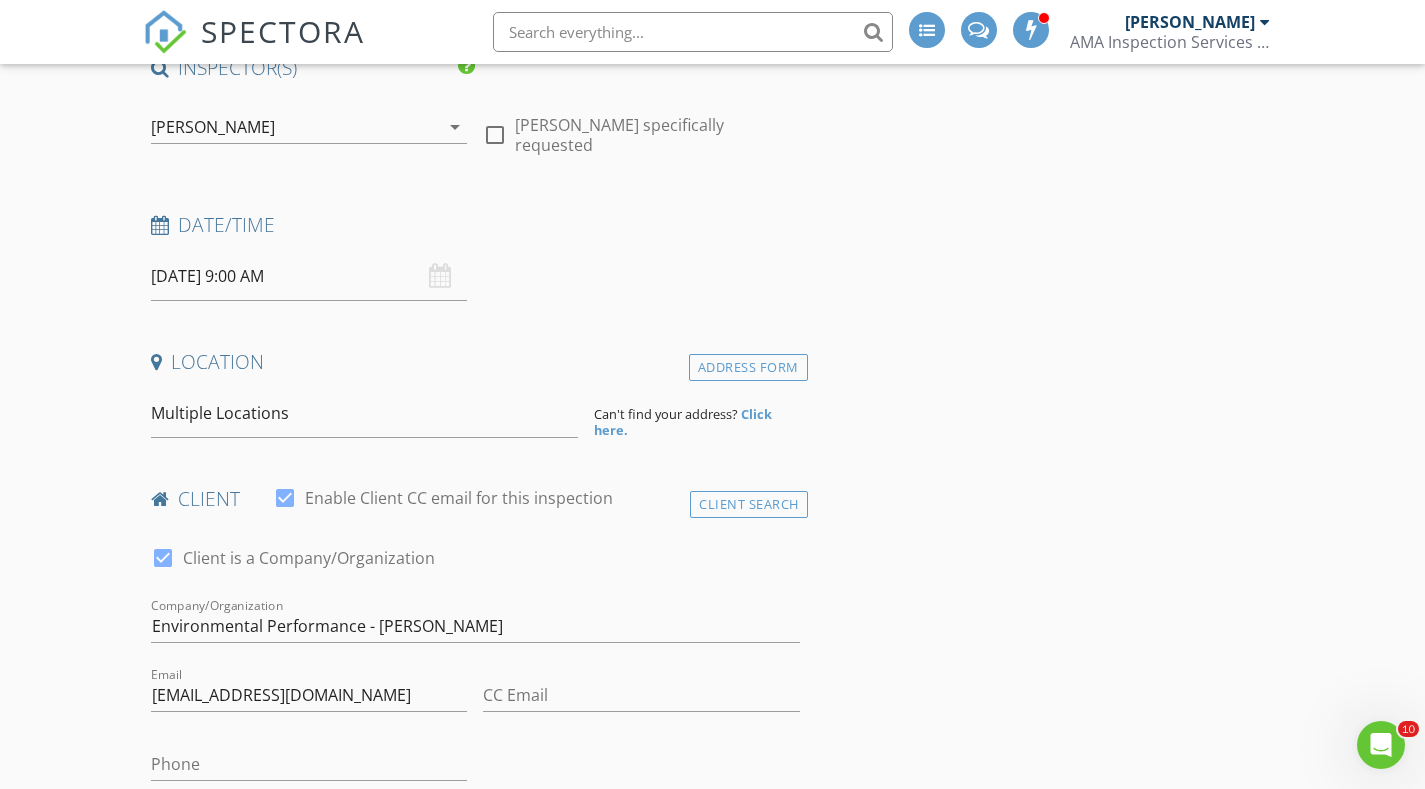 click on "INSPECTOR(S)
check_box   Austin McCrary   PRIMARY   Austin McCrary arrow_drop_down   check_box_outline_blank Austin McCrary specifically requested
Date/Time
07/03/2025 9:00 AM
Location
Address Form   Multiple Locations     Can't find your address?   Click here.
client
check_box Enable Client CC email for this inspection   Client Search     check_box Client is a Company/Organization   Company/Organization Environmental Performance - Jennifer Stratton       Email JSTRATTON@EPERINC.COM   CC Email   Phone   Address   City   State   Zip     Tags         Notes   Private Notes
ADD ADDITIONAL client
SERVICES
check_box_outline_blank   Residential Home Inspection   Detailed Residential Home Inspection  check_box_outline_blank   Commercial Inspection    Commercial Inspection" at bounding box center [713, 2038] 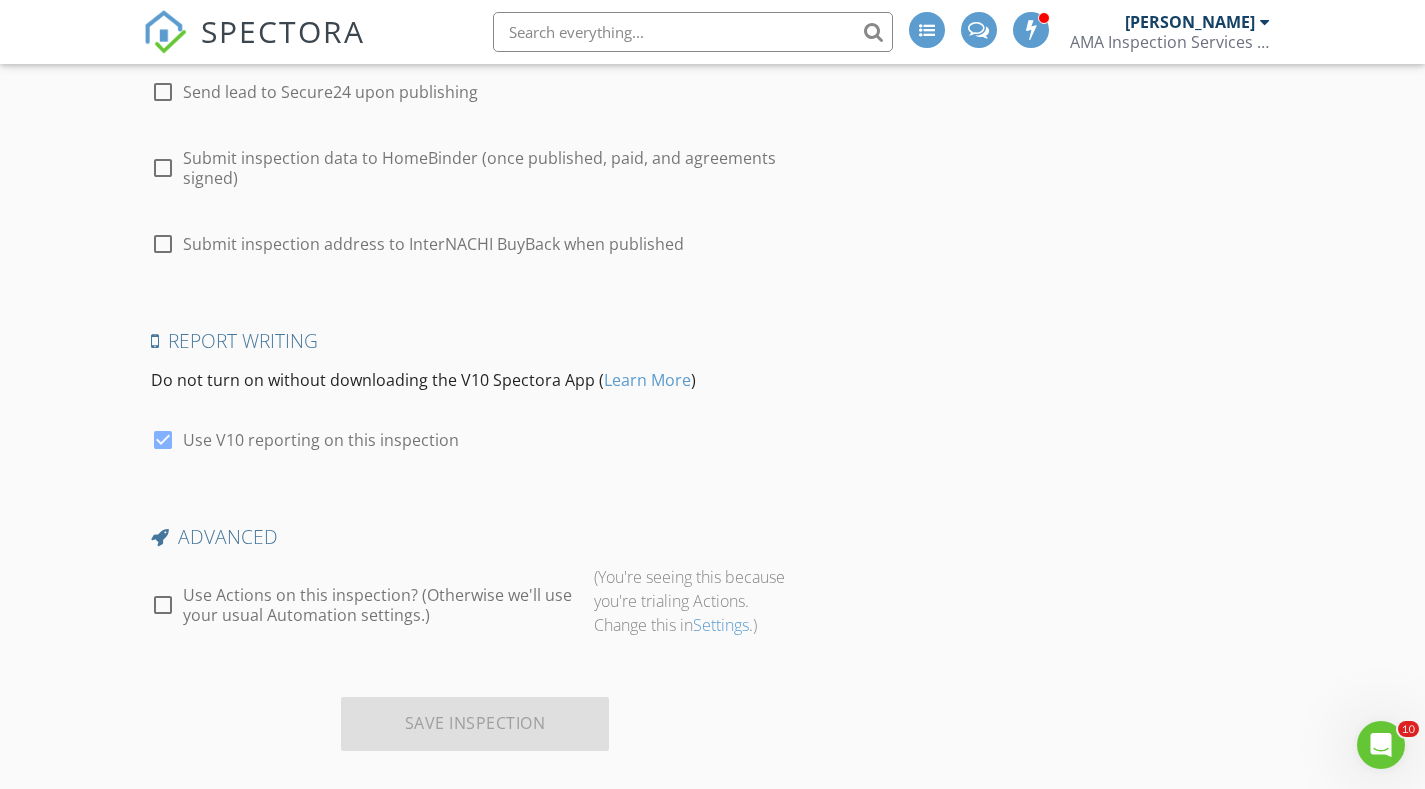 scroll, scrollTop: 3579, scrollLeft: 0, axis: vertical 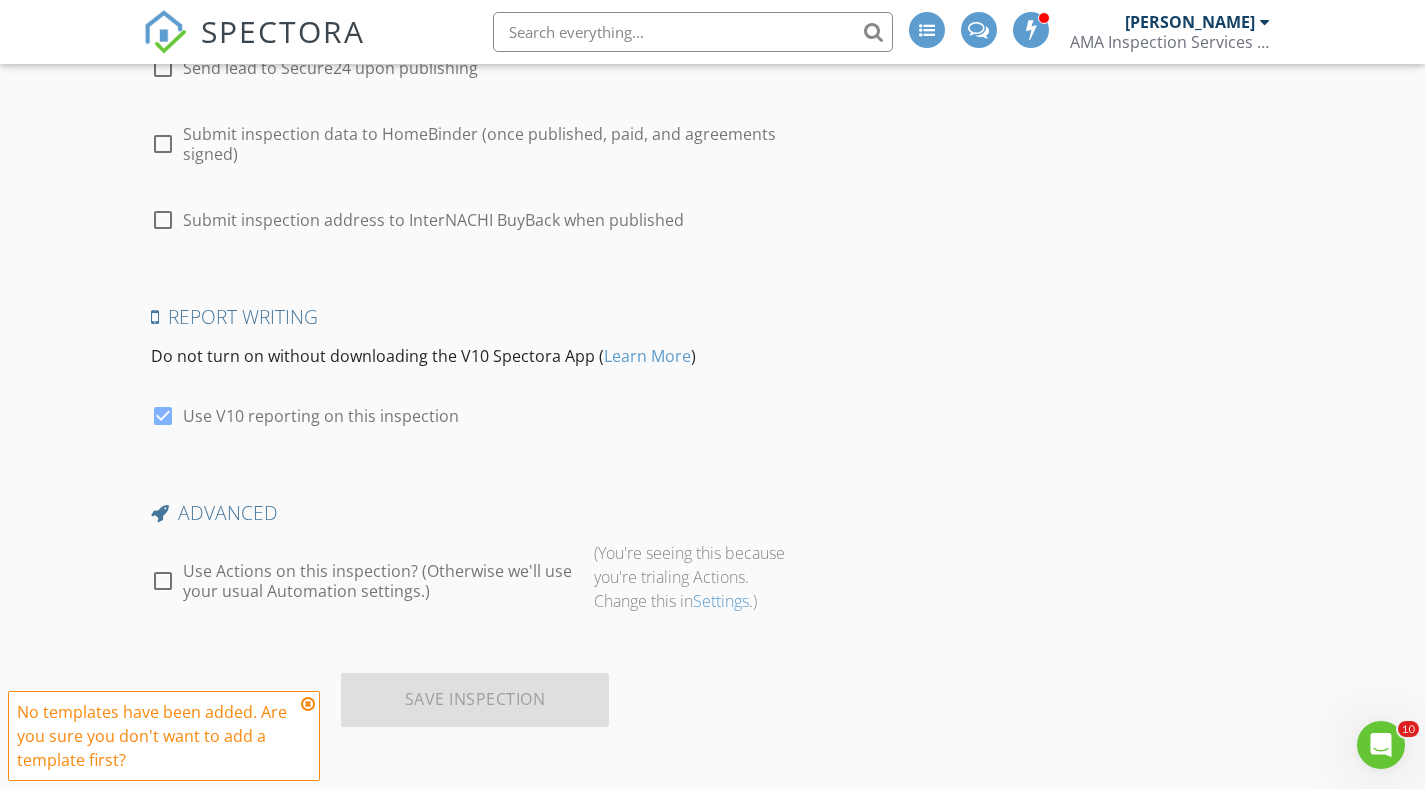click on "Save Inspection" at bounding box center (475, 700) 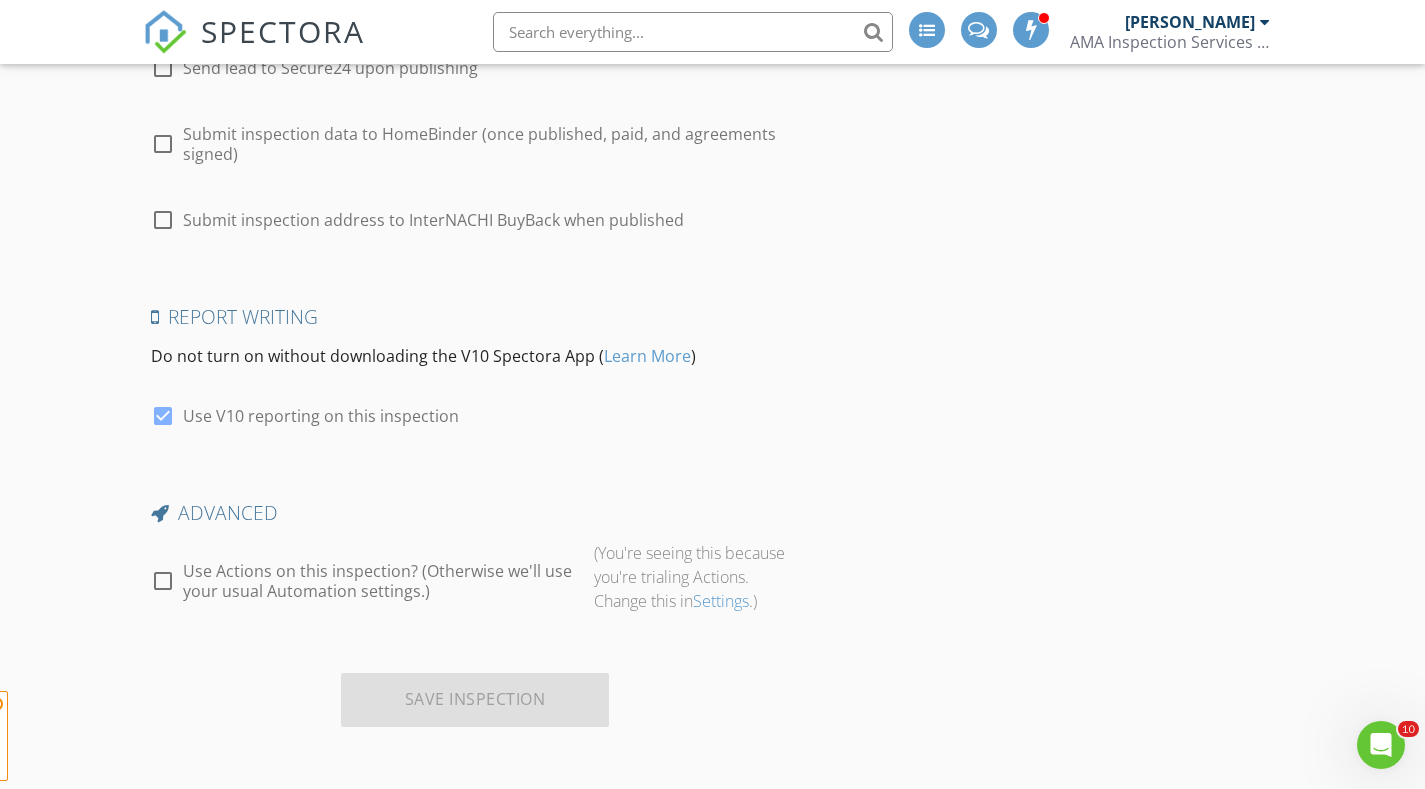 click on "Save Inspection" at bounding box center (475, 700) 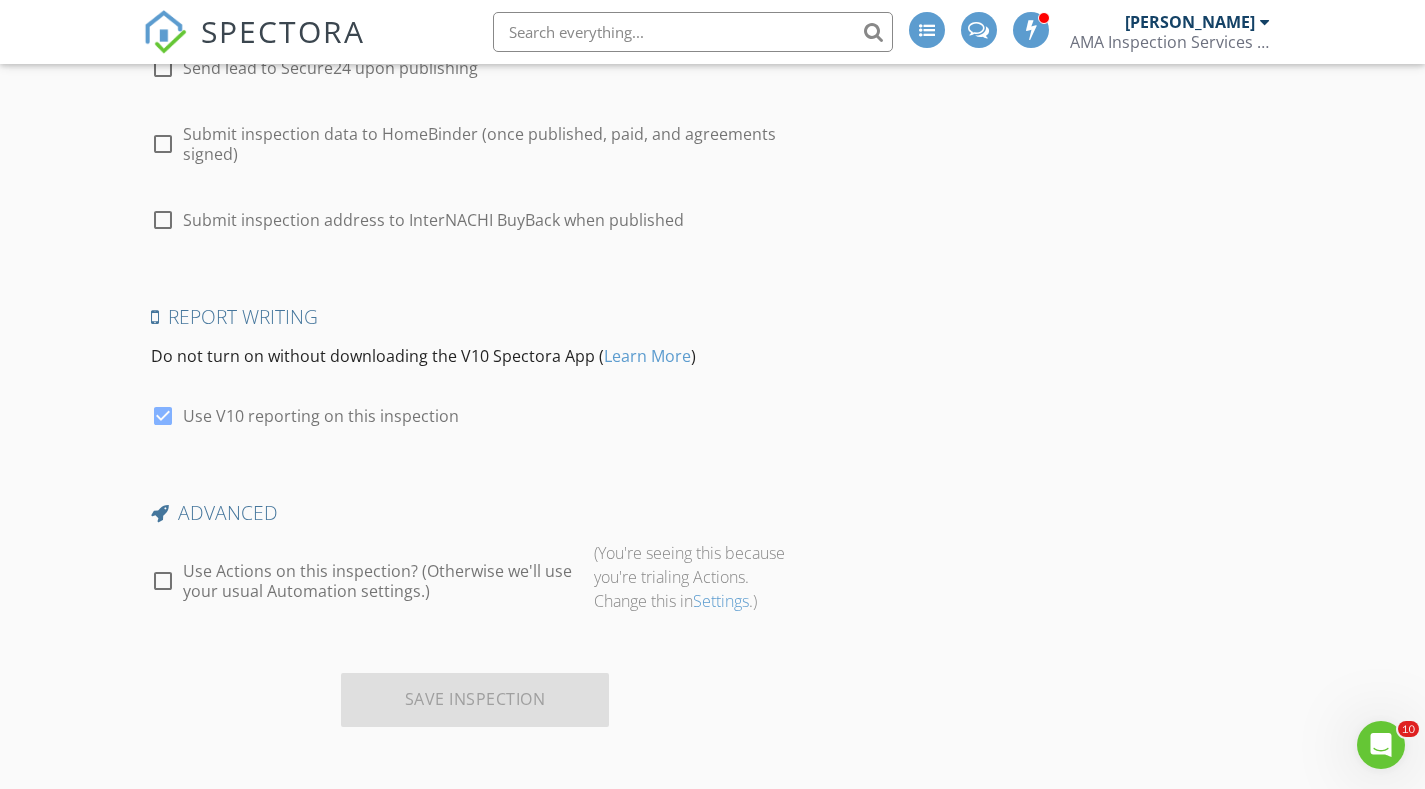 click on "Save Inspection" at bounding box center (475, 700) 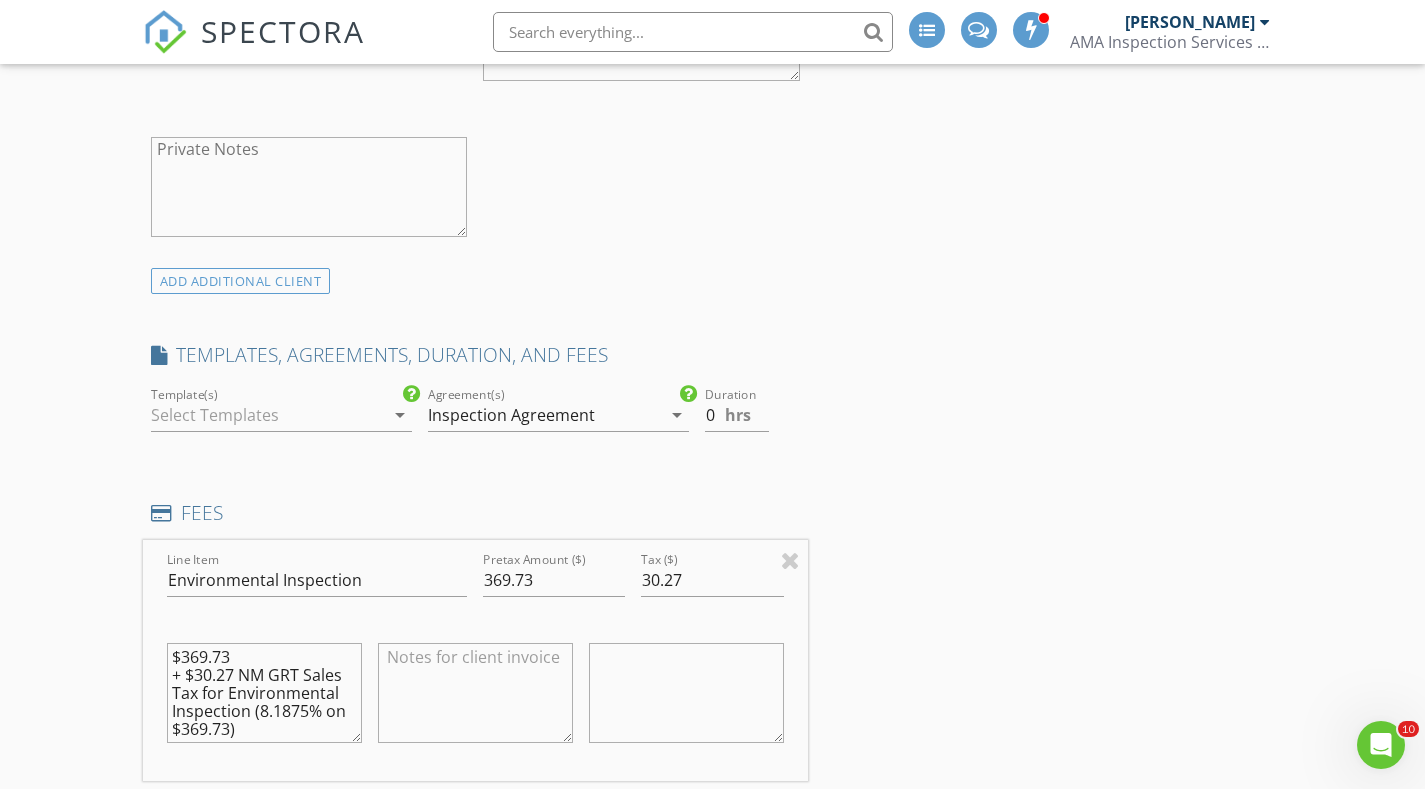 scroll, scrollTop: 1079, scrollLeft: 0, axis: vertical 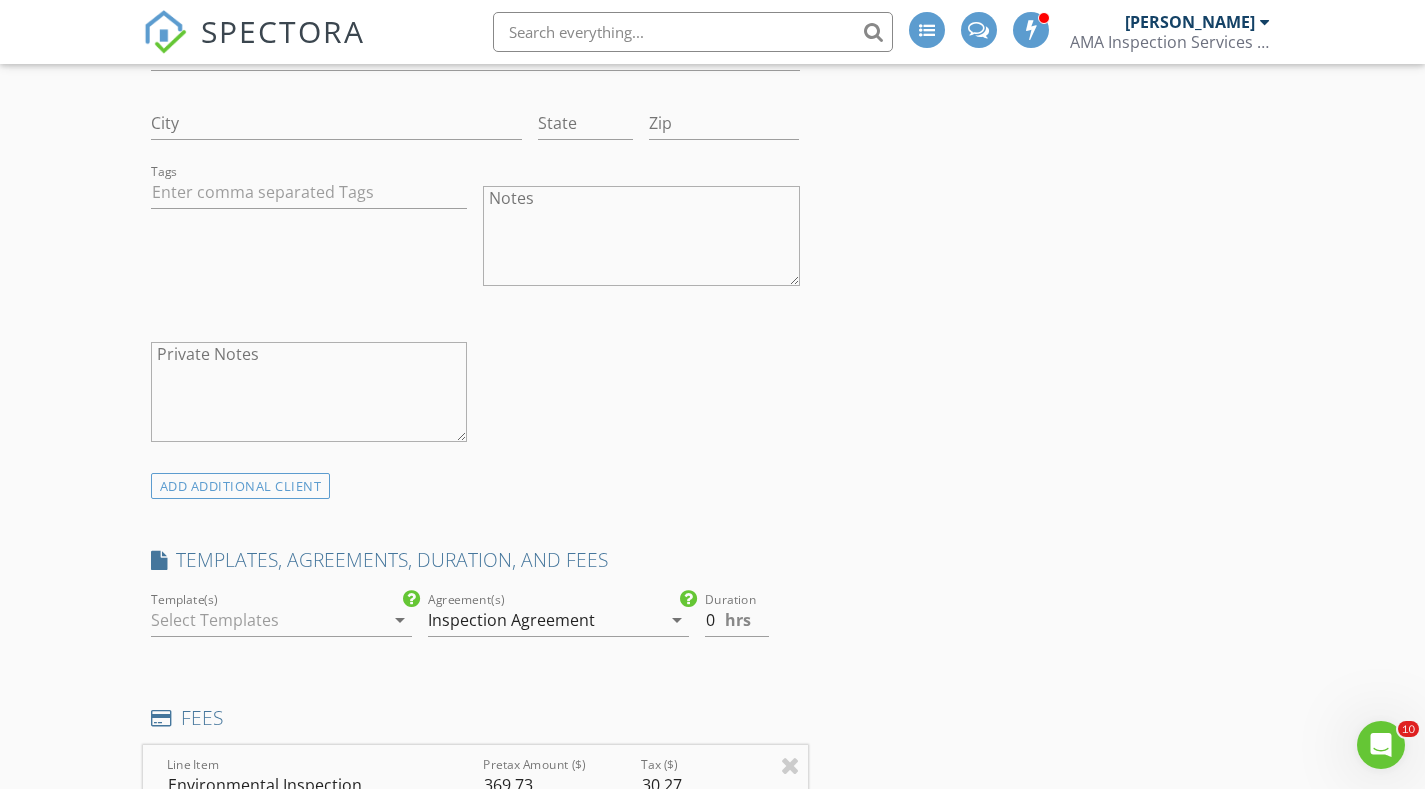 click at bounding box center (267, 620) 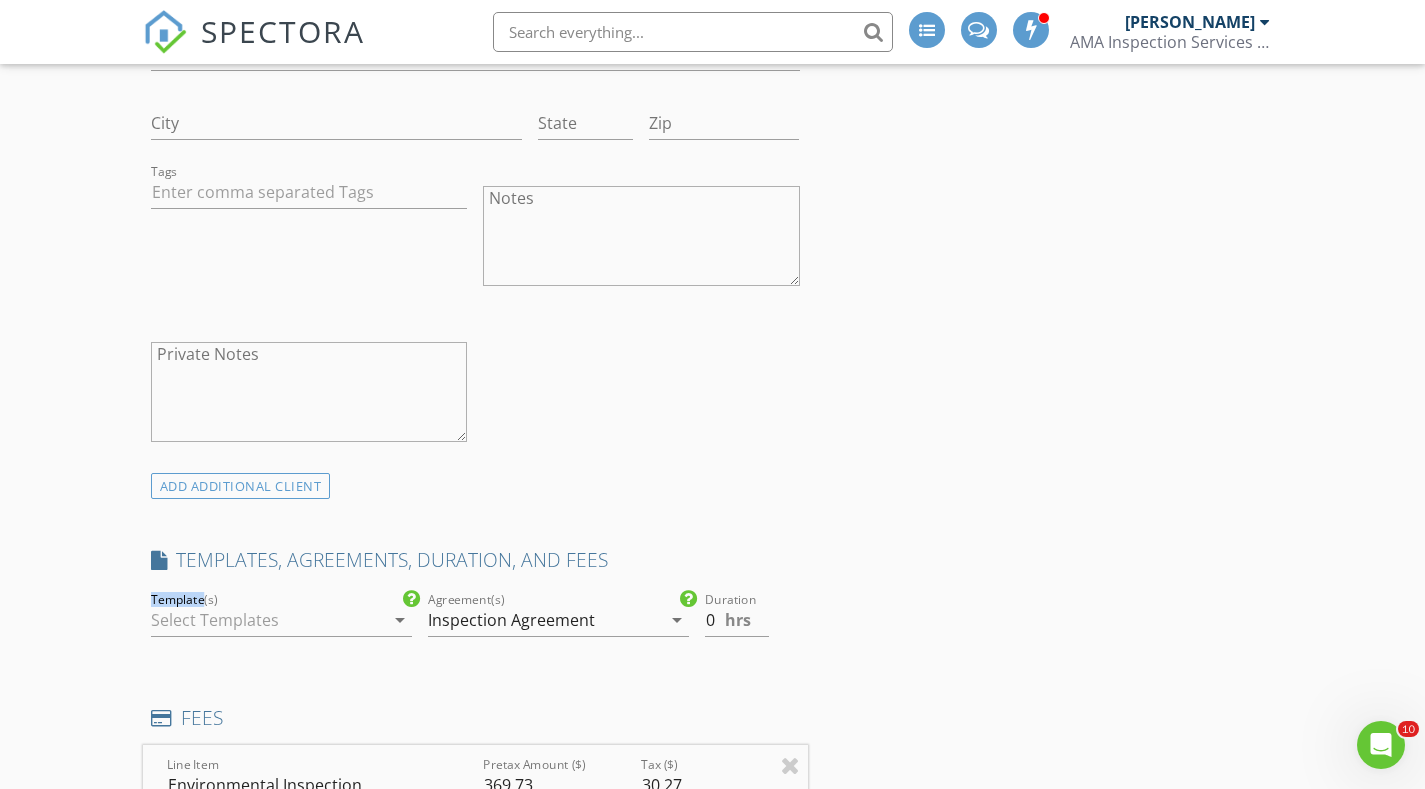 click on "check_box_outline_blank   AMA Inspection Services Residential Inspection" at bounding box center [0, 0] 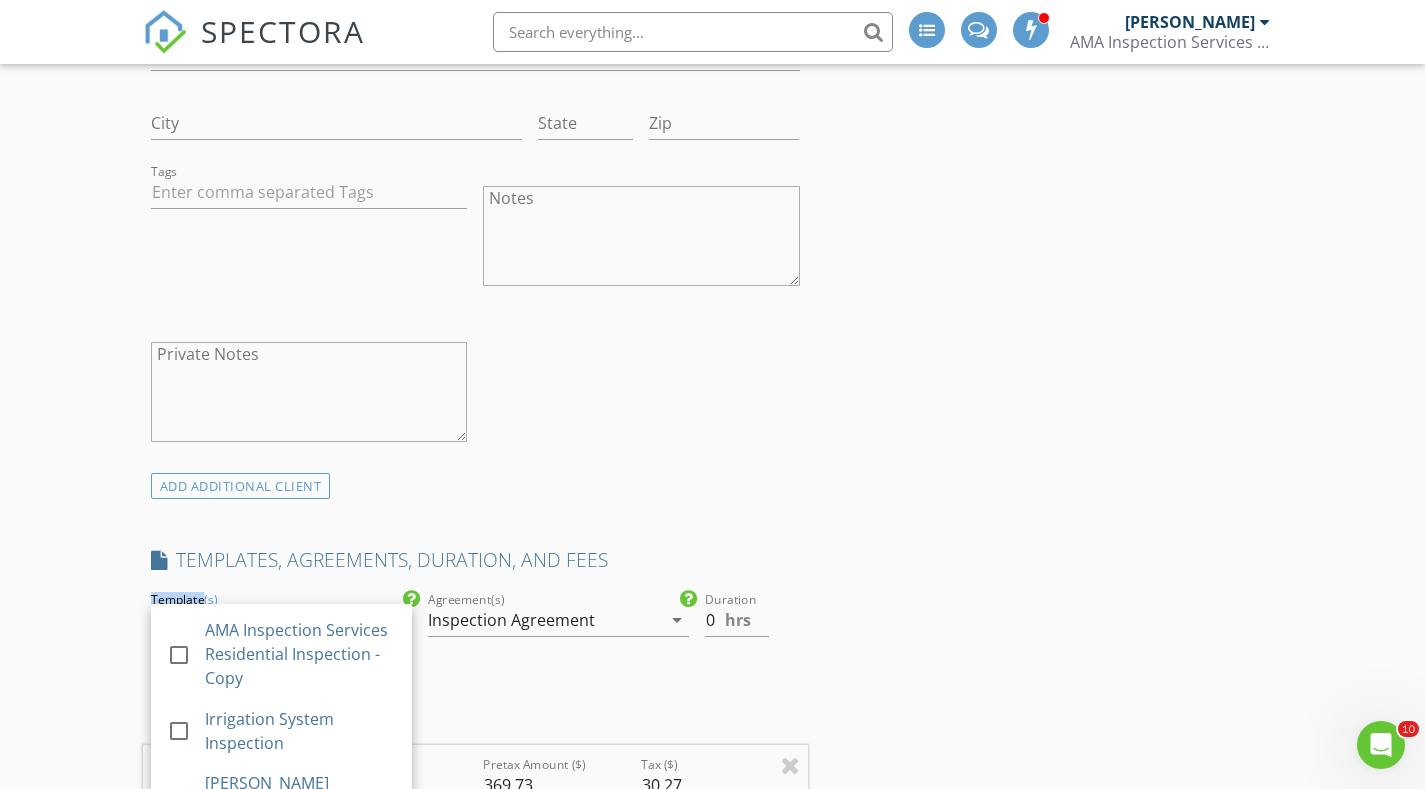 scroll, scrollTop: 454, scrollLeft: 0, axis: vertical 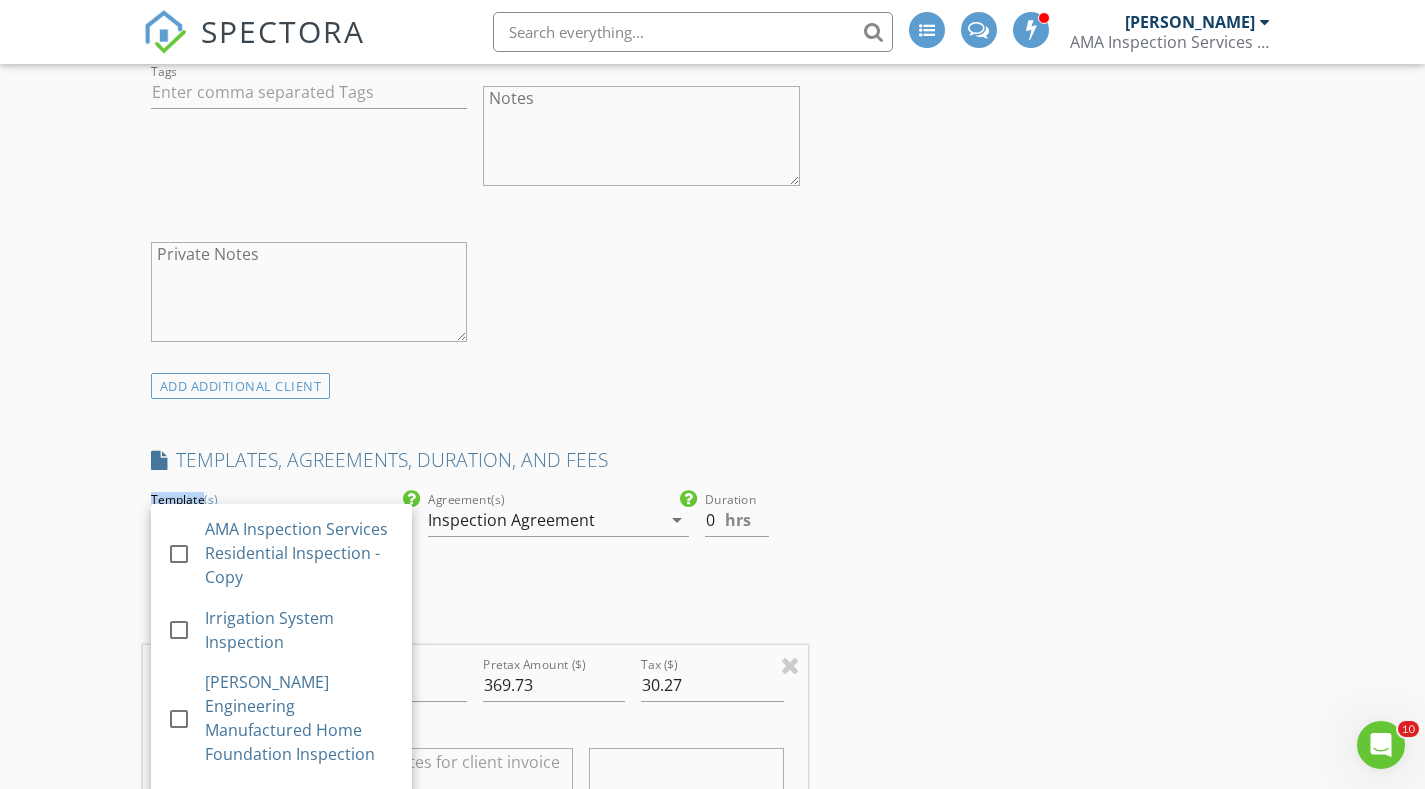 drag, startPoint x: 209, startPoint y: 589, endPoint x: 226, endPoint y: 579, distance: 19.723083 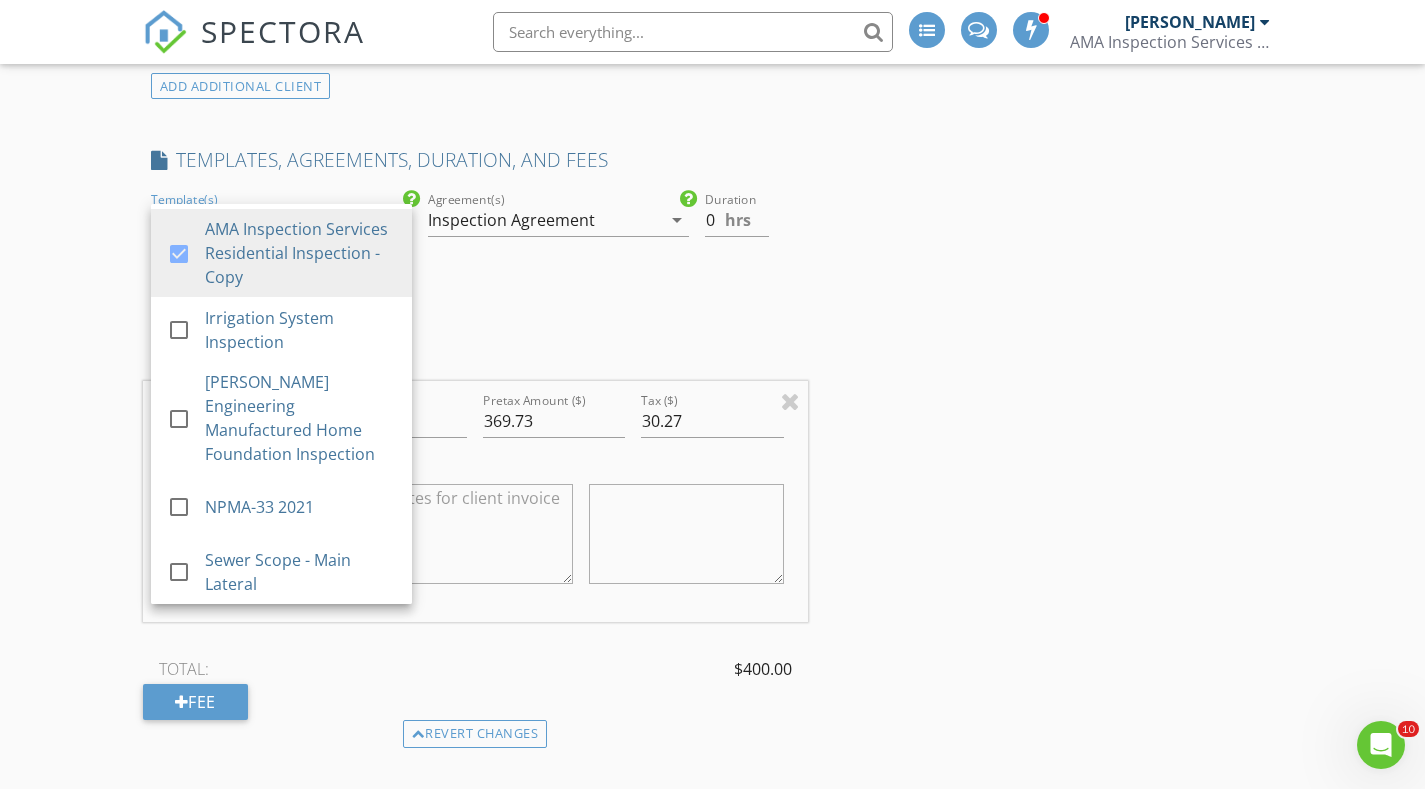 click on "INSPECTOR(S)
check_box   Austin McCrary   PRIMARY   Austin McCrary arrow_drop_down   check_box_outline_blank Austin McCrary specifically requested
Date/Time
07/03/2025 9:00 AM
Location
Address Form   Multiple Locations     Can't find your address?   Click here.
client
check_box Enable Client CC email for this inspection   Client Search     check_box Client is a Company/Organization   Company/Organization Environmental Performance - Jennifer Stratton       Email JSTRATTON@EPERINC.COM   CC Email   Phone   Address   City   State   Zip     Tags         Notes   Private Notes
ADD ADDITIONAL client
SERVICES
check_box_outline_blank   Residential Home Inspection   Detailed Residential Home Inspection  check_box_outline_blank   Commercial Inspection    Commercial Inspection" at bounding box center (713, 877) 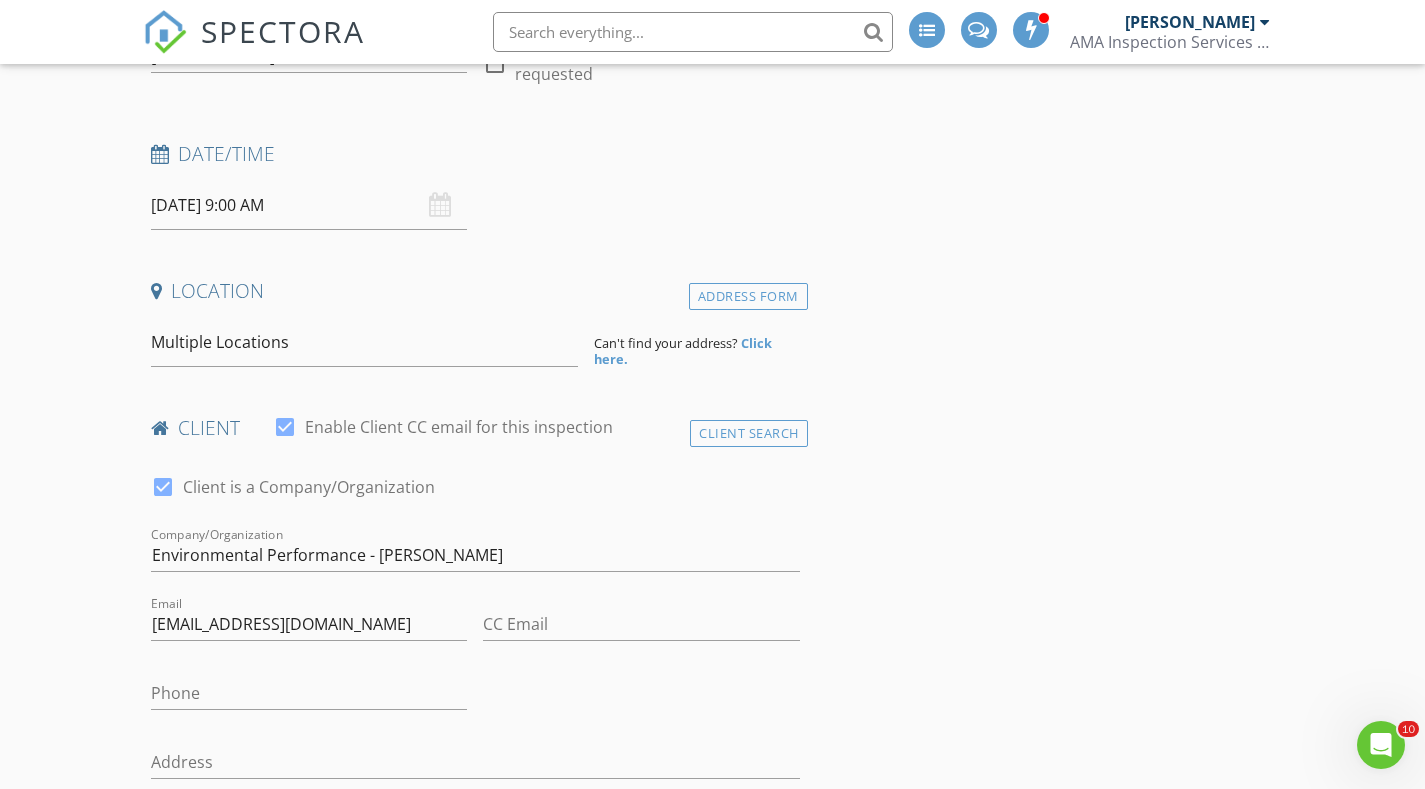 scroll, scrollTop: 315, scrollLeft: 0, axis: vertical 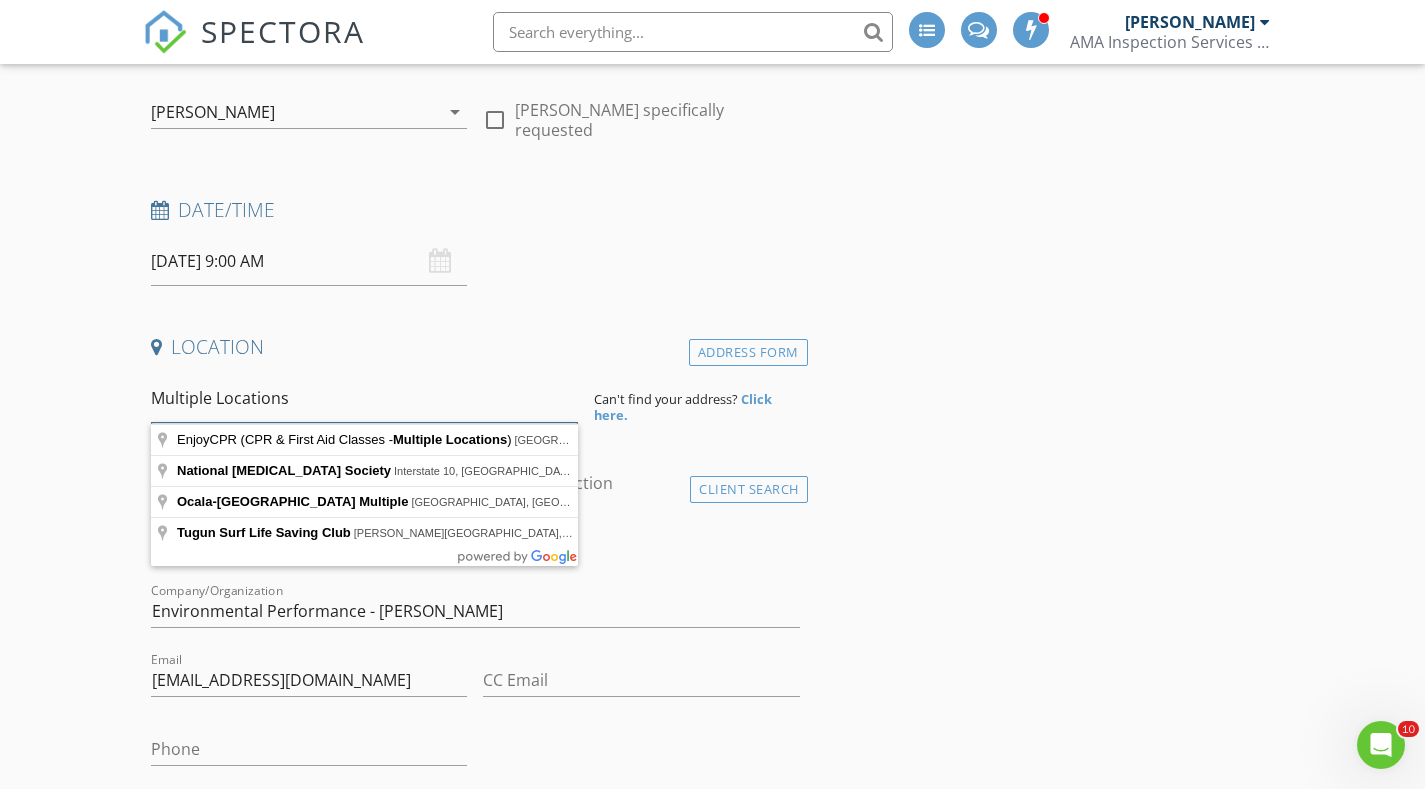 drag, startPoint x: 311, startPoint y: 402, endPoint x: 131, endPoint y: 404, distance: 180.01111 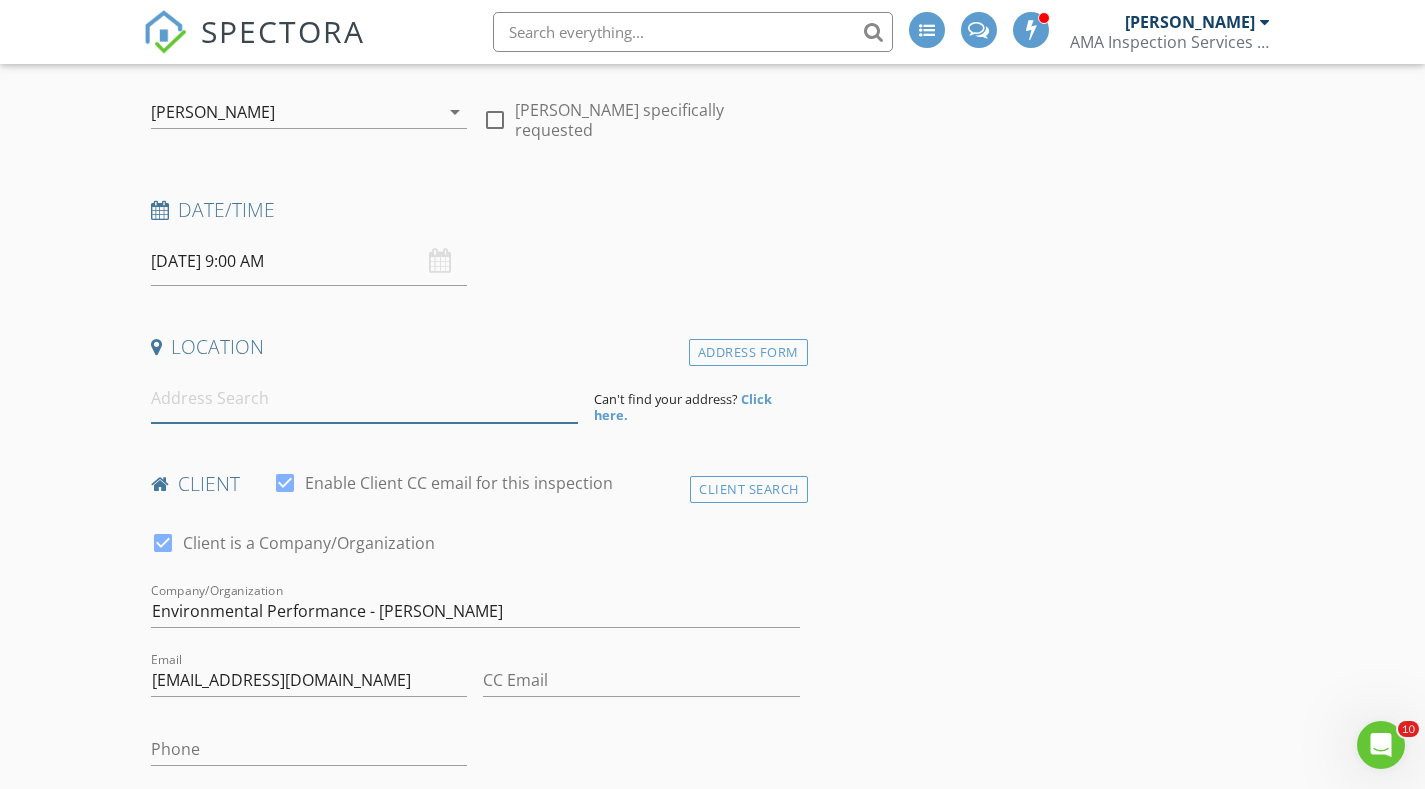 type on "1" 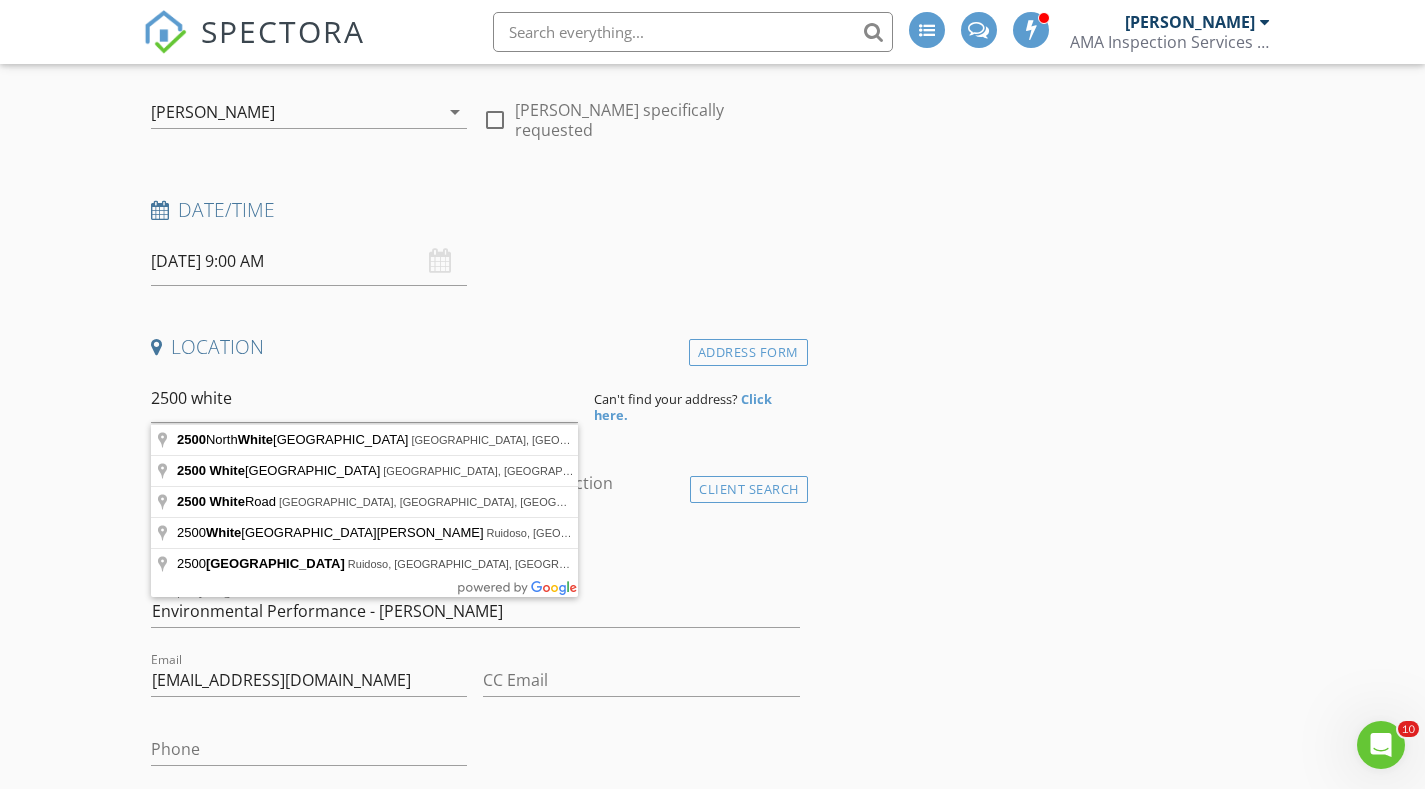 type on "2500 North White Sands Boulevard, Alamogordo, NM, USA" 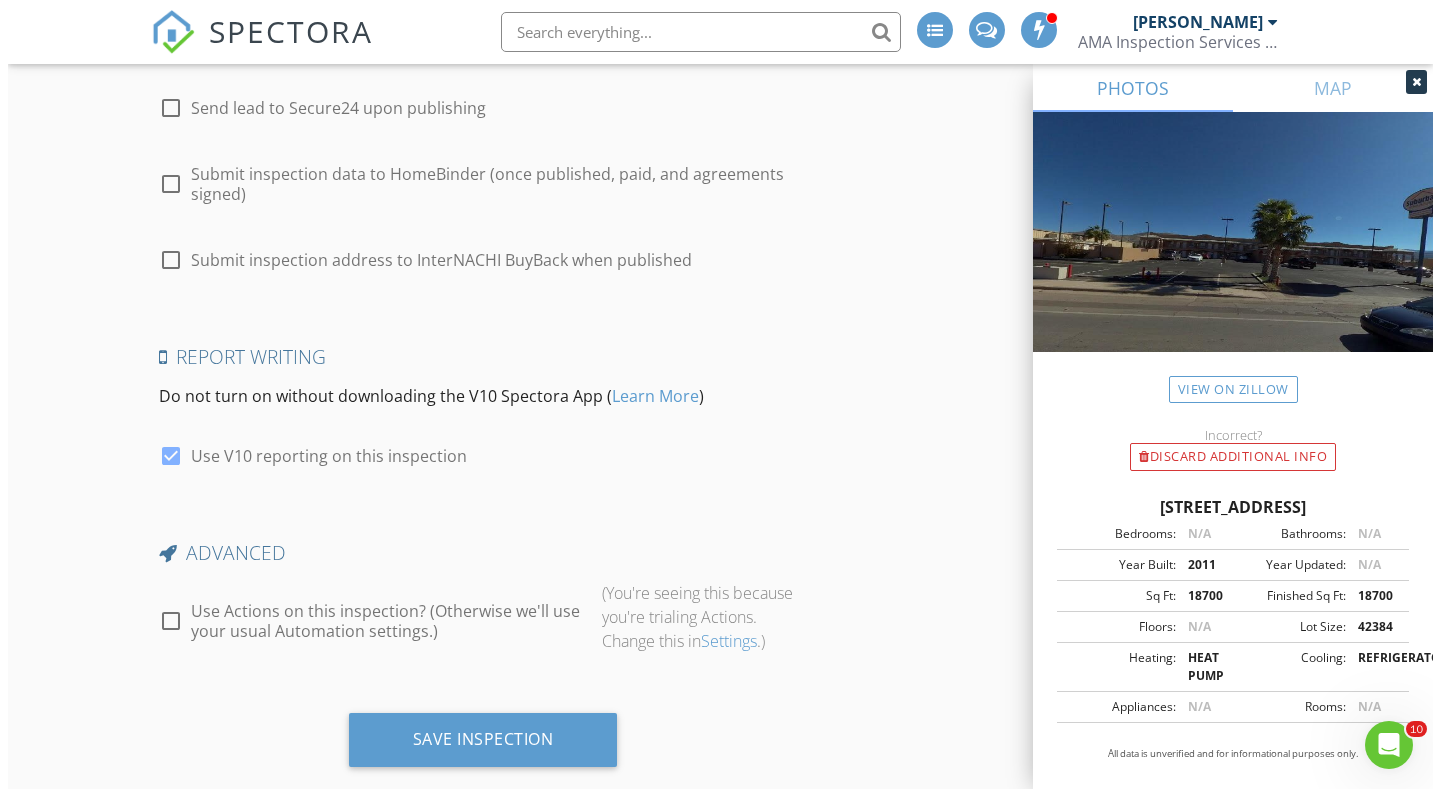 scroll, scrollTop: 4024, scrollLeft: 0, axis: vertical 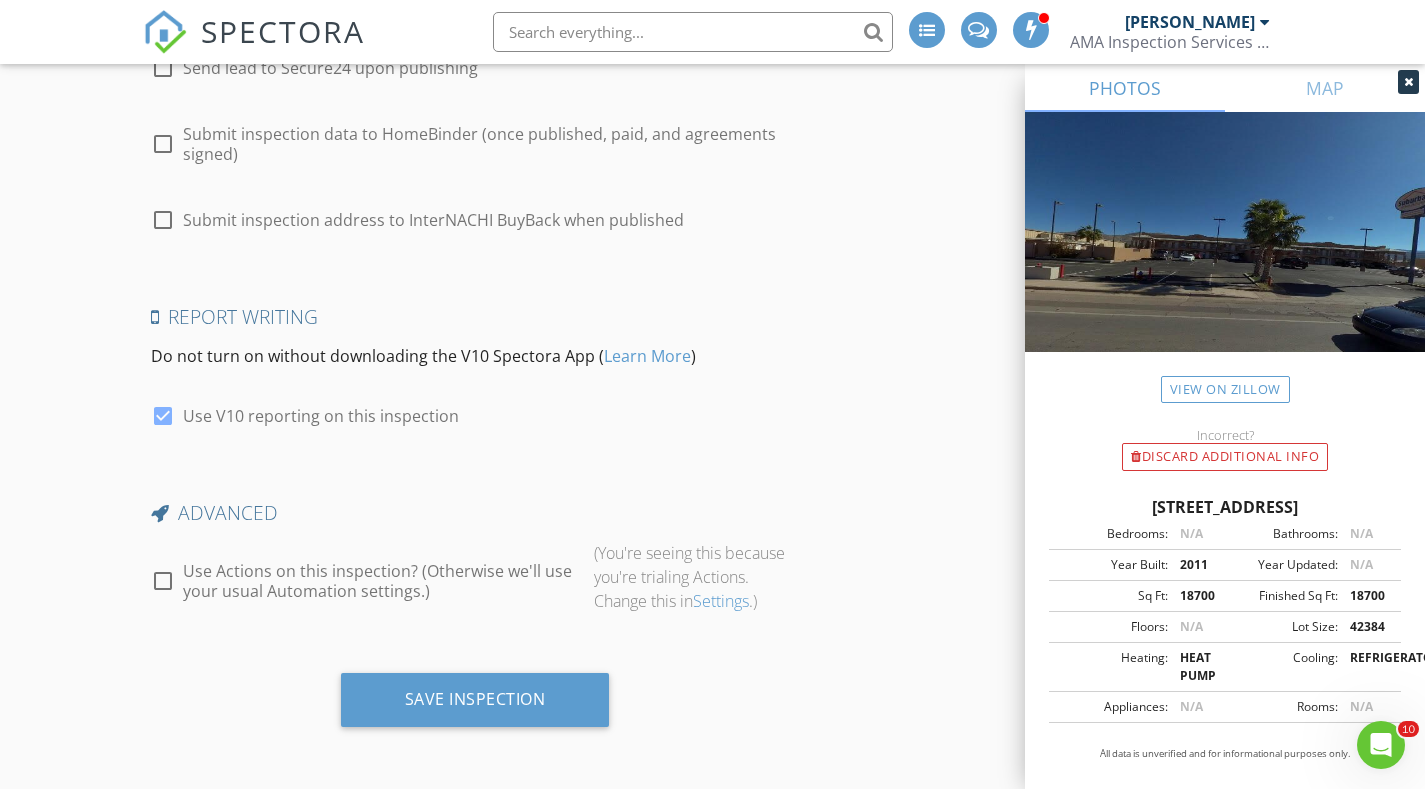 click on "Save Inspection" at bounding box center (475, 700) 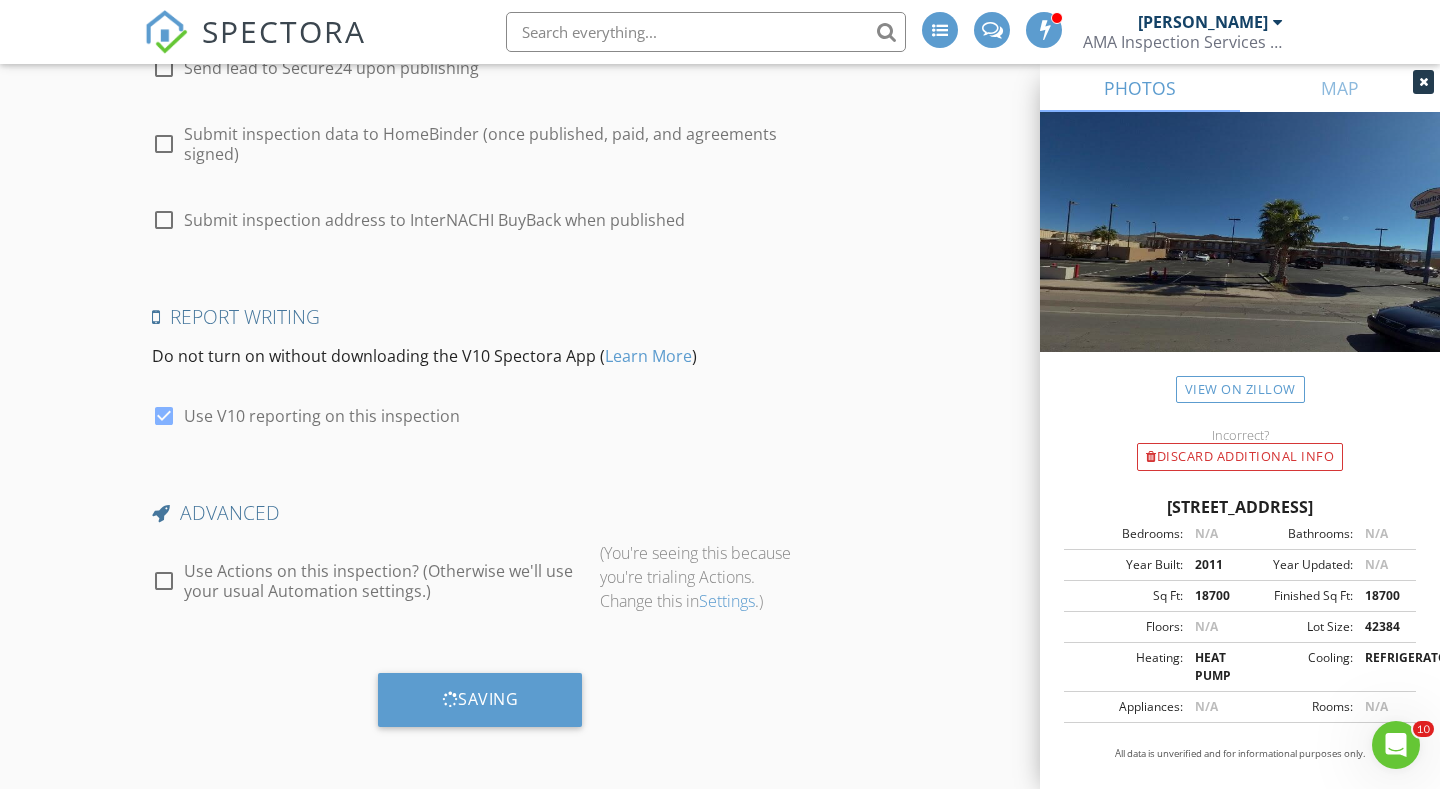 scroll, scrollTop: 18, scrollLeft: 0, axis: vertical 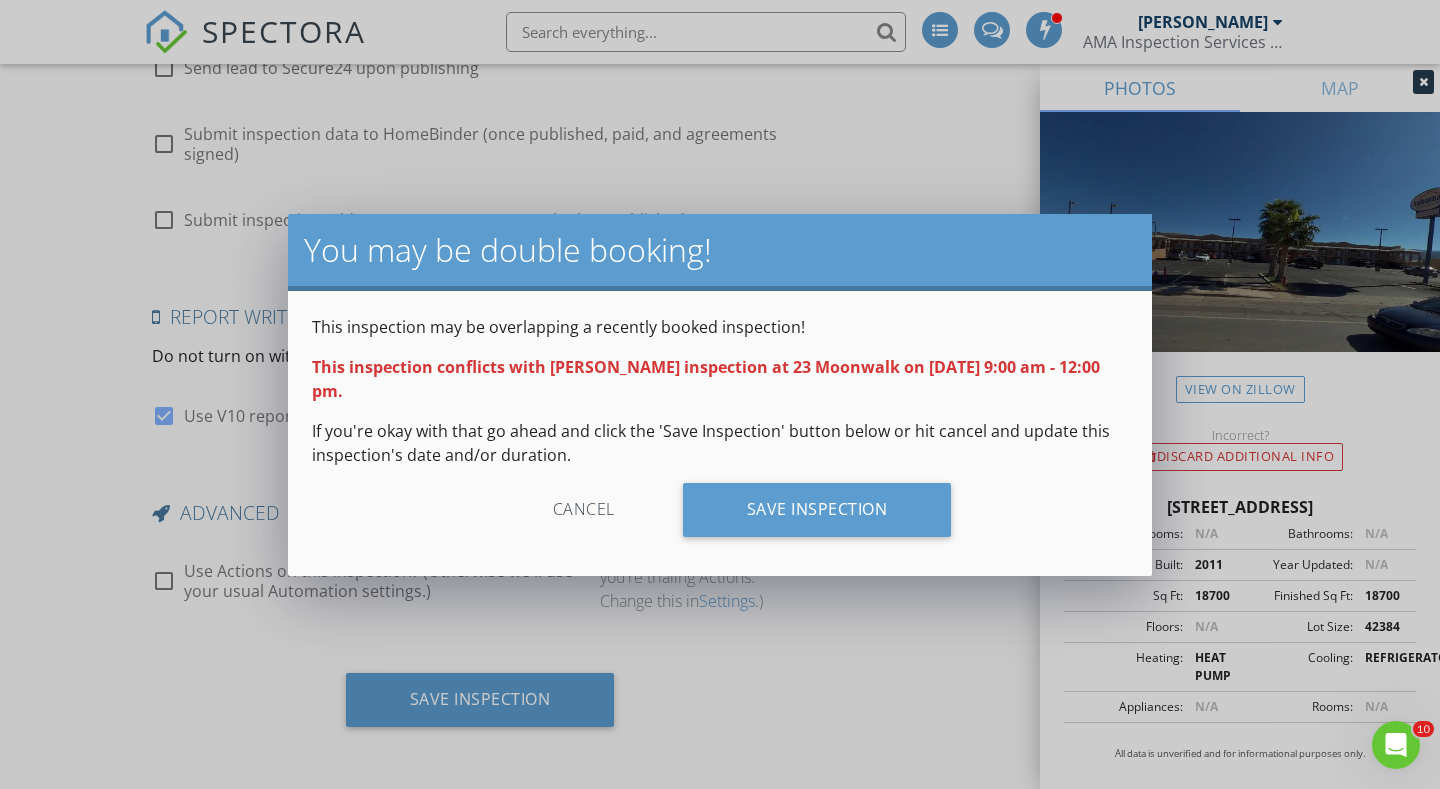 click on "Save Inspection" at bounding box center [817, 510] 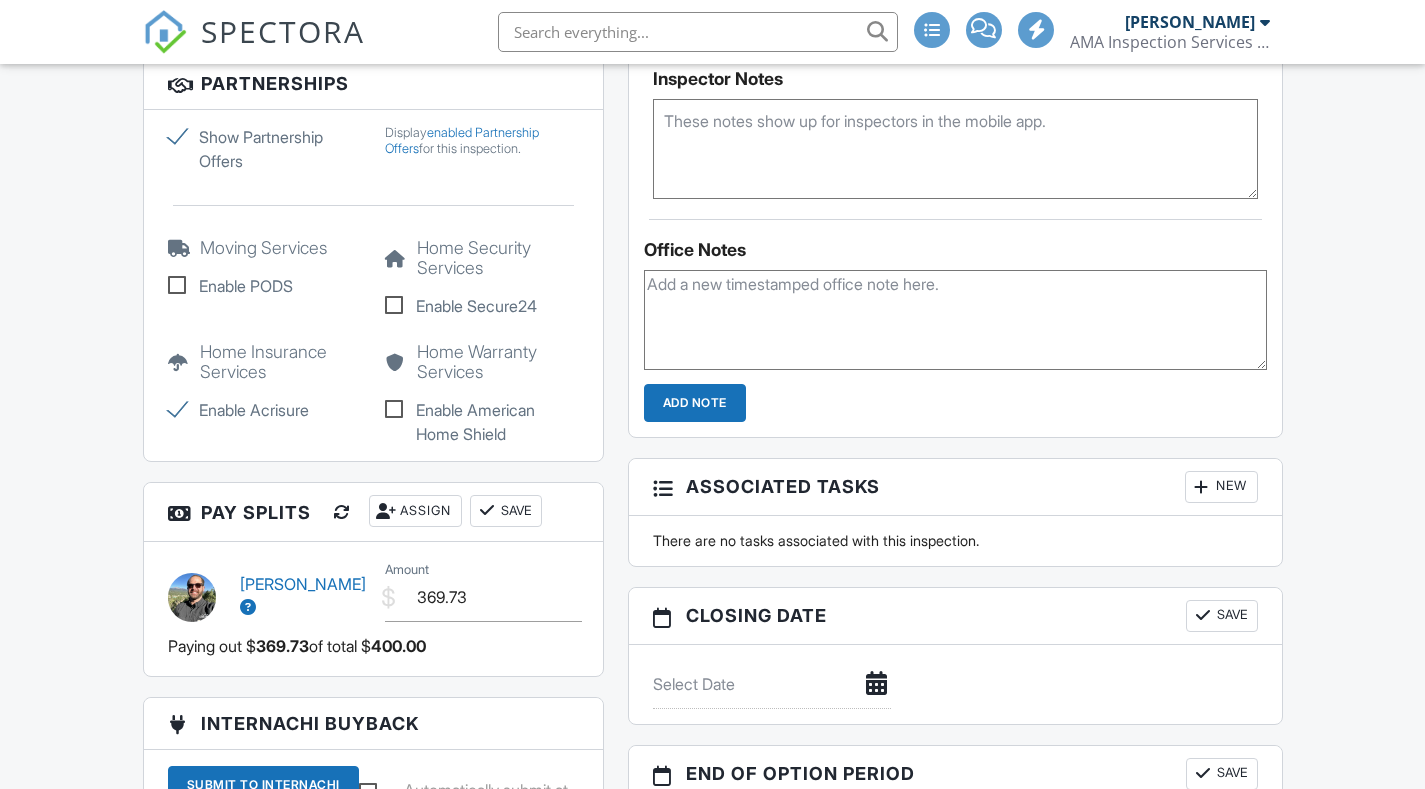 scroll, scrollTop: 1900, scrollLeft: 0, axis: vertical 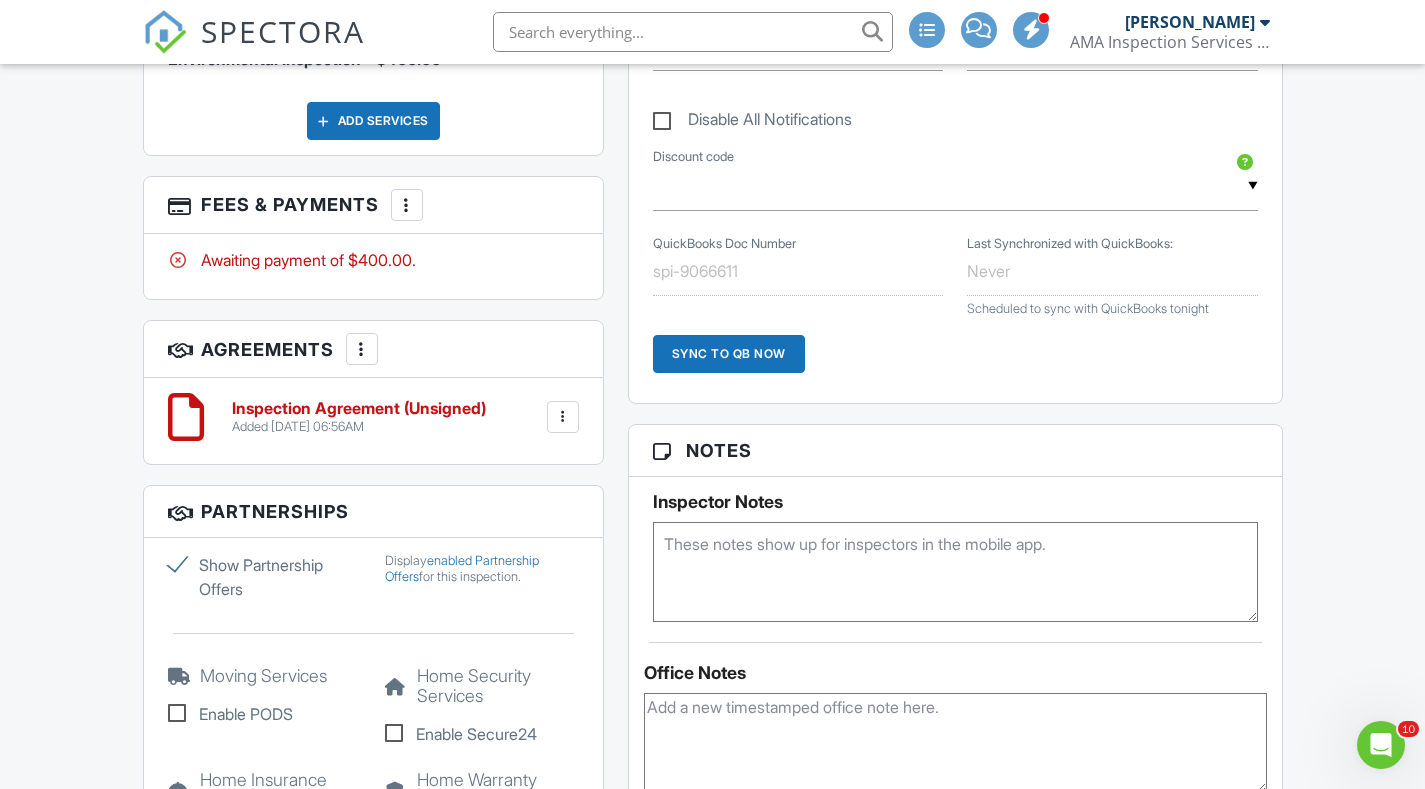 click on "More" at bounding box center [407, 205] 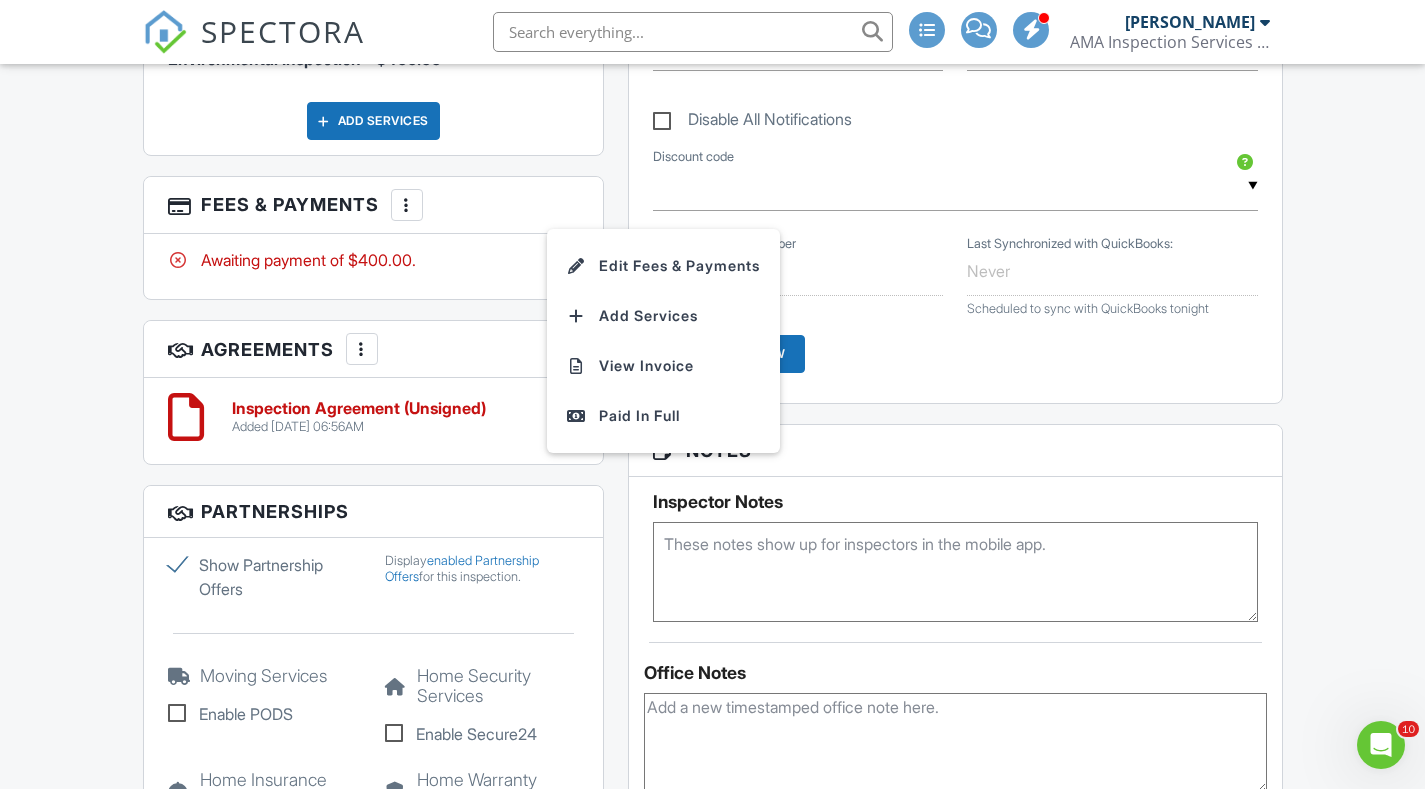 click on "View Invoice" at bounding box center (663, 366) 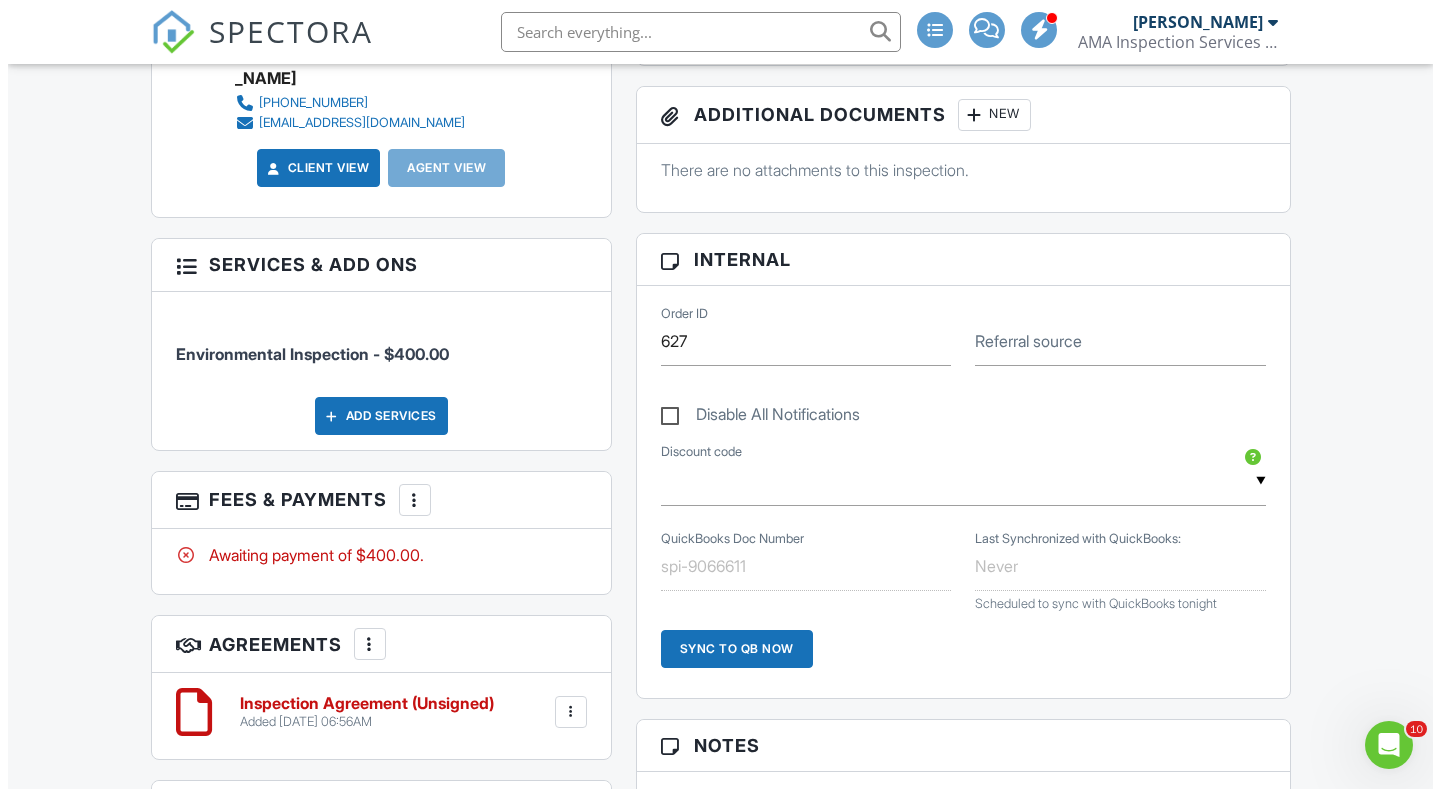 scroll, scrollTop: 994, scrollLeft: 0, axis: vertical 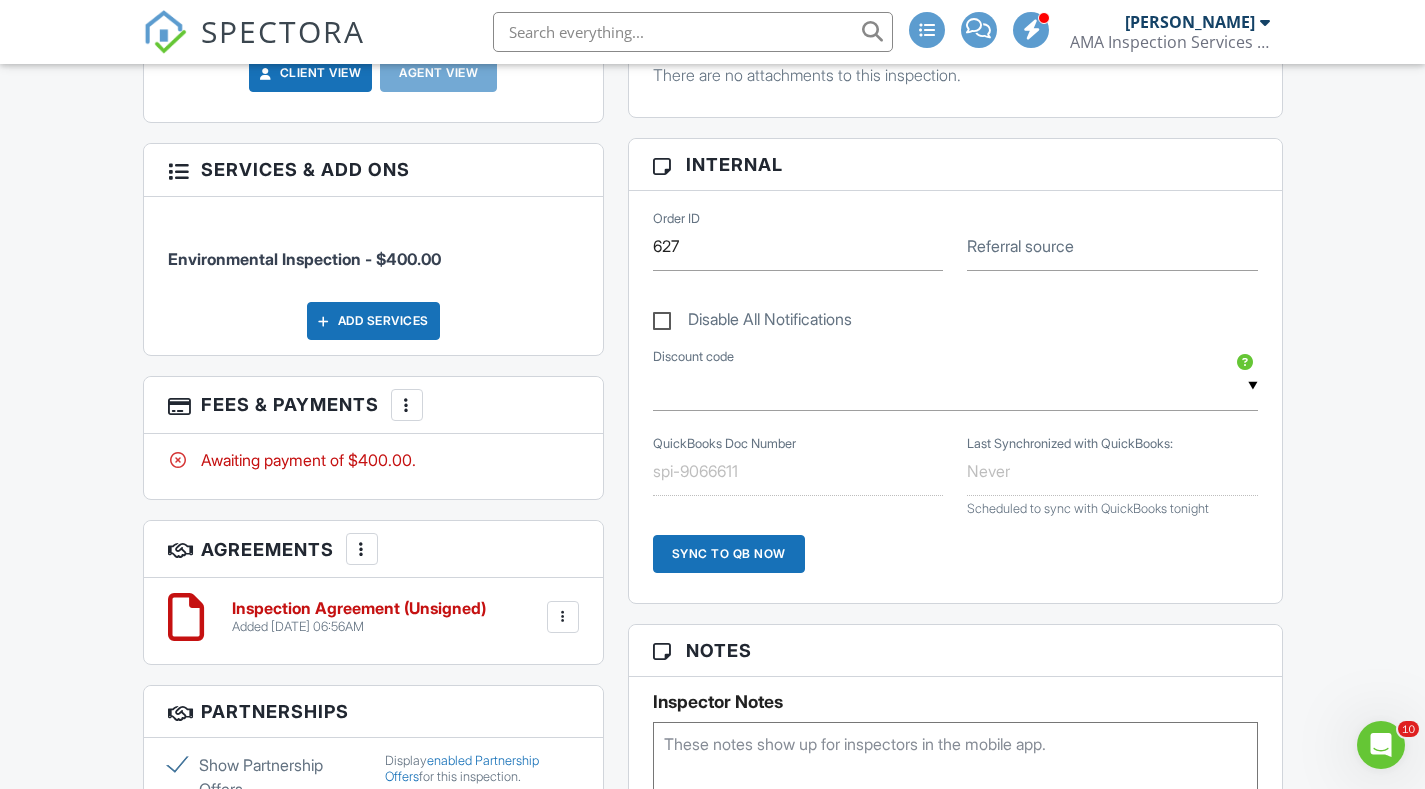 click at bounding box center (407, 405) 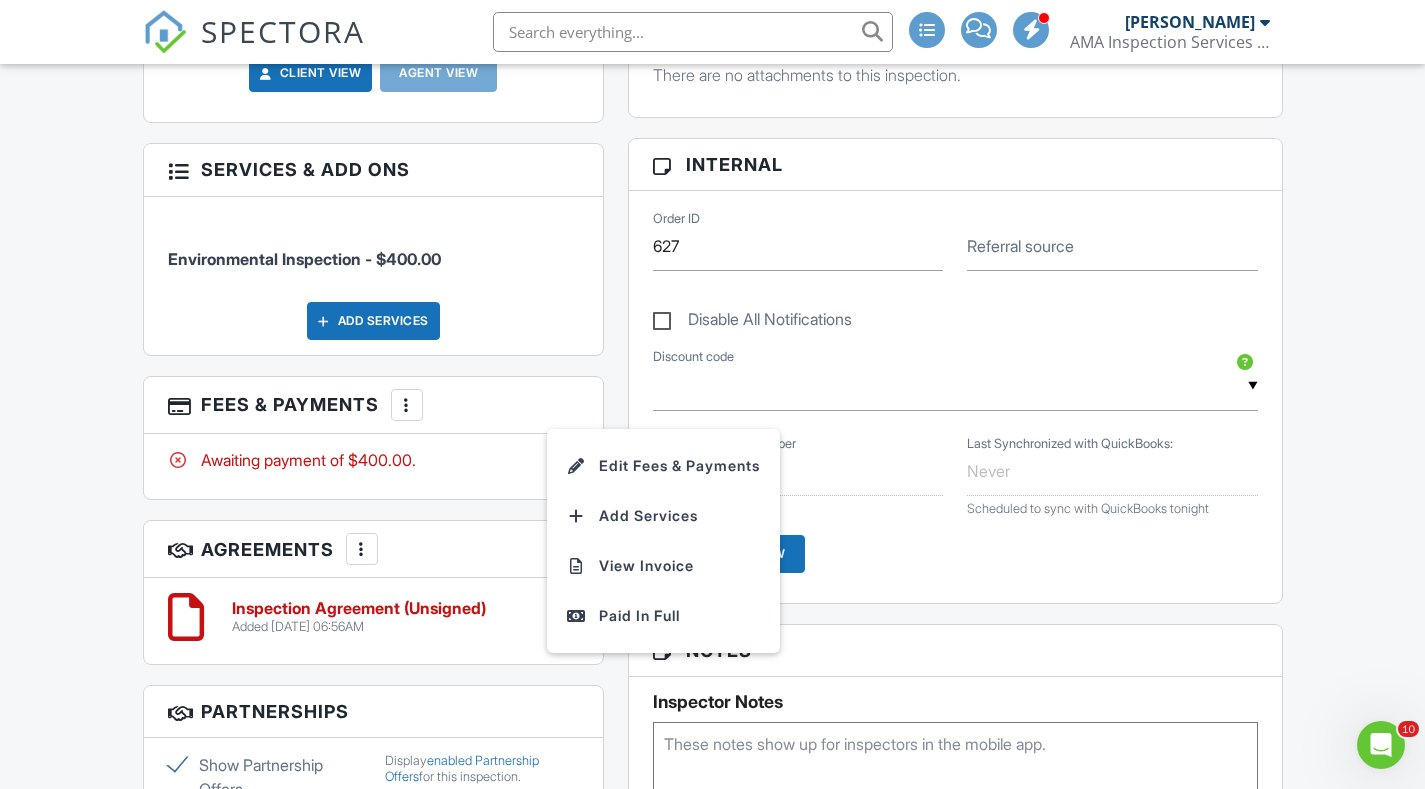 click on "Edit Fees & Payments" at bounding box center (663, 466) 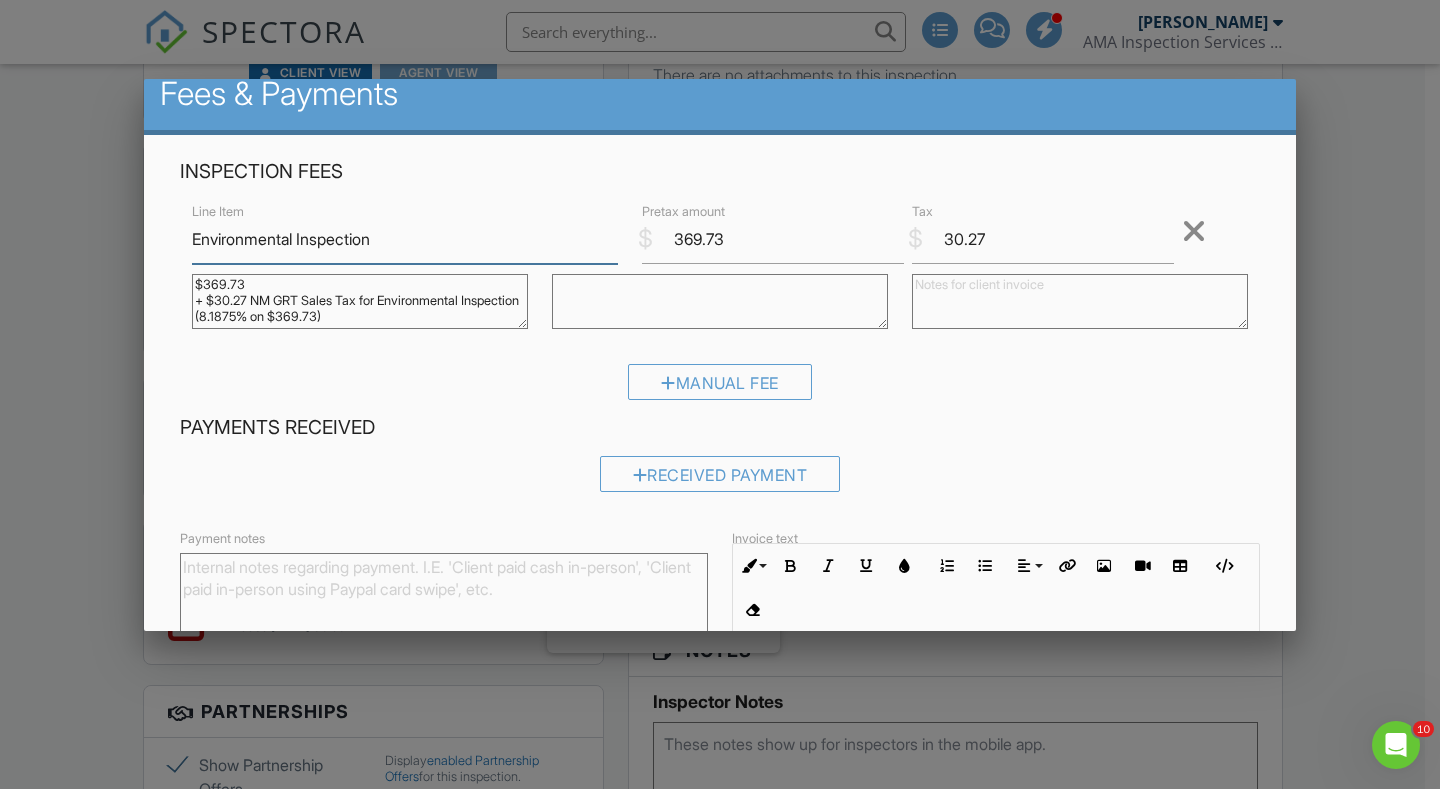 scroll, scrollTop: 0, scrollLeft: 0, axis: both 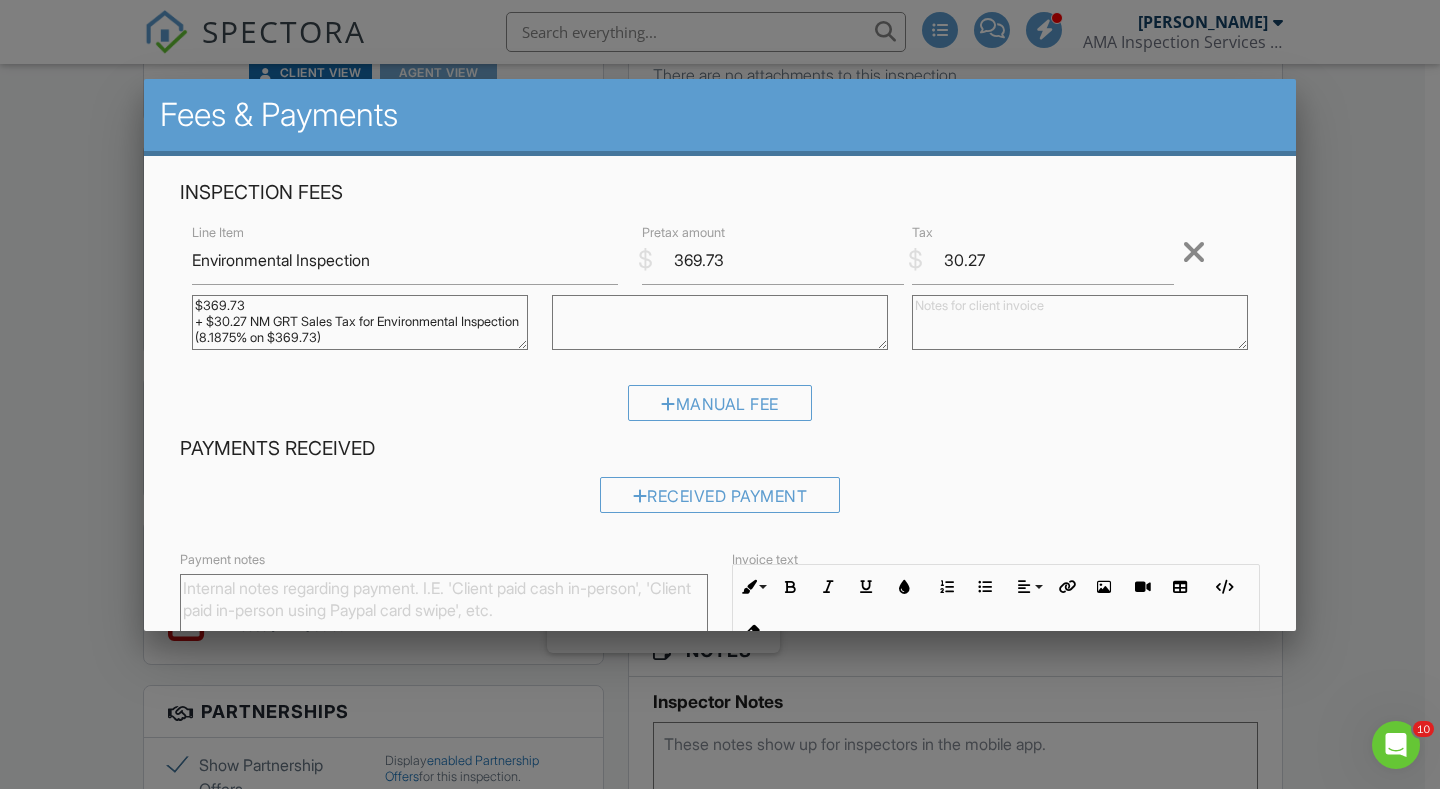 click at bounding box center (1080, 322) 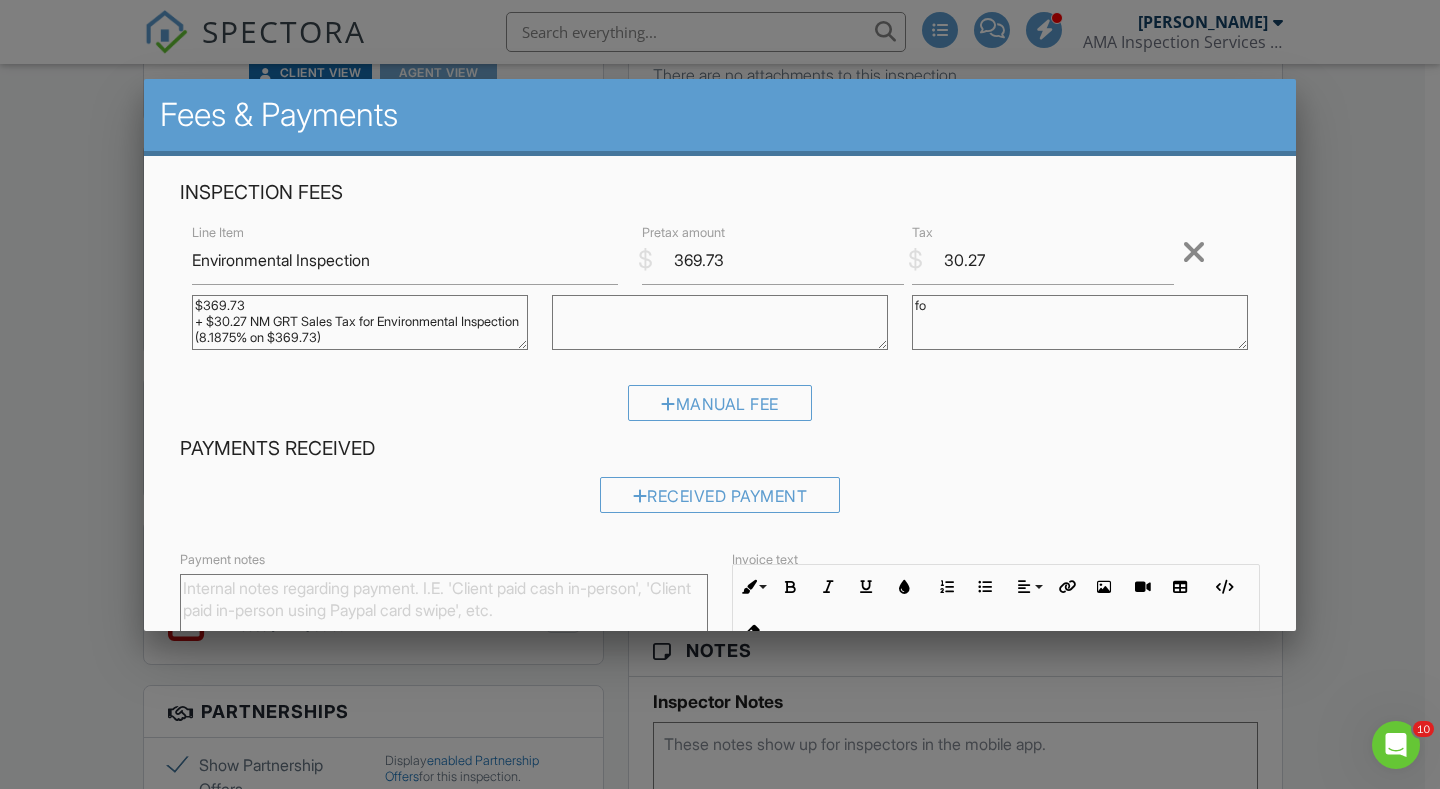 type on "f" 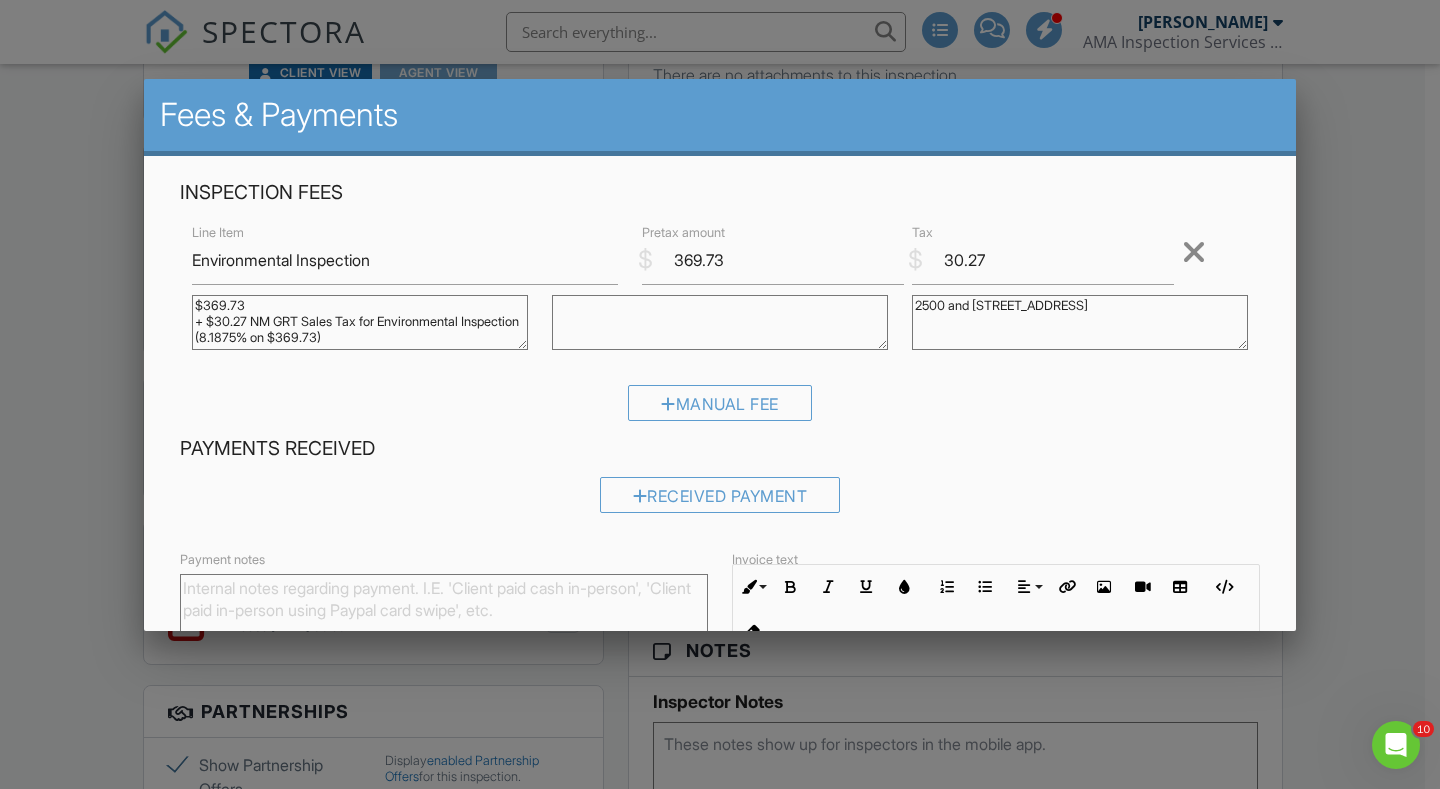 scroll, scrollTop: 268, scrollLeft: 0, axis: vertical 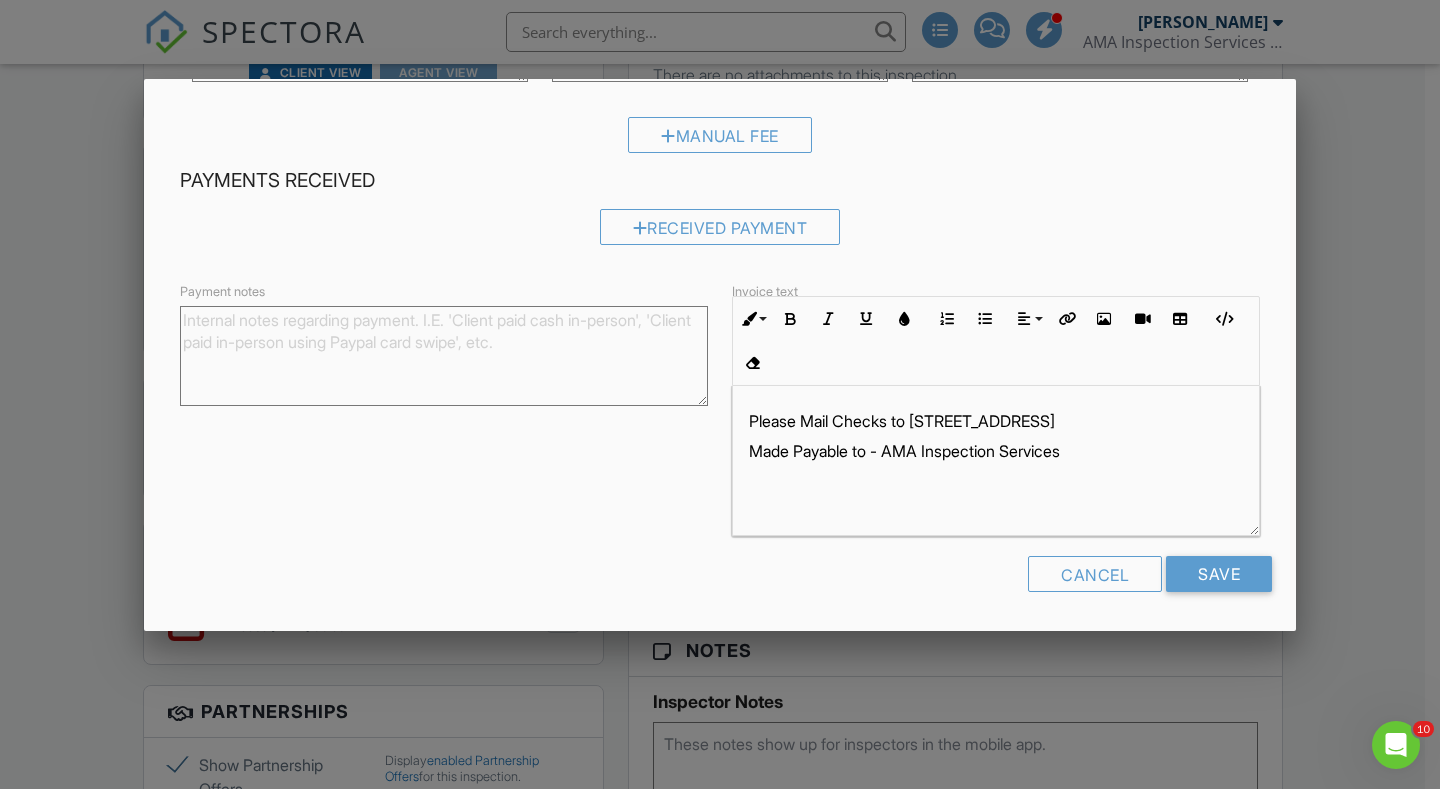 type on "2500 and [STREET_ADDRESS]" 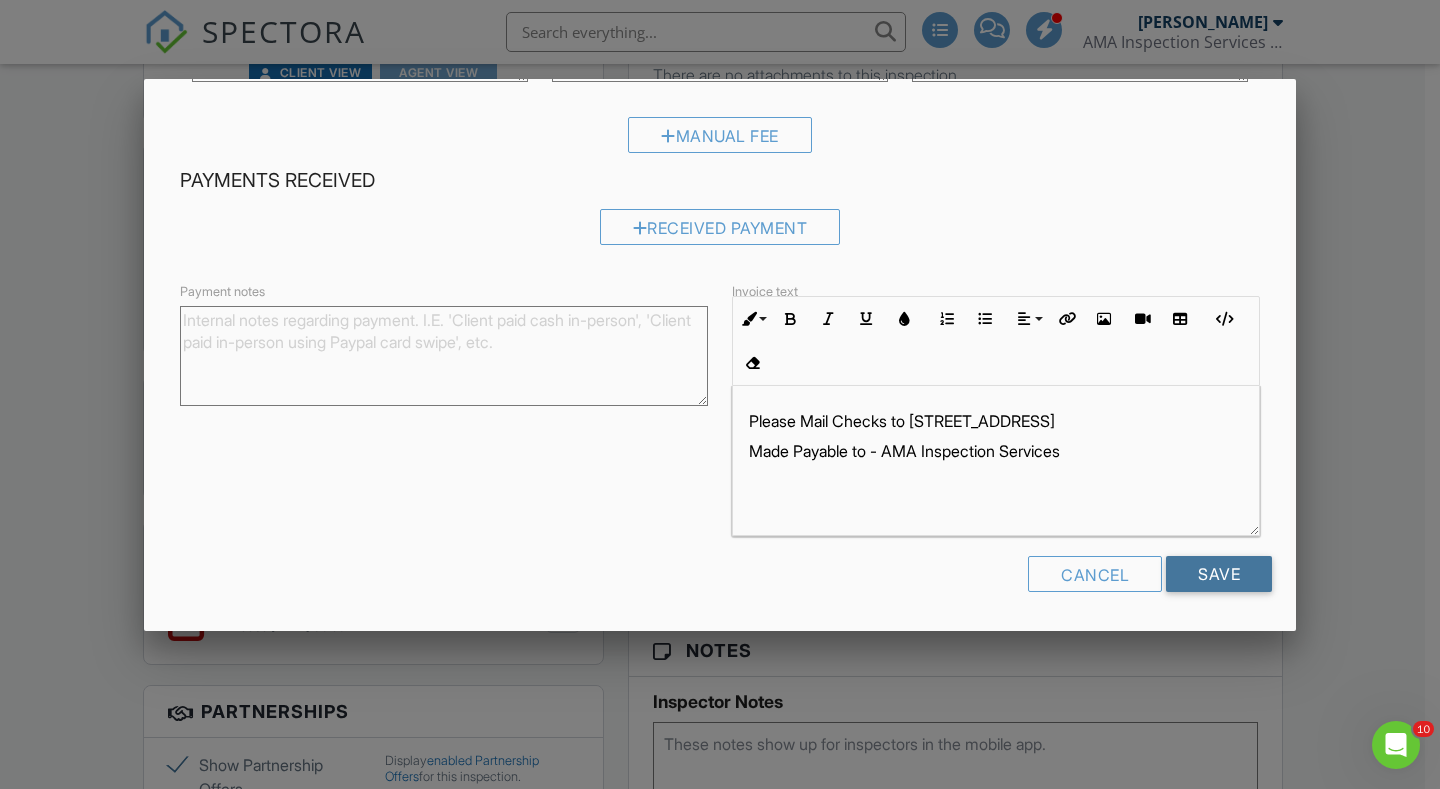 click on "Save" at bounding box center (1219, 574) 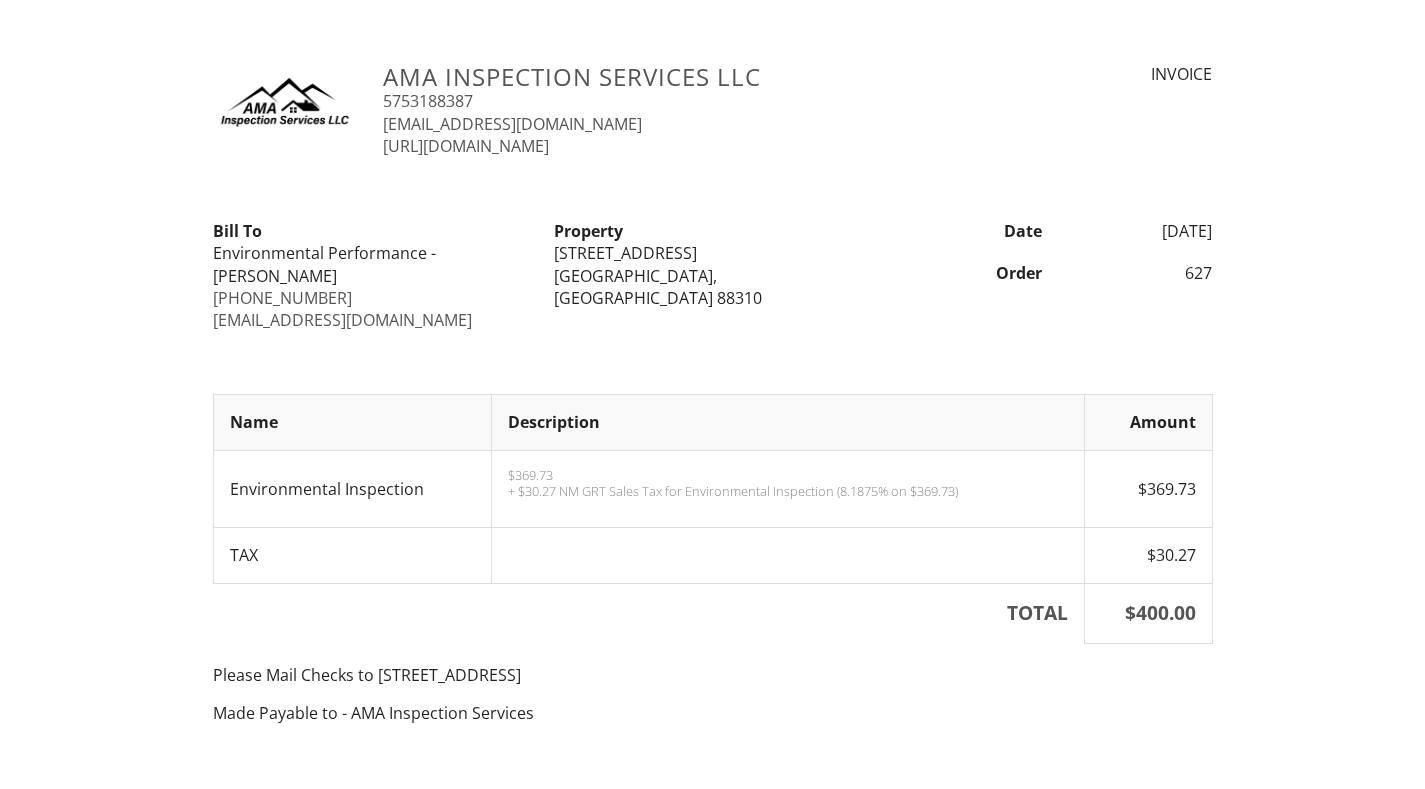 scroll, scrollTop: 0, scrollLeft: 0, axis: both 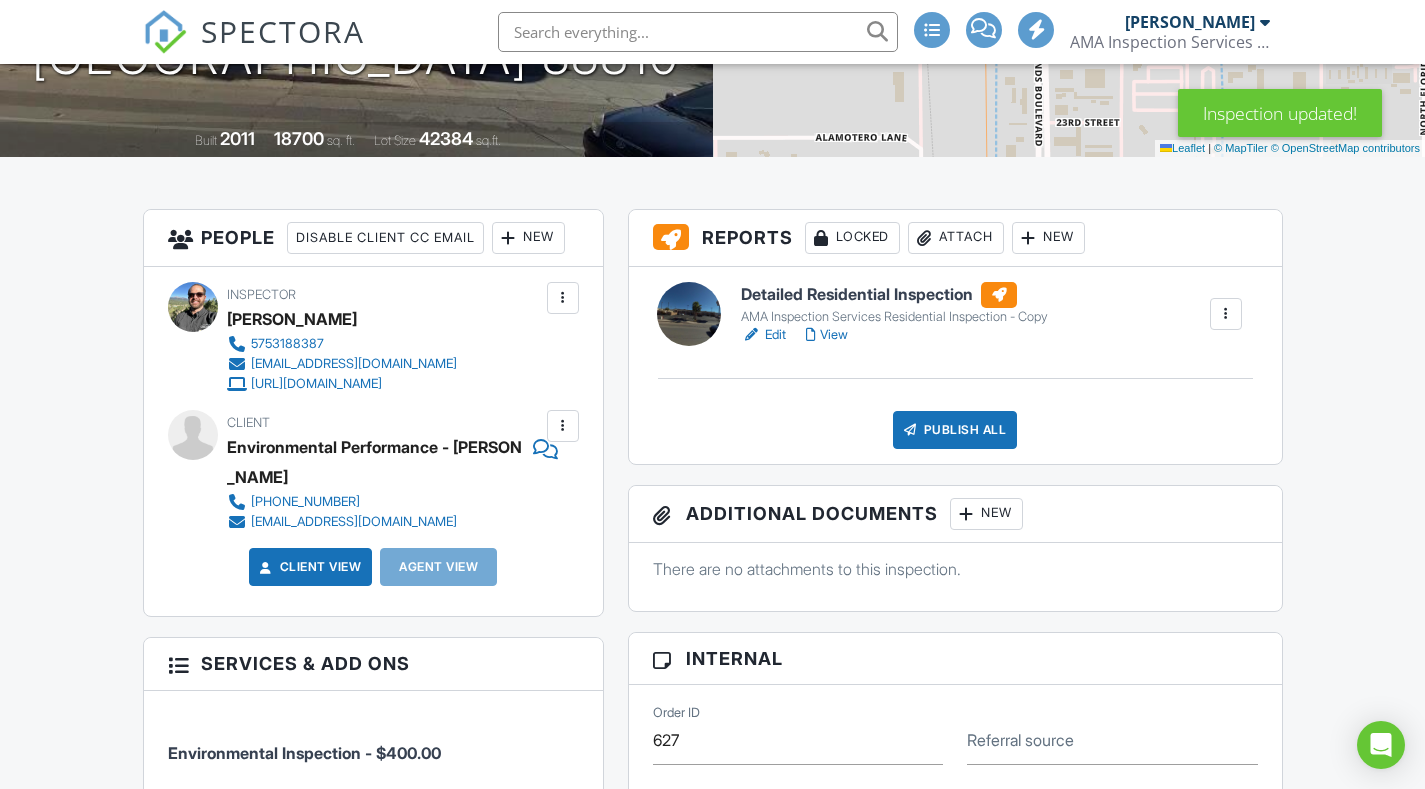 click at bounding box center (563, 426) 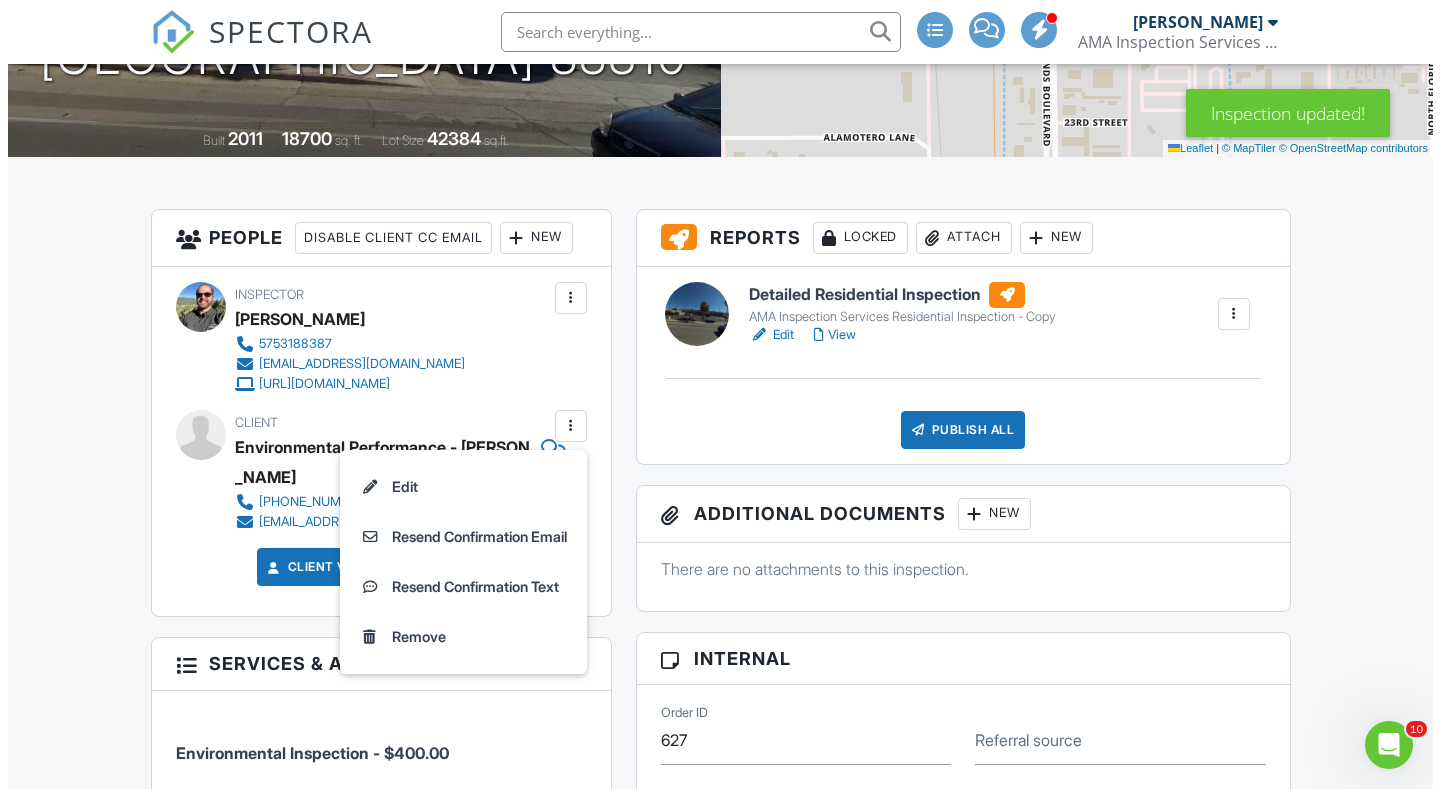 scroll, scrollTop: 0, scrollLeft: 0, axis: both 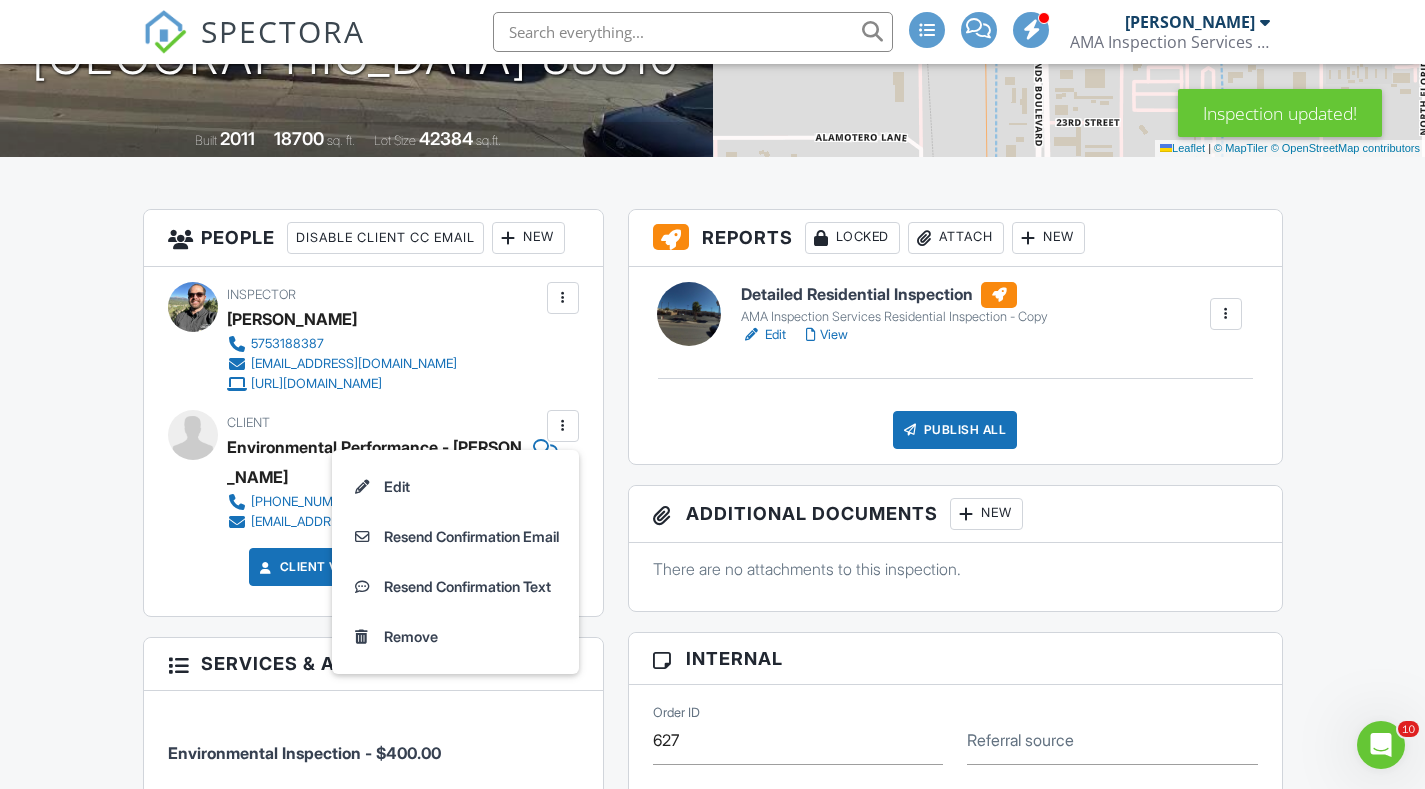 click on "Resend Confirmation Email" at bounding box center [455, 537] 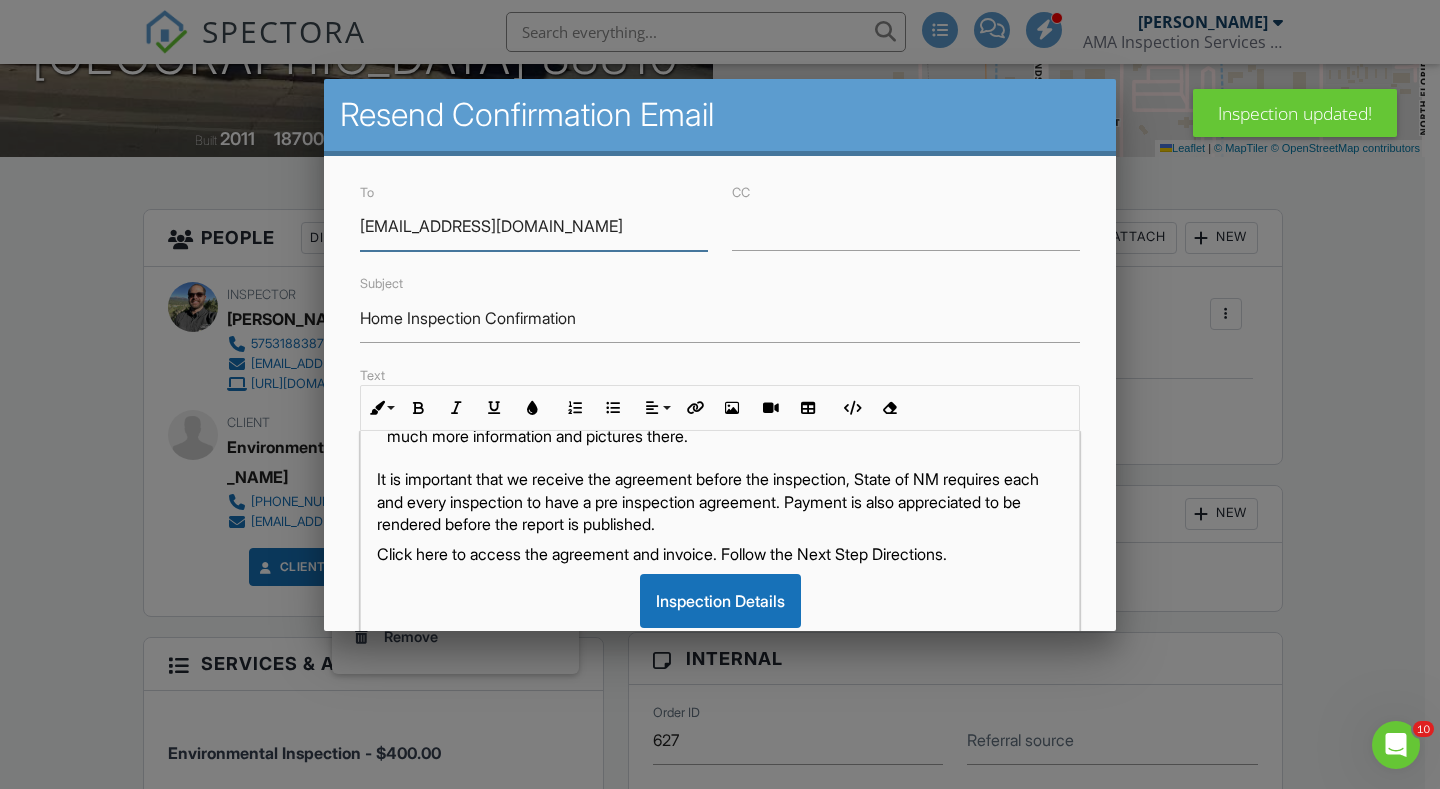 scroll, scrollTop: 844, scrollLeft: 0, axis: vertical 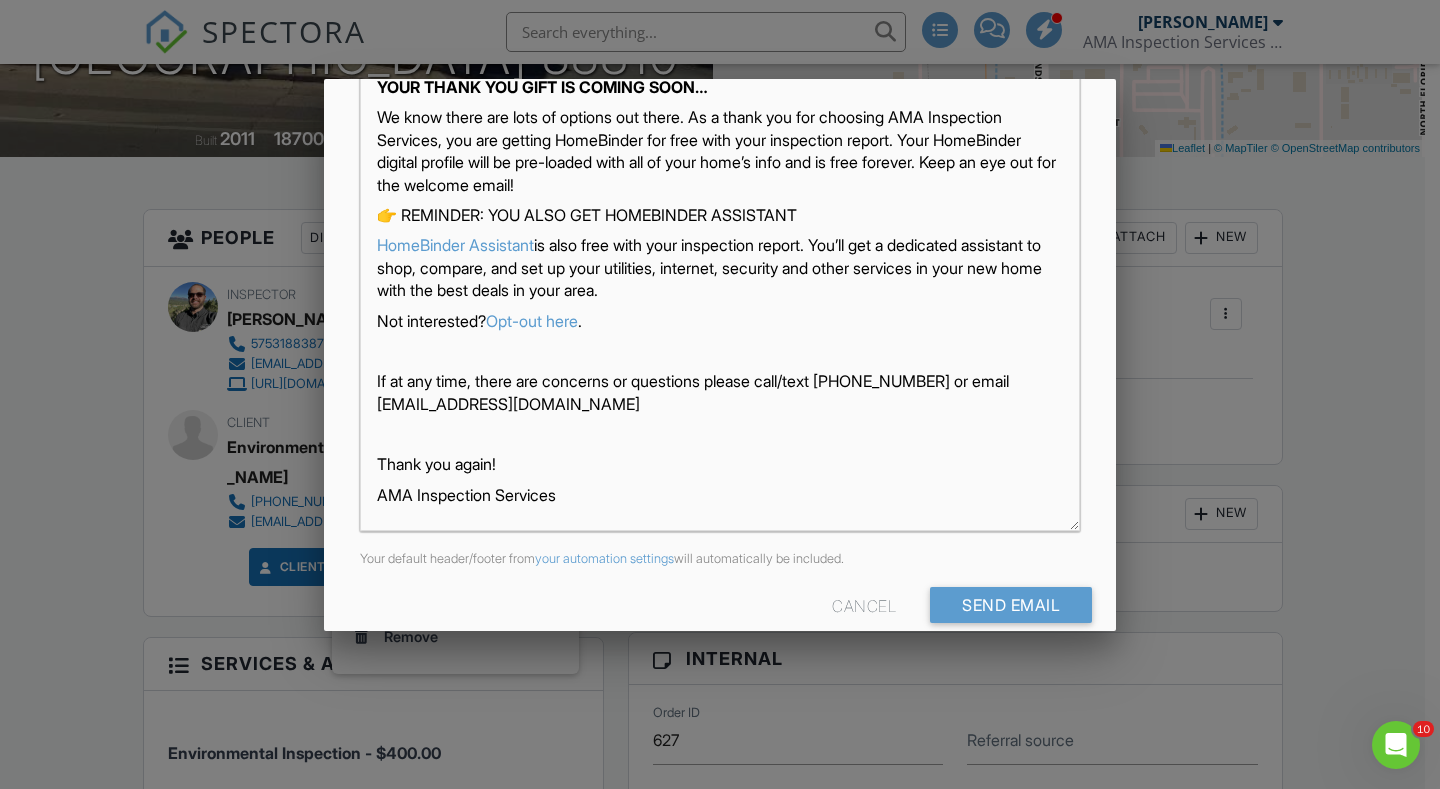 drag, startPoint x: 692, startPoint y: 482, endPoint x: 683, endPoint y: 476, distance: 10.816654 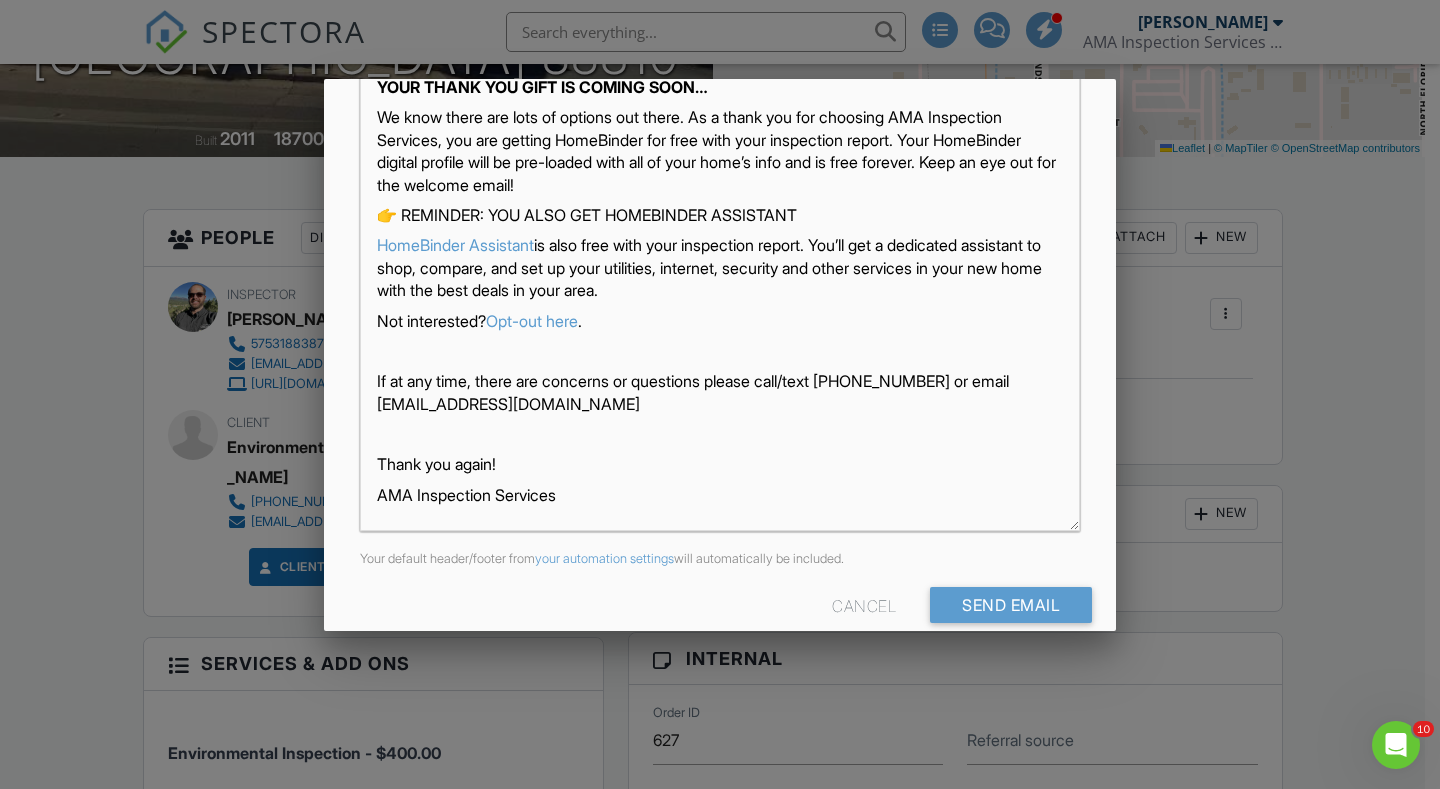 click at bounding box center [720, 434] 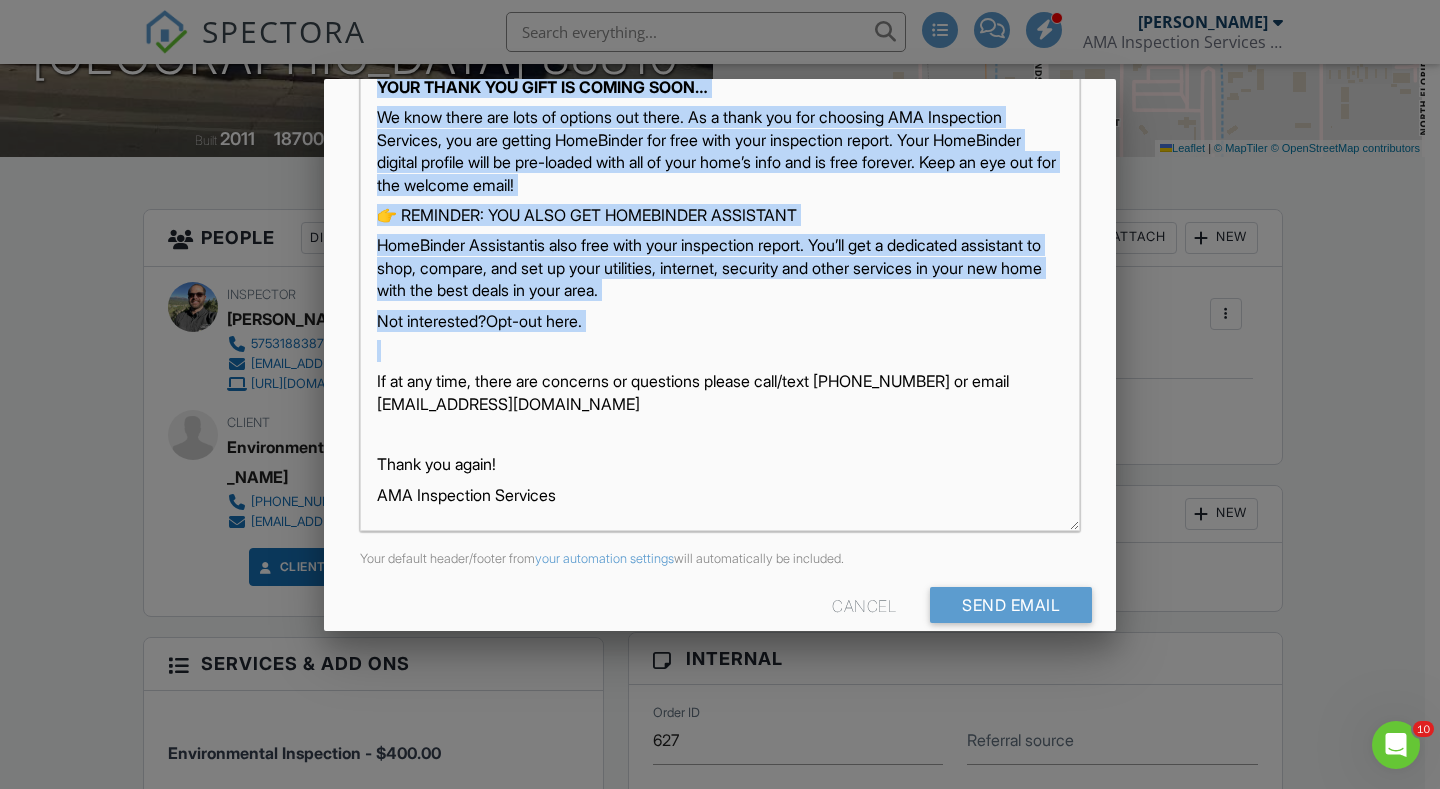 scroll, scrollTop: 352, scrollLeft: 0, axis: vertical 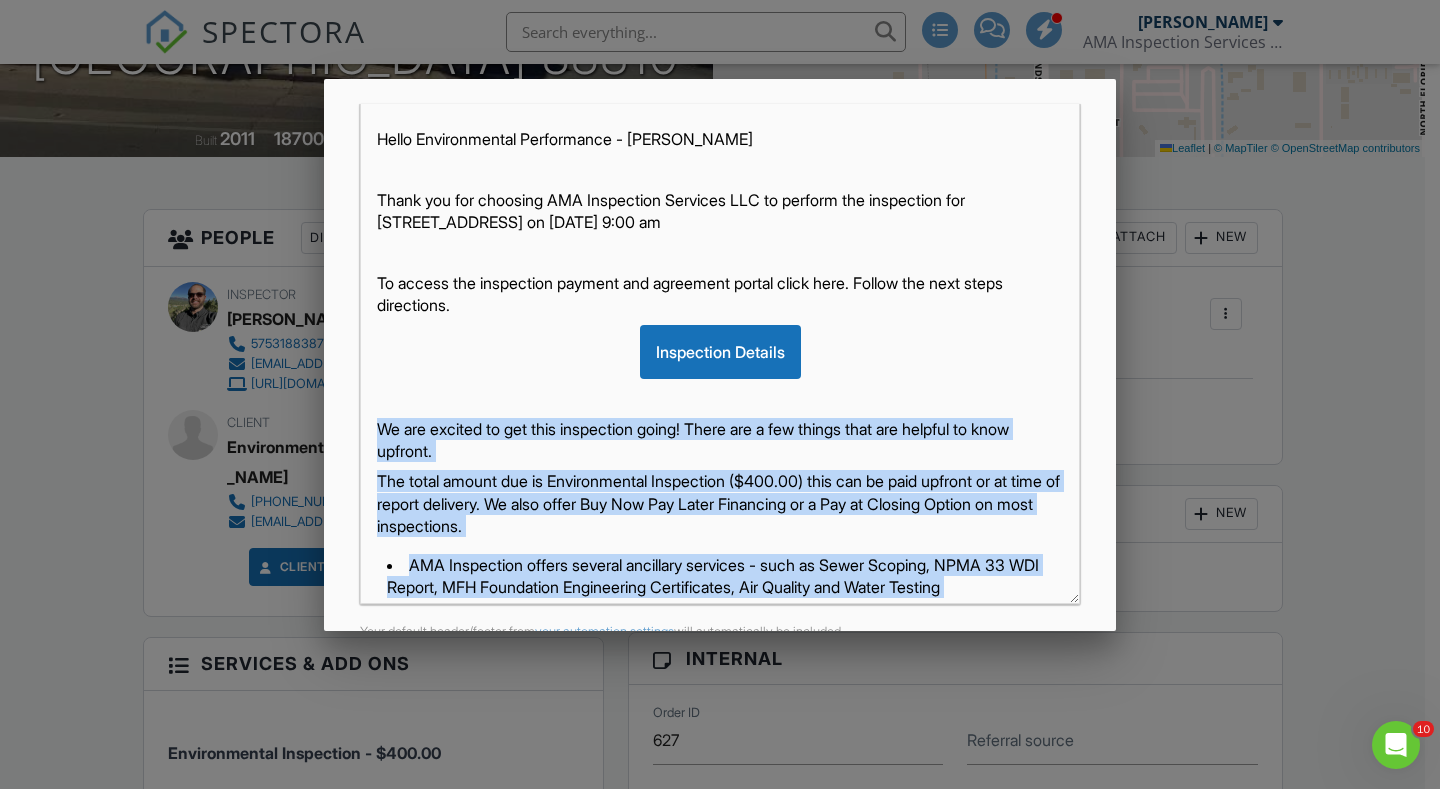 drag, startPoint x: 695, startPoint y: 306, endPoint x: 381, endPoint y: 432, distance: 338.3371 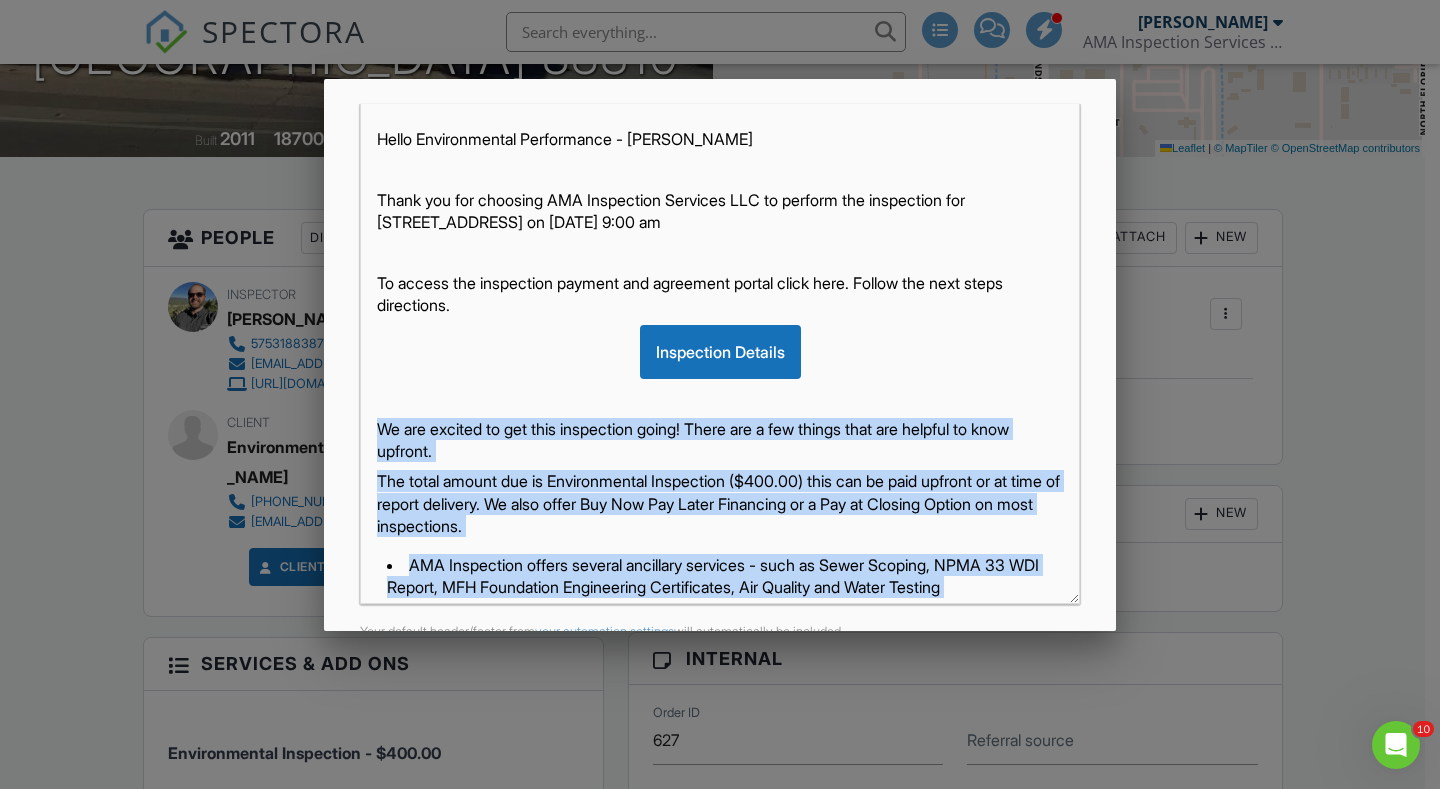 click on "Hello Environmental Performance - Jennifer Stratton Thank you for choosing AMA Inspection Services LLC to perform the inspection for 2500 N White Sands Blvd, Alamogordo, NM 88310 on 07/03/2025 at 9:00 am   To access the inspection payment and agreement portal click here. Follow the next steps directions.   Inspection Details We are excited to get this inspection going! There are a few things that are helpful to know upfront.  The total amount due is Environmental Inspection ($400.00) this can be paid upfront or at time of report delivery. We also offer Buy Now Pay Later Financing or a Pay at Closing Option on most inspections.  AMA Inspection offers several ancillary services - such as Sewer Scoping, NPMA 33 WDI Report, MFH Foundation Engineering Certificates, Air Quality and Water Testing Repair Request builder is a great tool to compile a priority list for yourself or to have a to do list for a contractor. It is accessible on the top right of the report main screen. Inspection Details Not interested?  ." at bounding box center [720, 764] 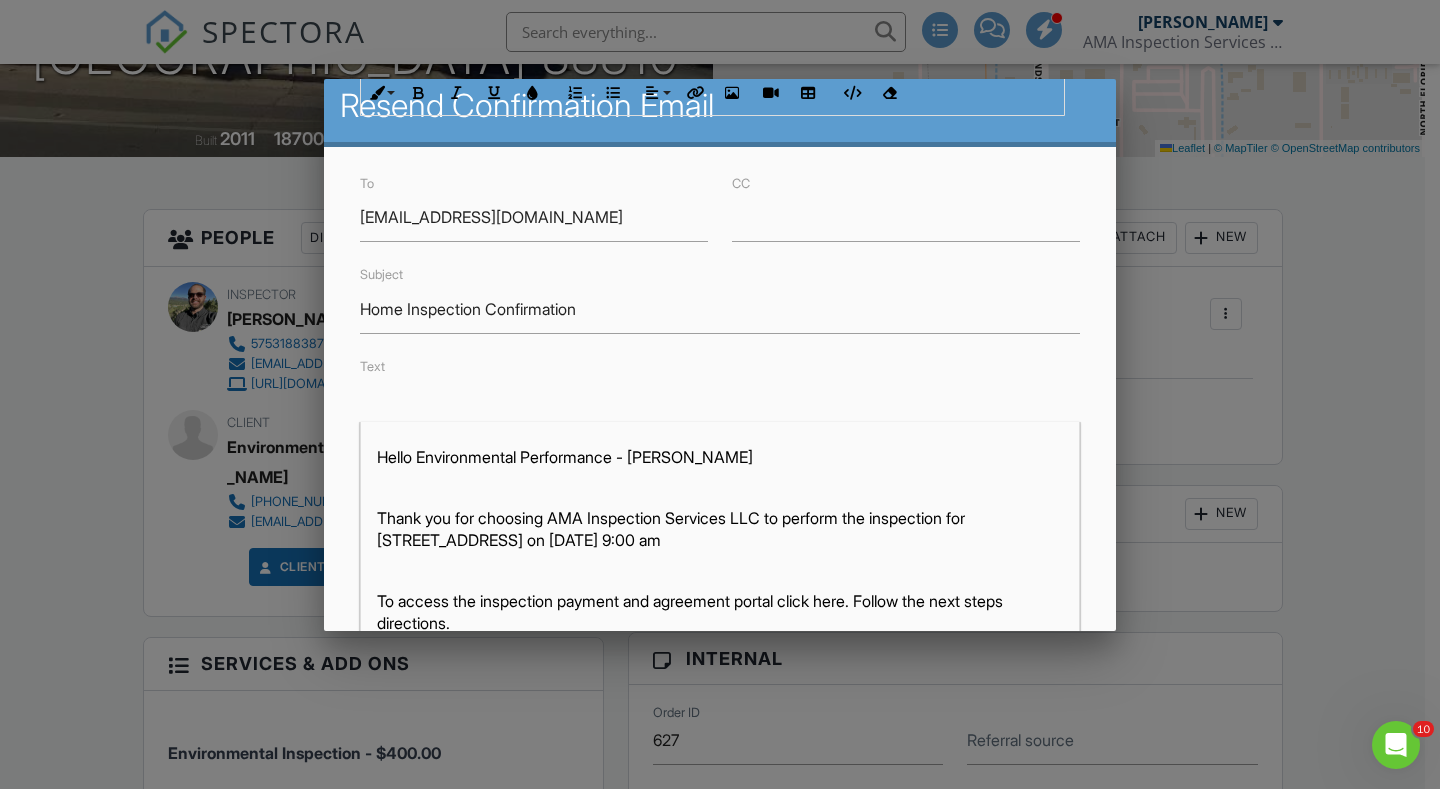 scroll, scrollTop: 0, scrollLeft: 0, axis: both 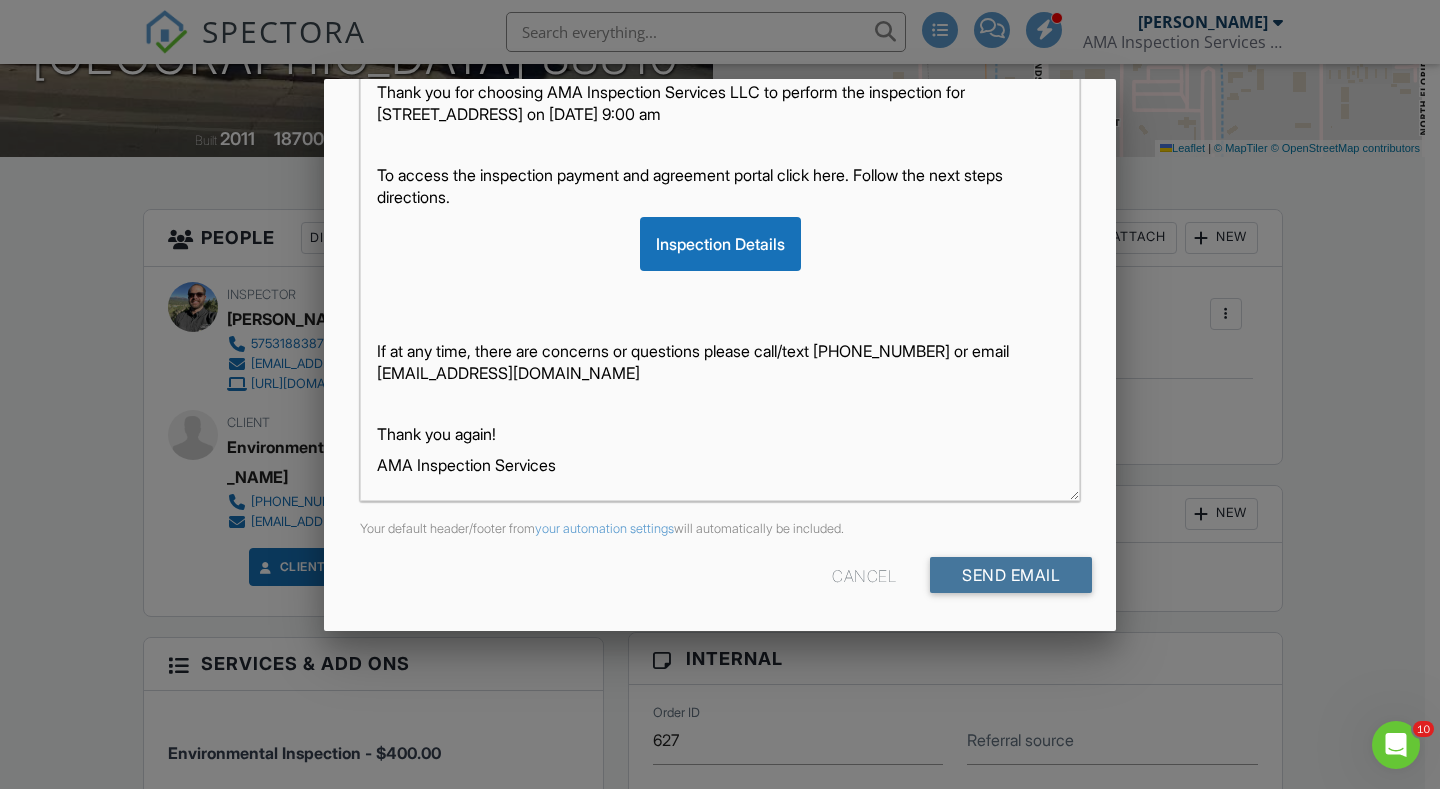 click on "Send Email" at bounding box center [1011, 575] 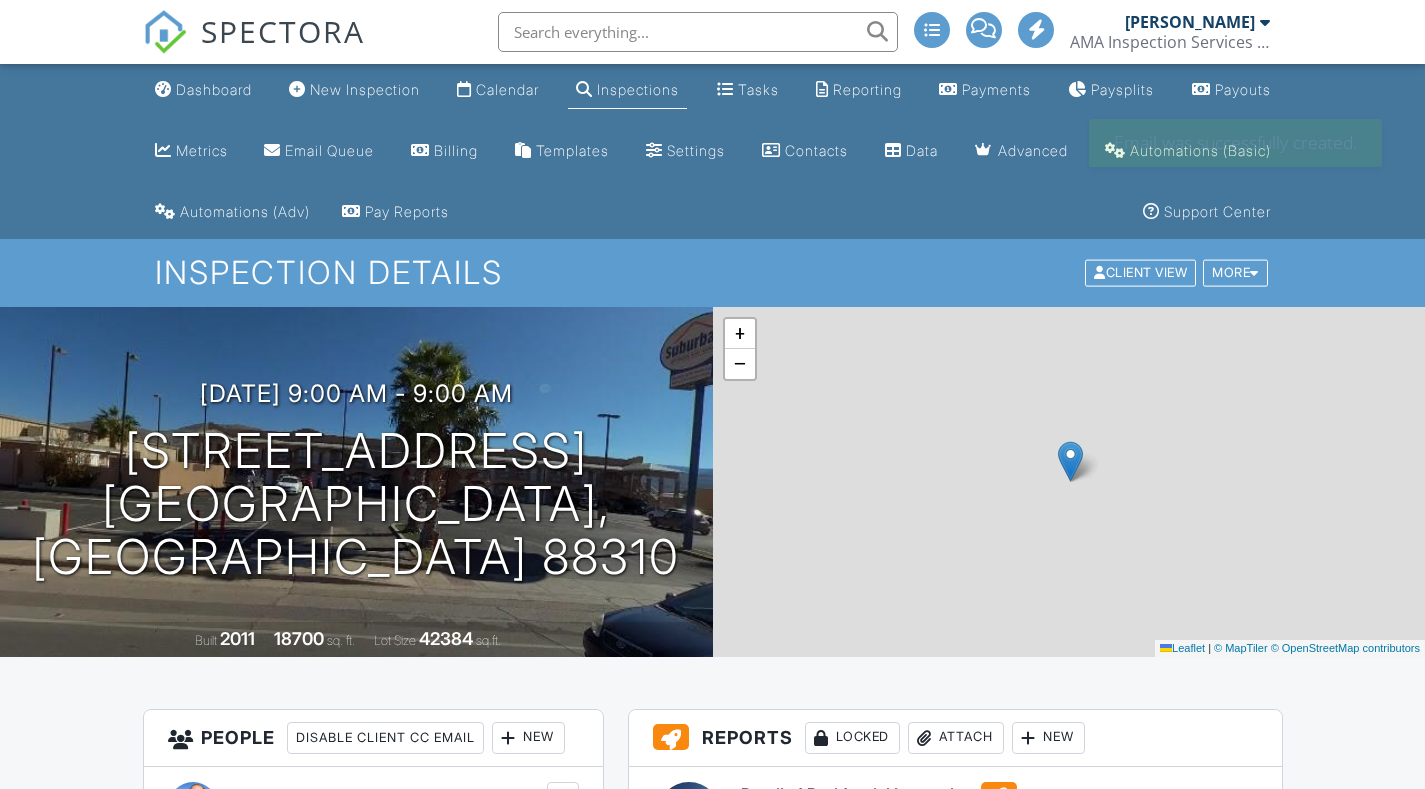 scroll, scrollTop: 0, scrollLeft: 0, axis: both 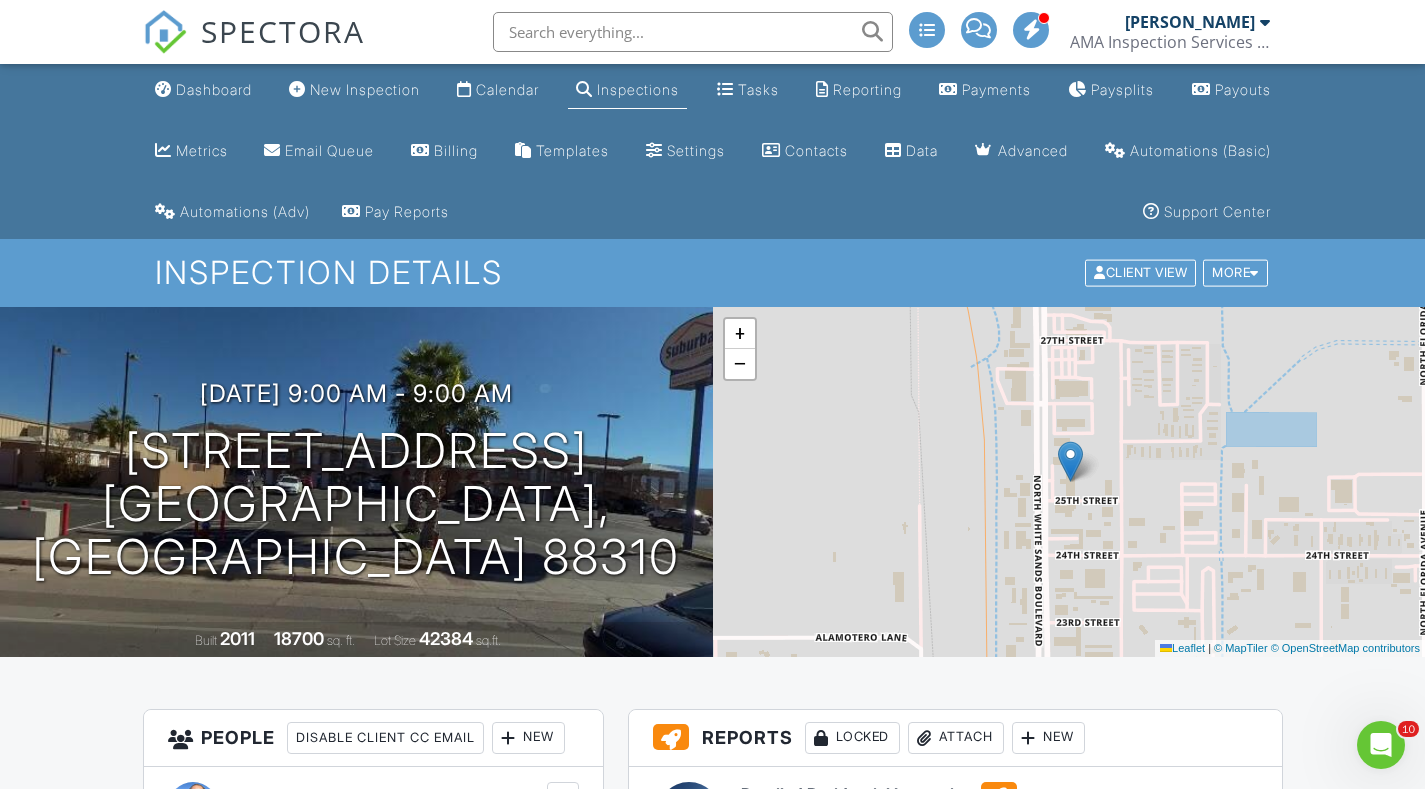 click on "Dashboard" at bounding box center [214, 89] 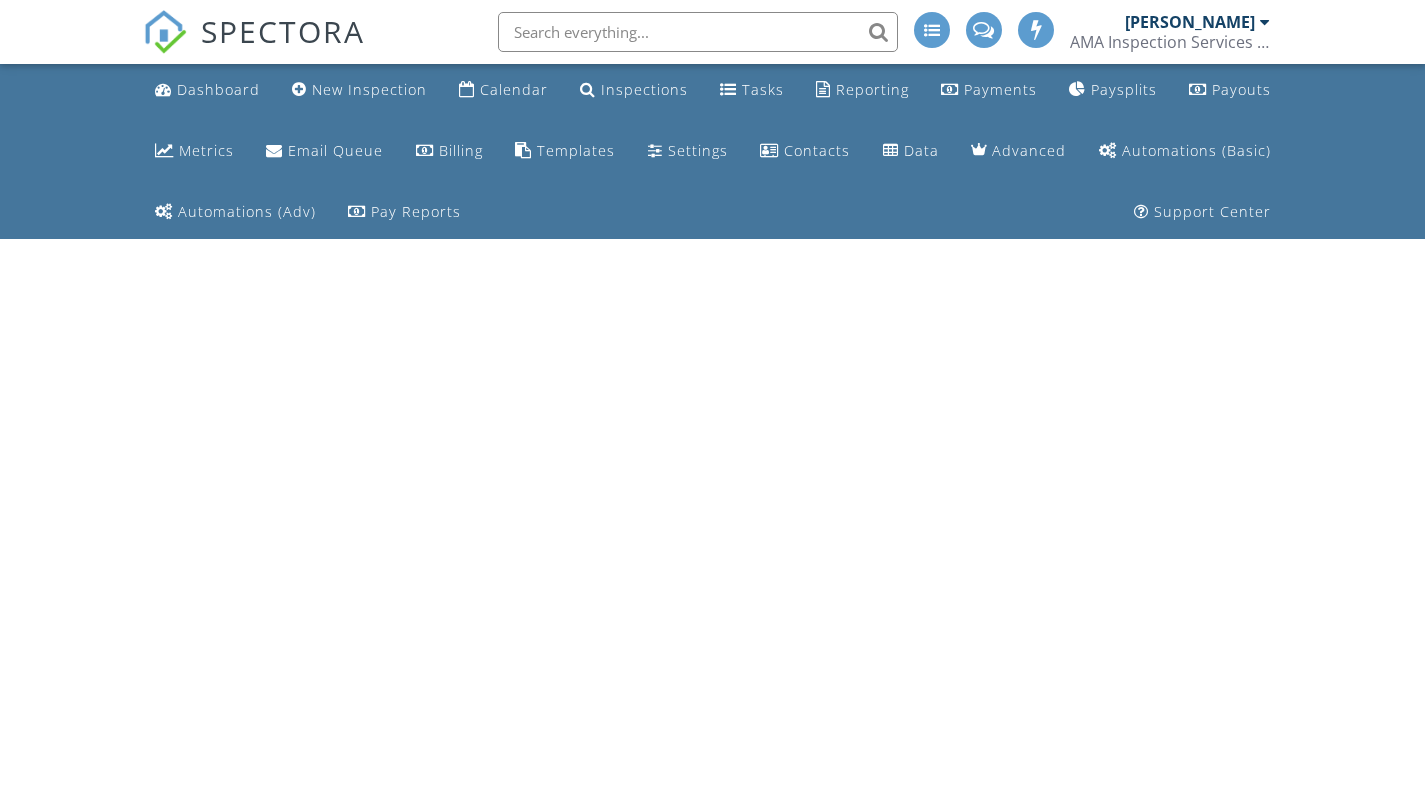 scroll, scrollTop: 0, scrollLeft: 0, axis: both 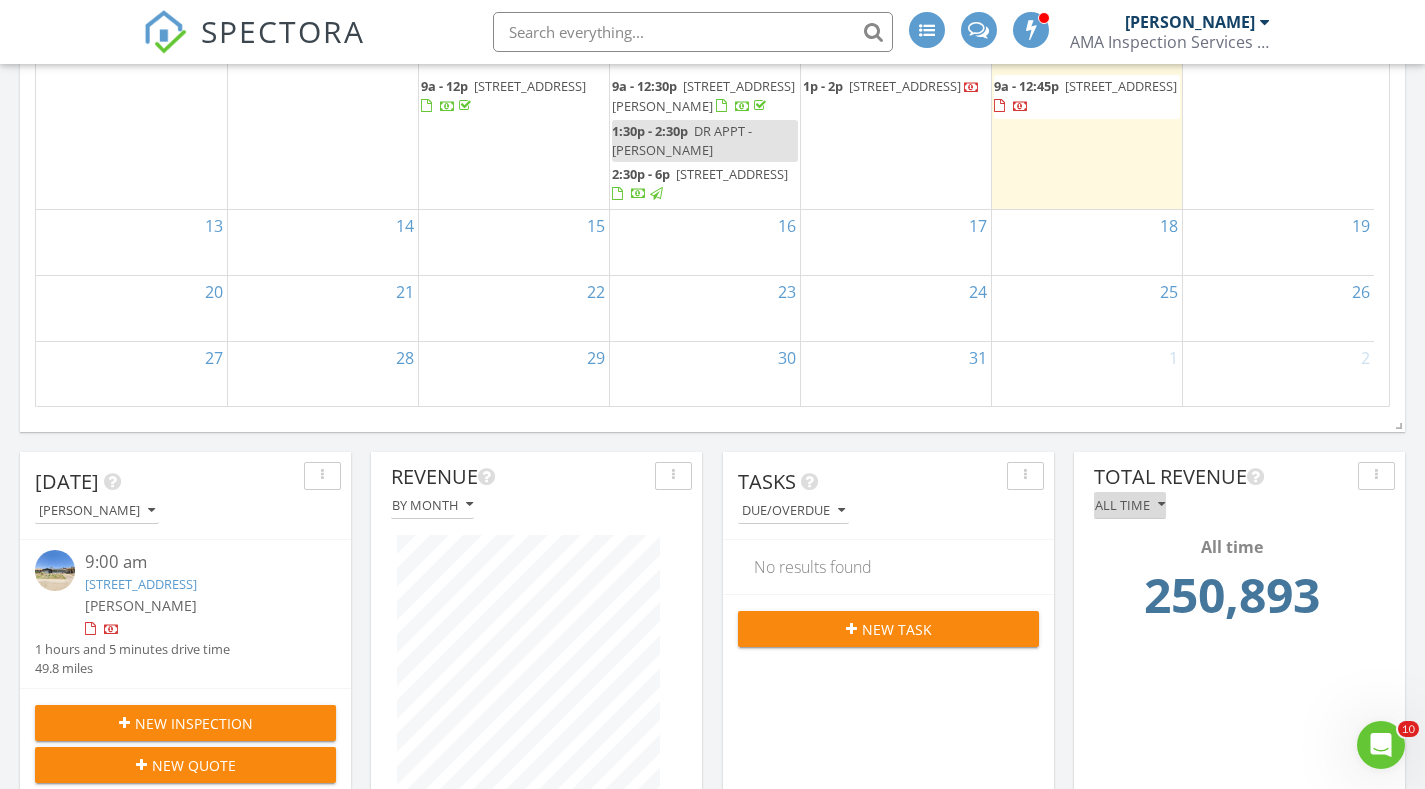 click on "All time" at bounding box center (1130, 505) 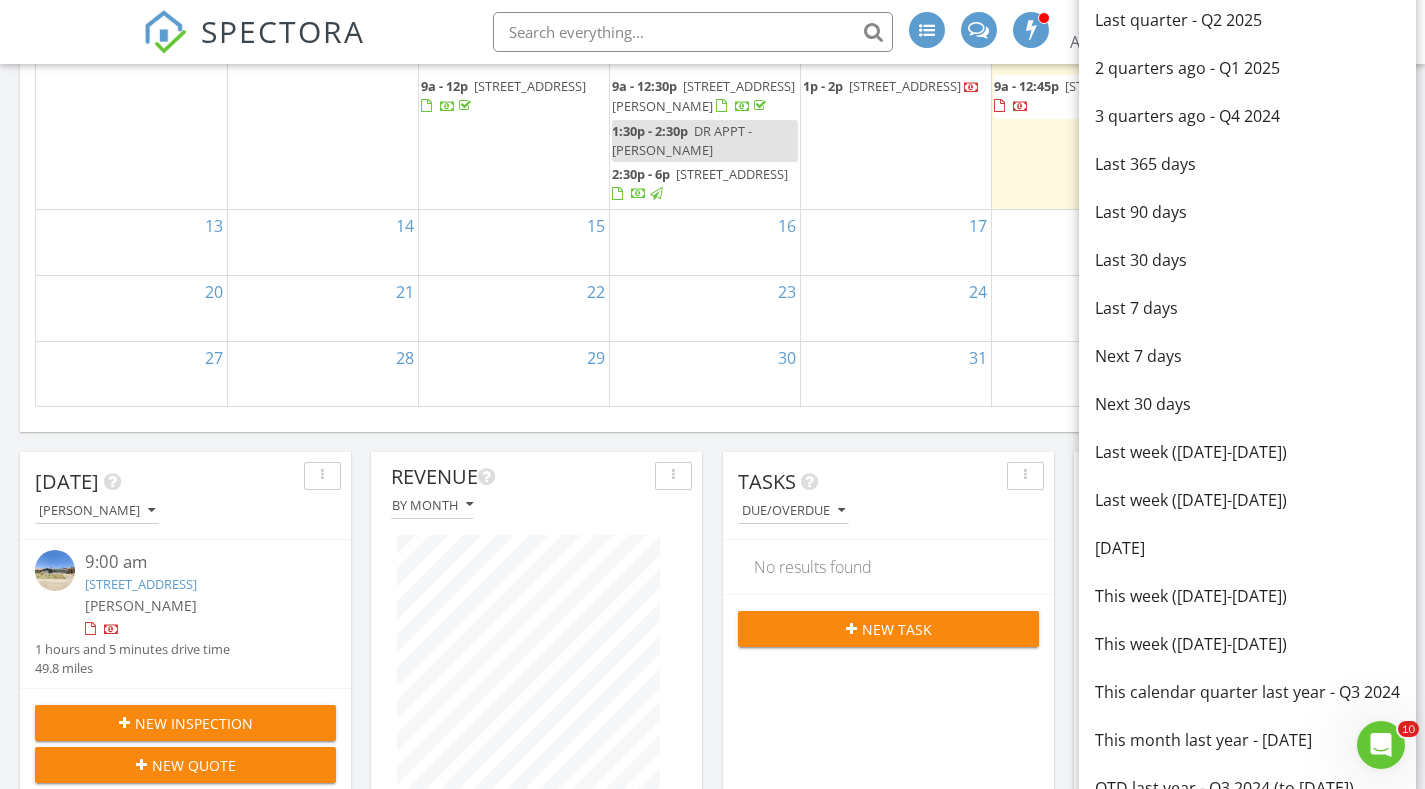 click on "This week ([DATE]-[DATE])" at bounding box center [1247, 644] 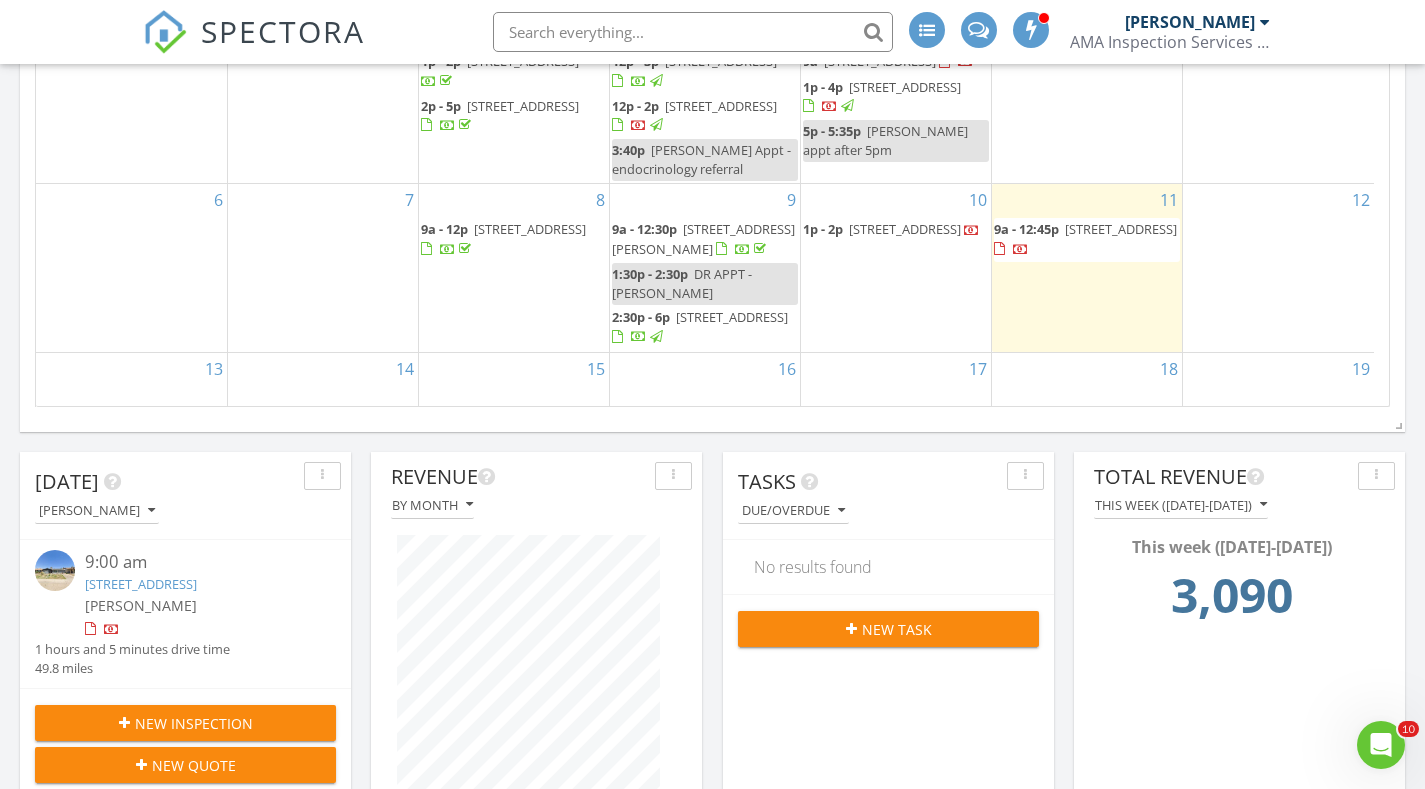 scroll, scrollTop: 0, scrollLeft: 0, axis: both 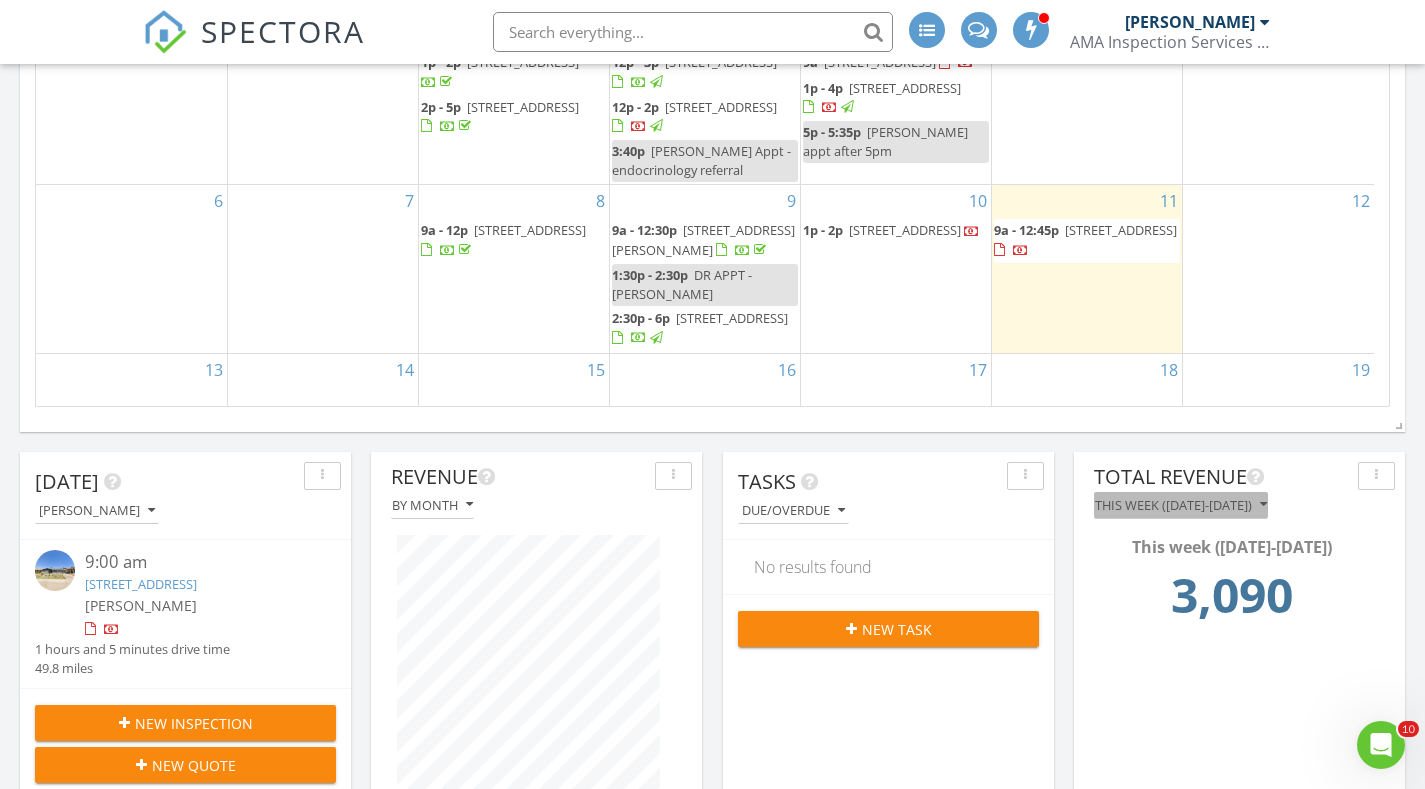 click on "This week ([DATE]-[DATE])" at bounding box center (1181, 505) 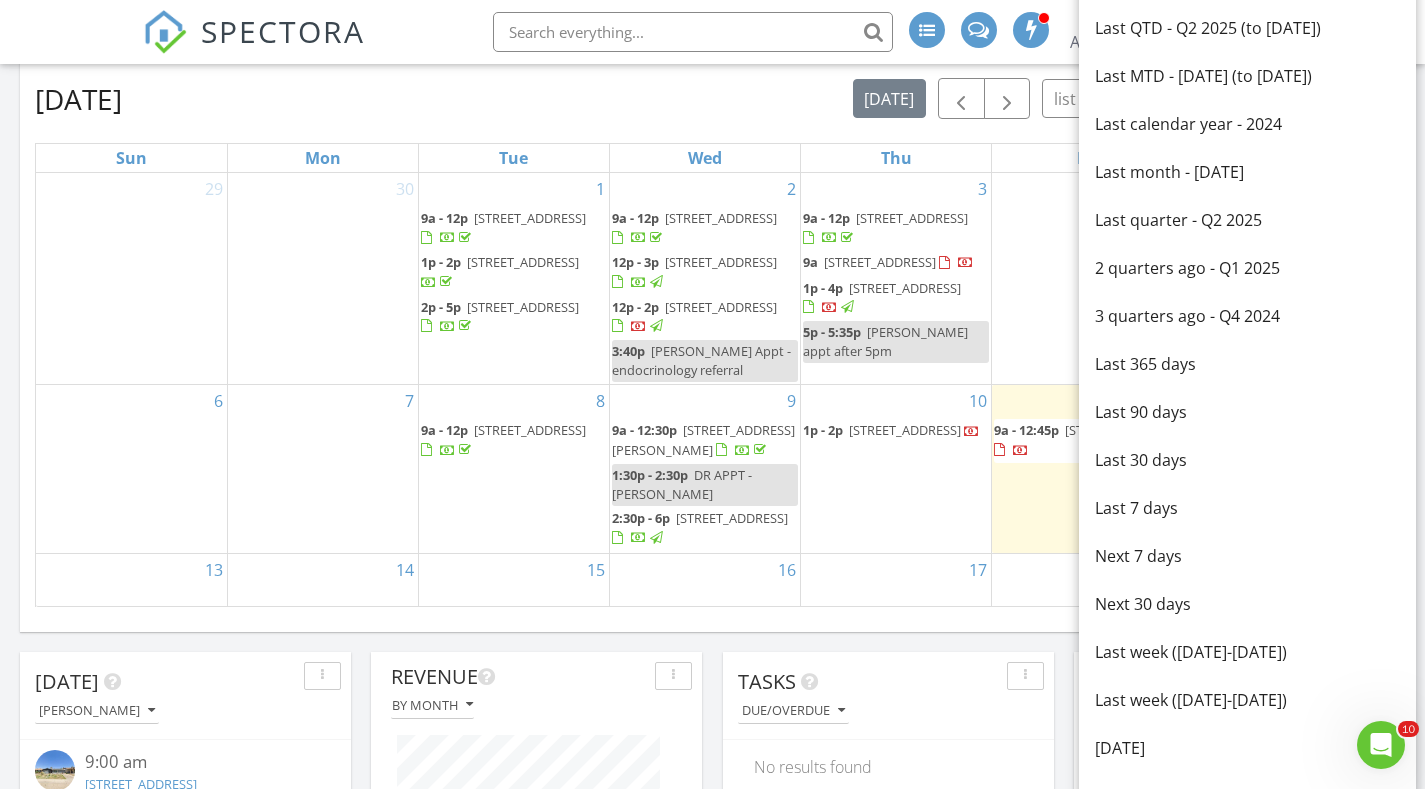 scroll, scrollTop: 300, scrollLeft: 0, axis: vertical 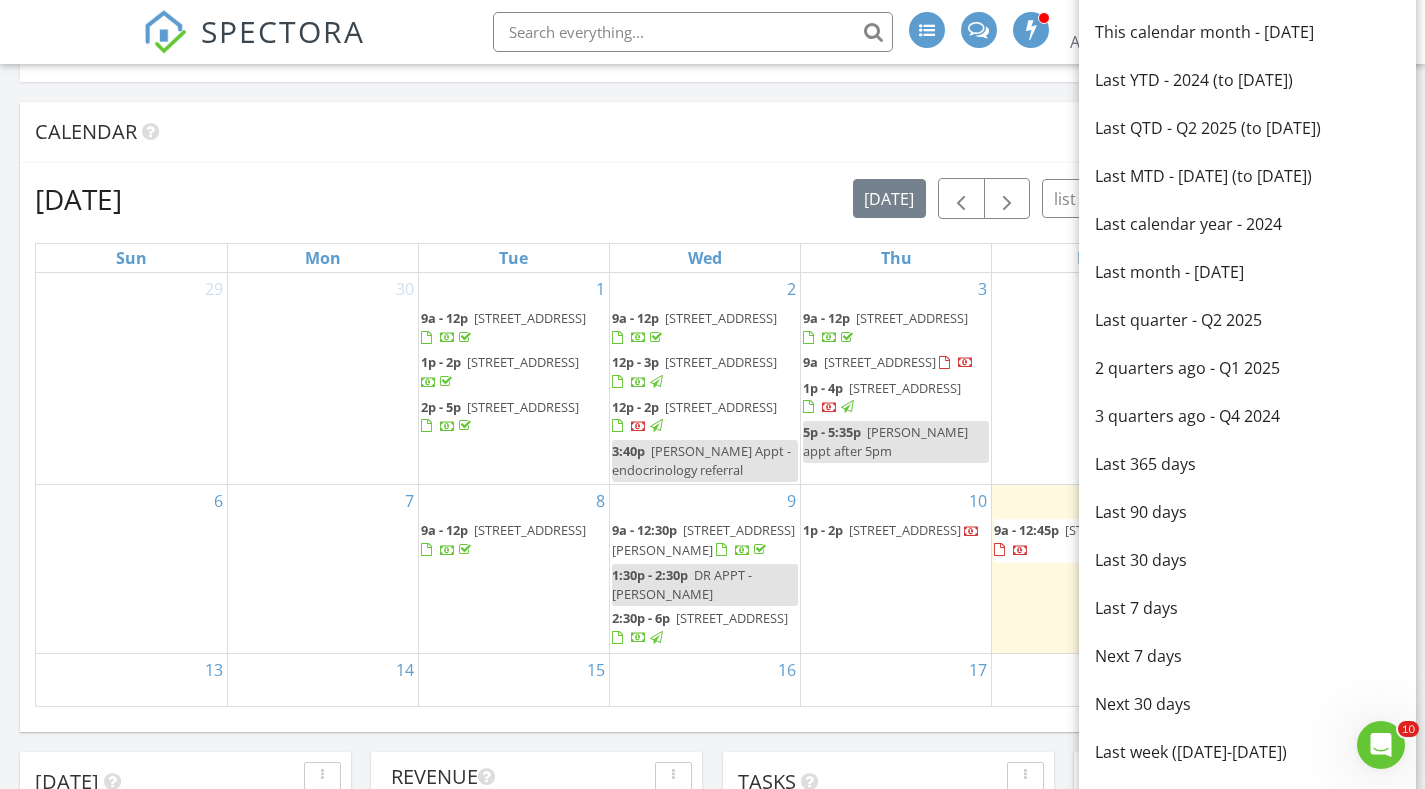 click on "This calendar month - [DATE]" at bounding box center [1247, 32] 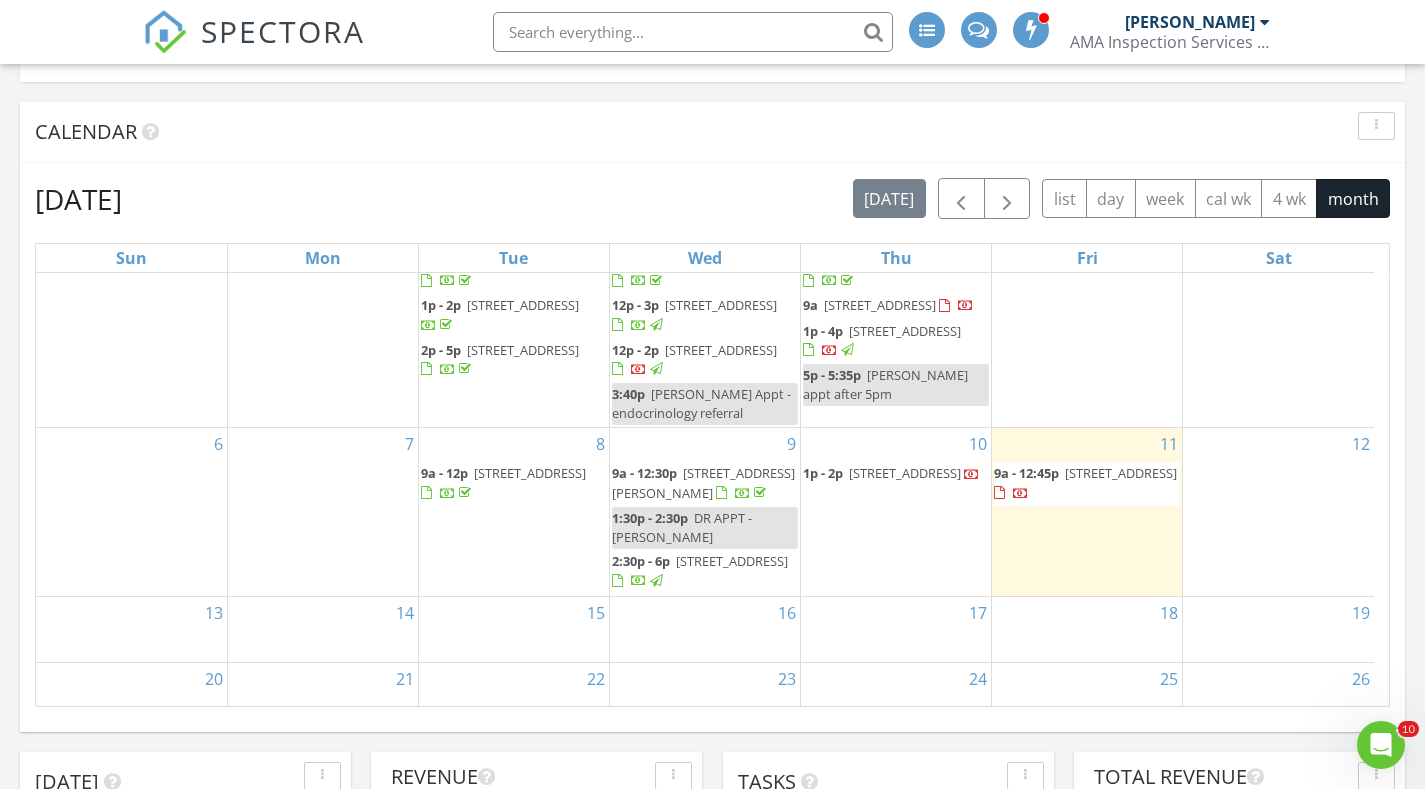 scroll, scrollTop: 182, scrollLeft: 0, axis: vertical 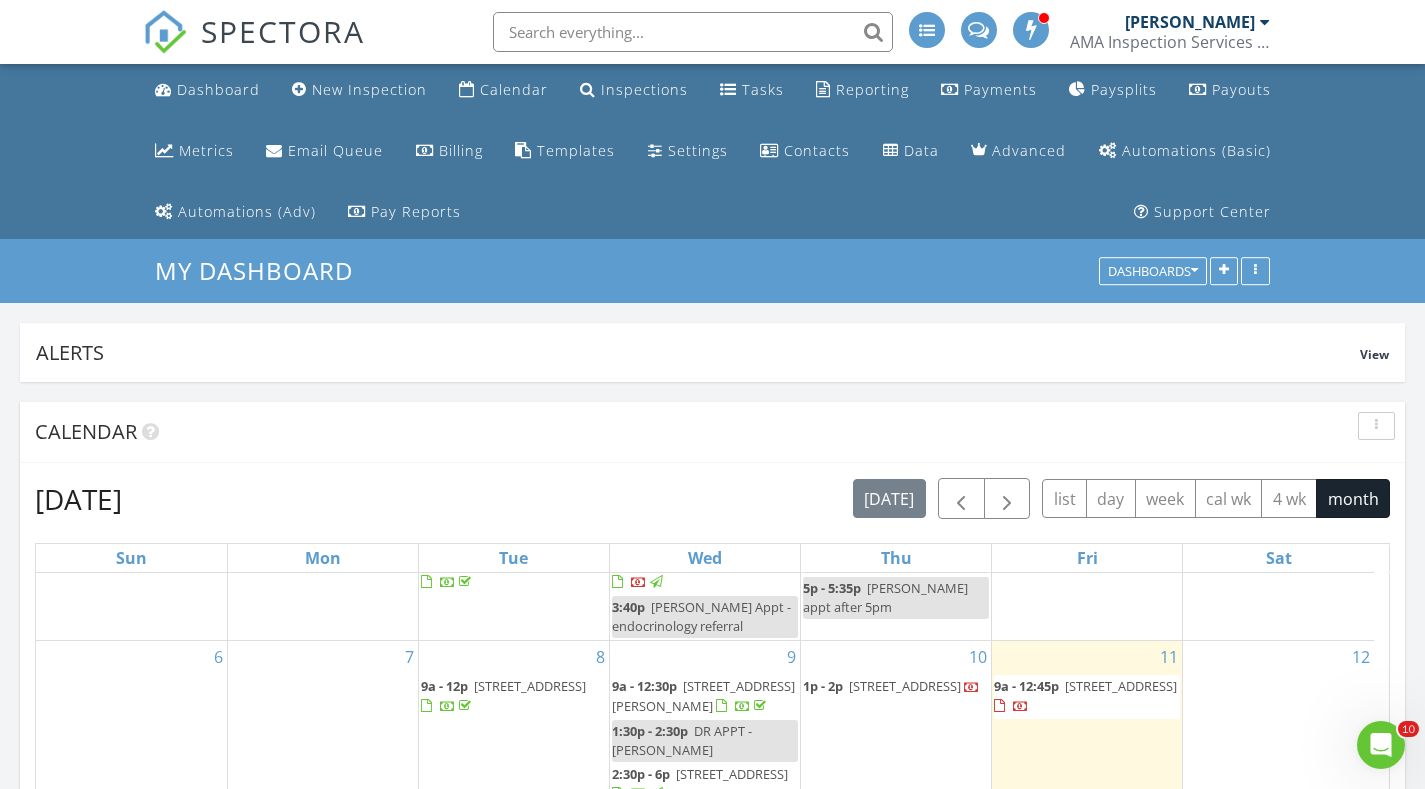 click at bounding box center (655, 150) 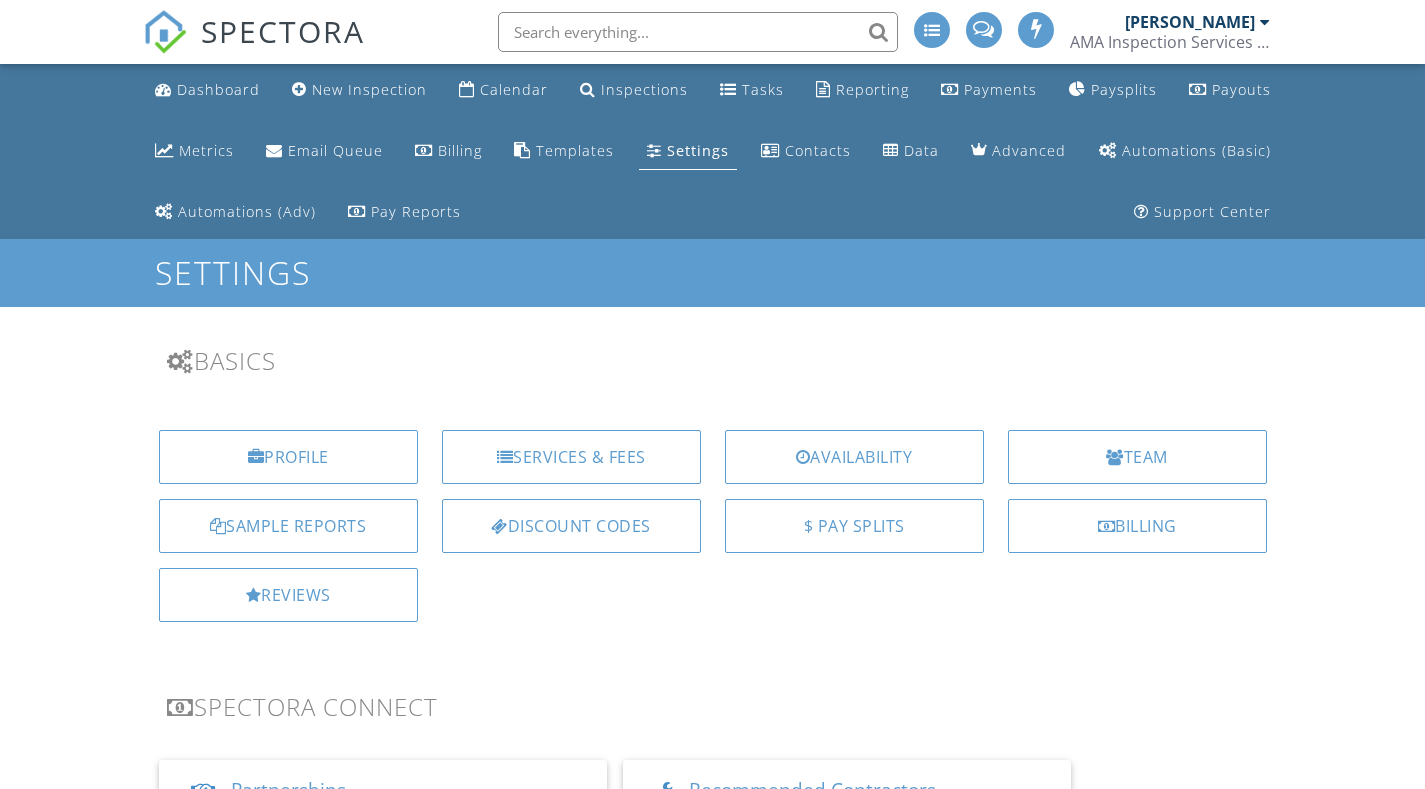 scroll, scrollTop: 0, scrollLeft: 0, axis: both 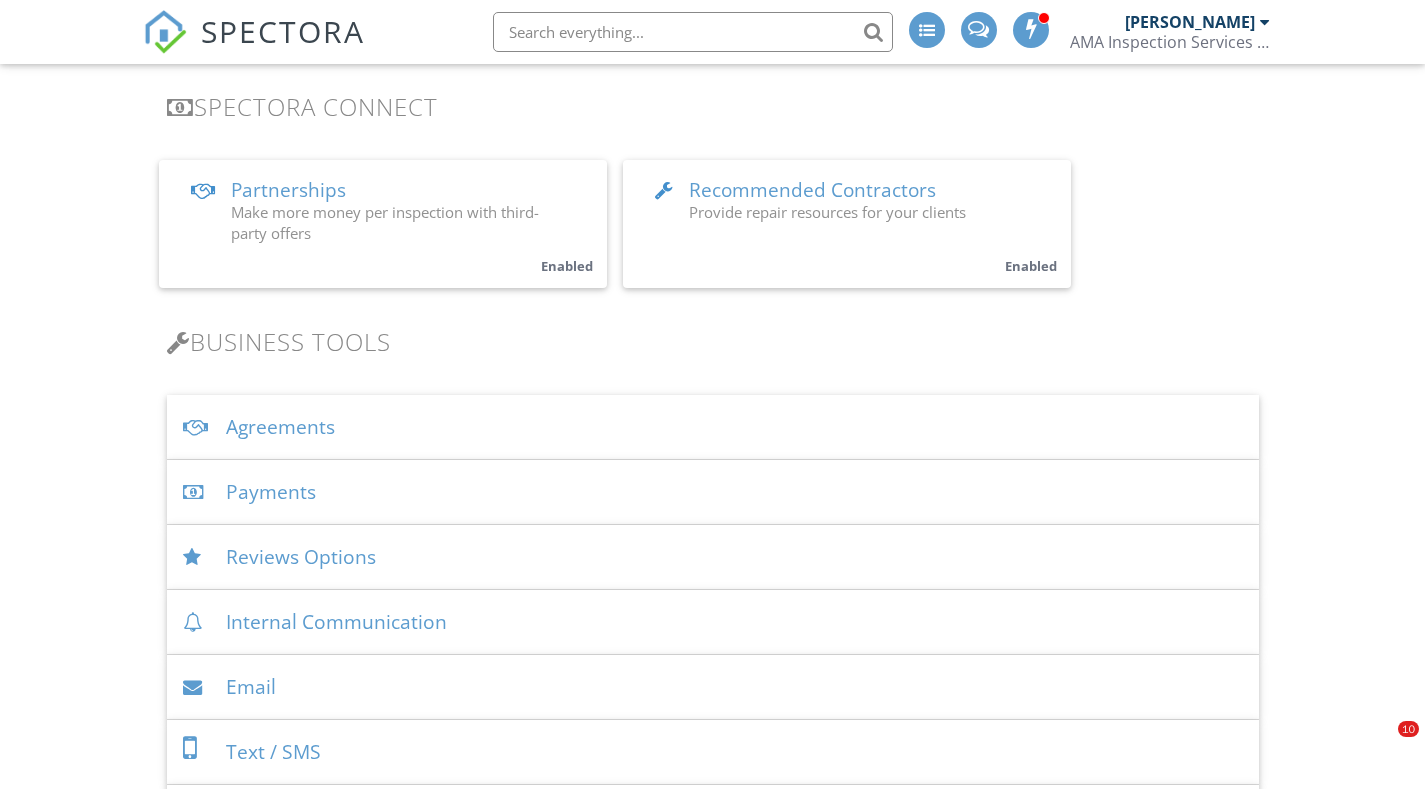 click on "Payments" at bounding box center (713, 492) 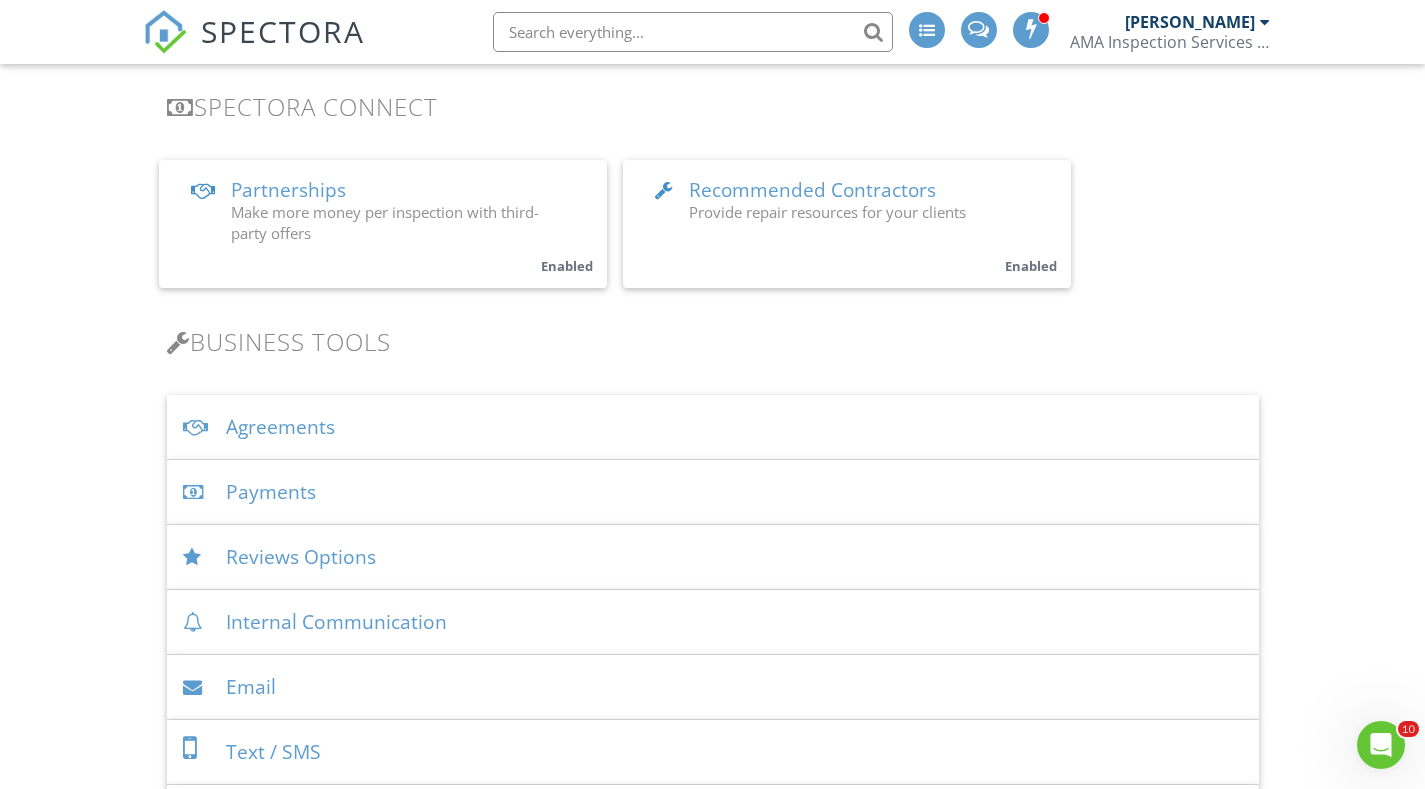 scroll, scrollTop: 0, scrollLeft: 0, axis: both 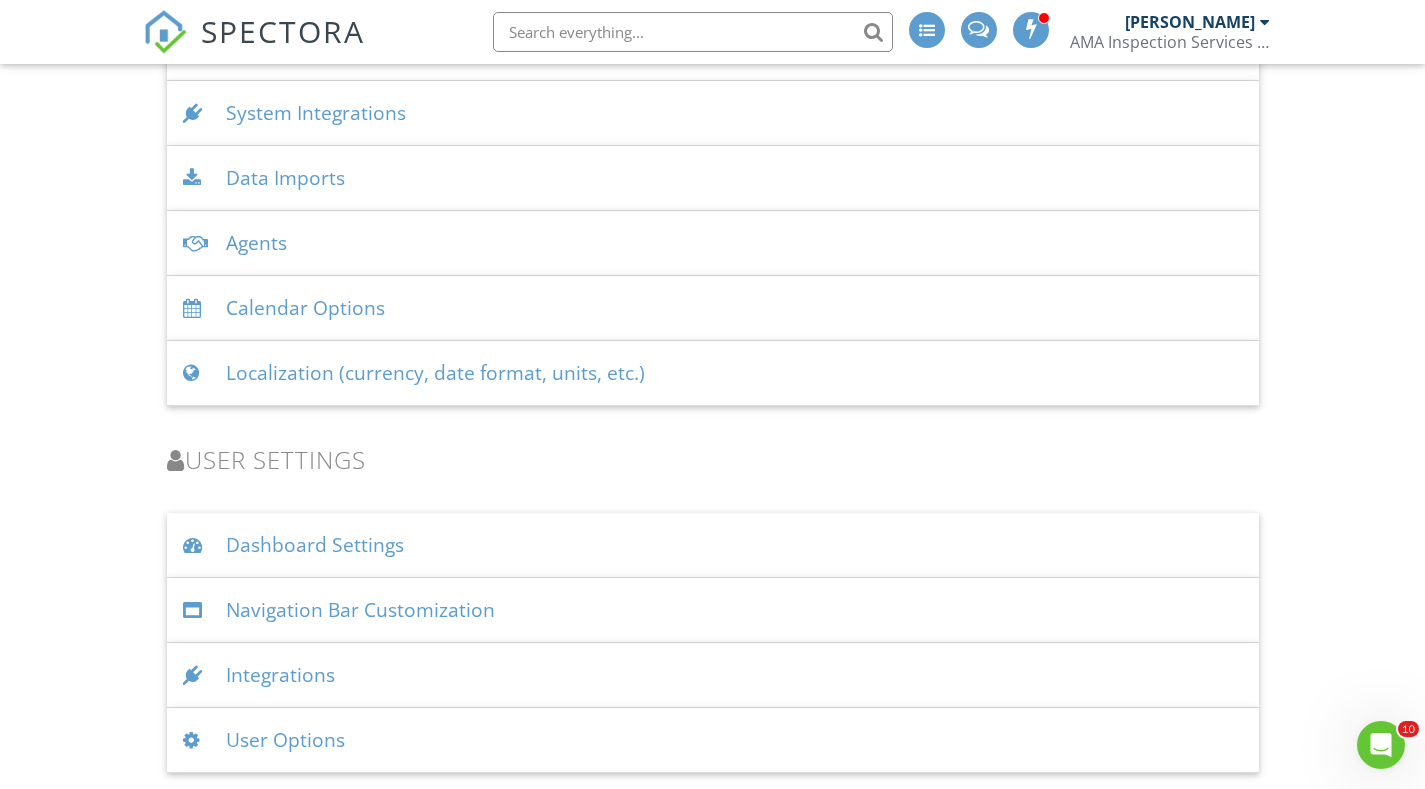 click on "User Options" at bounding box center (713, 740) 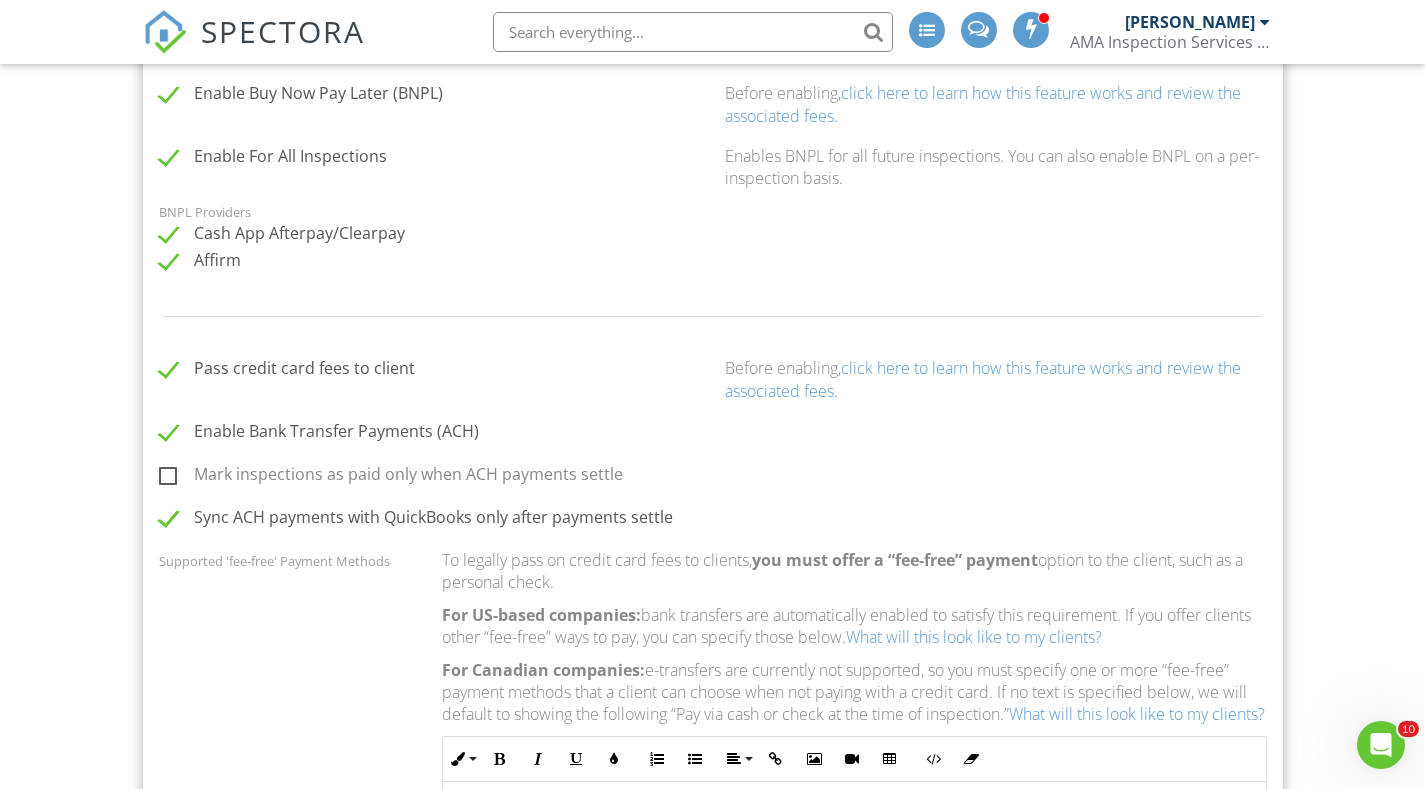 scroll, scrollTop: 1684, scrollLeft: 0, axis: vertical 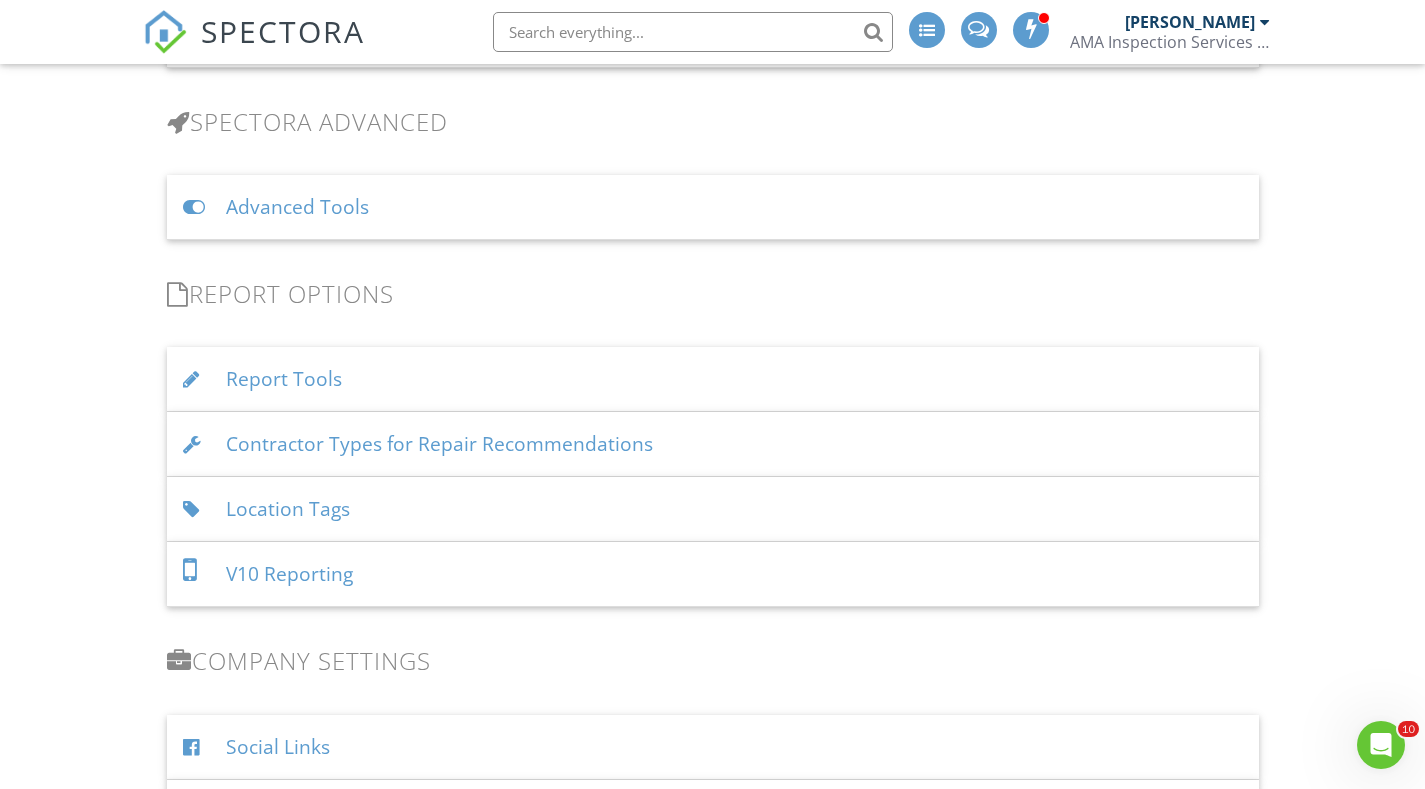 click on "Report Tools" at bounding box center [713, 379] 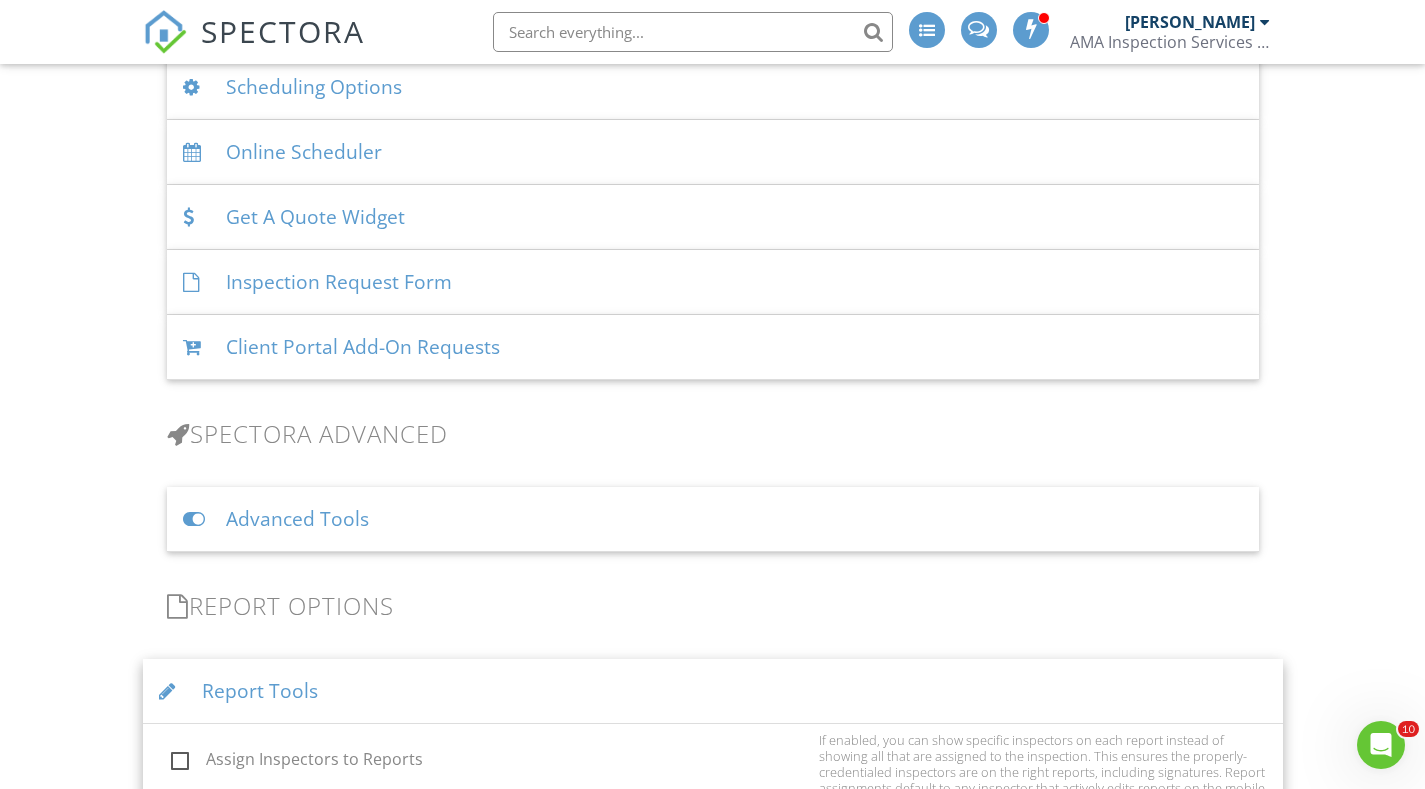 scroll, scrollTop: 3619, scrollLeft: 0, axis: vertical 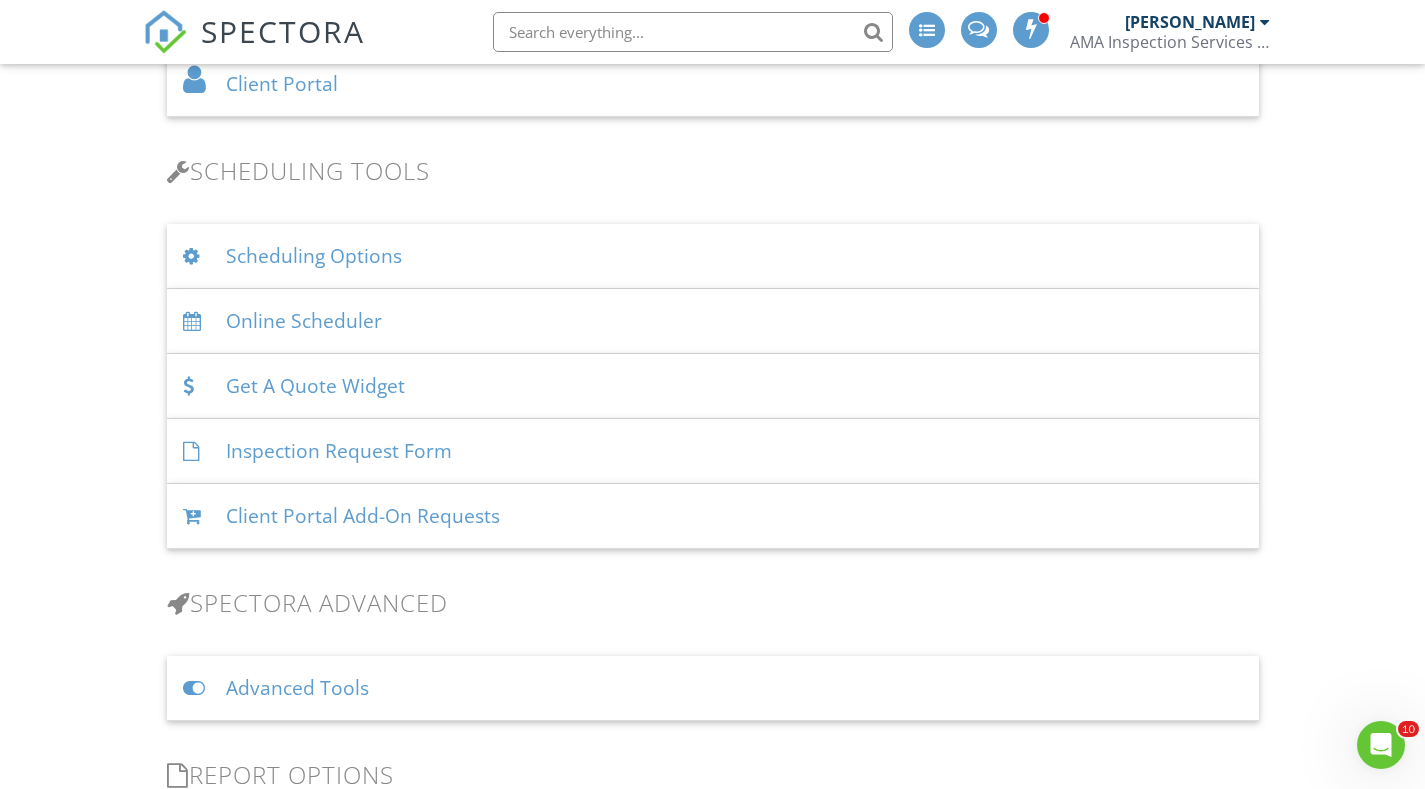 click on "Scheduling Options" at bounding box center [713, 256] 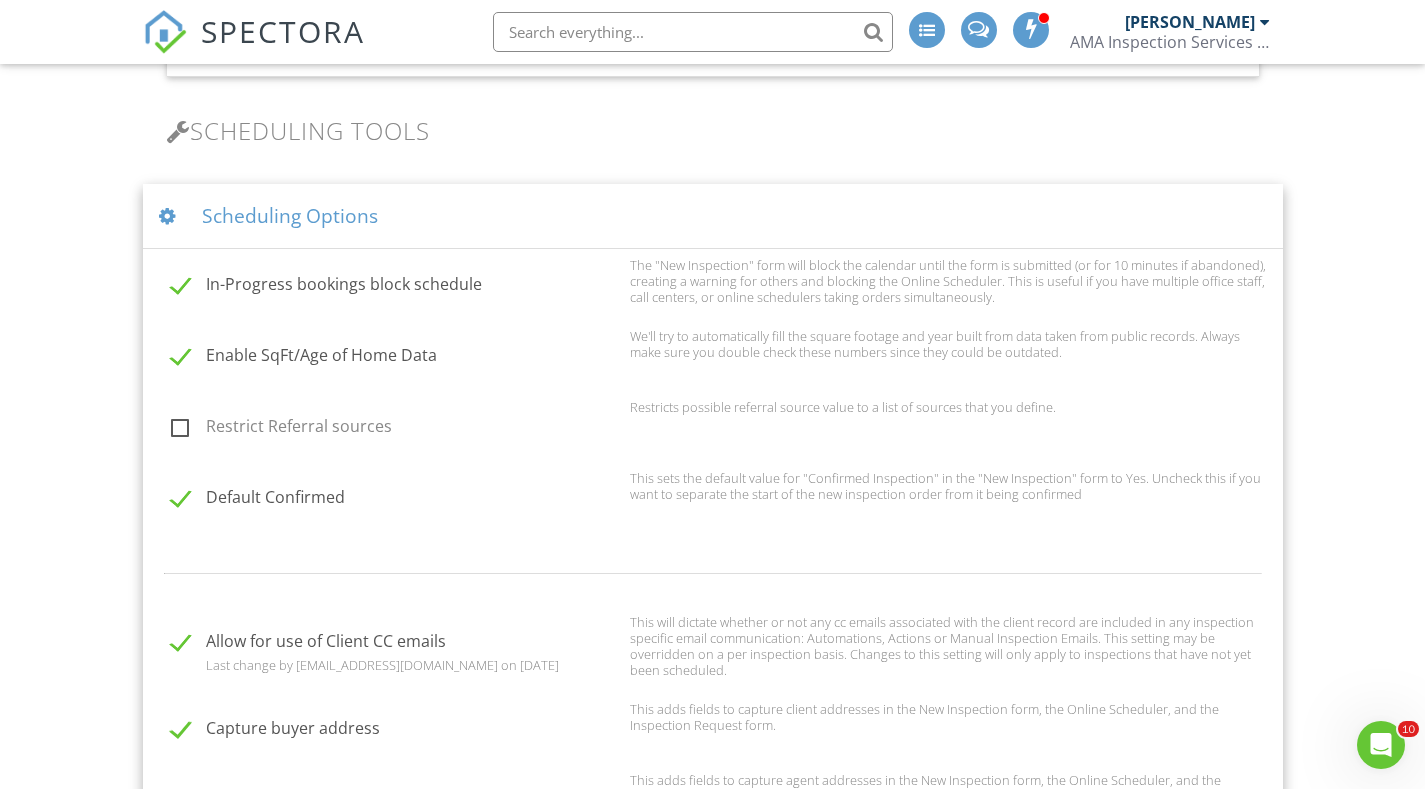 scroll, scrollTop: 3619, scrollLeft: 0, axis: vertical 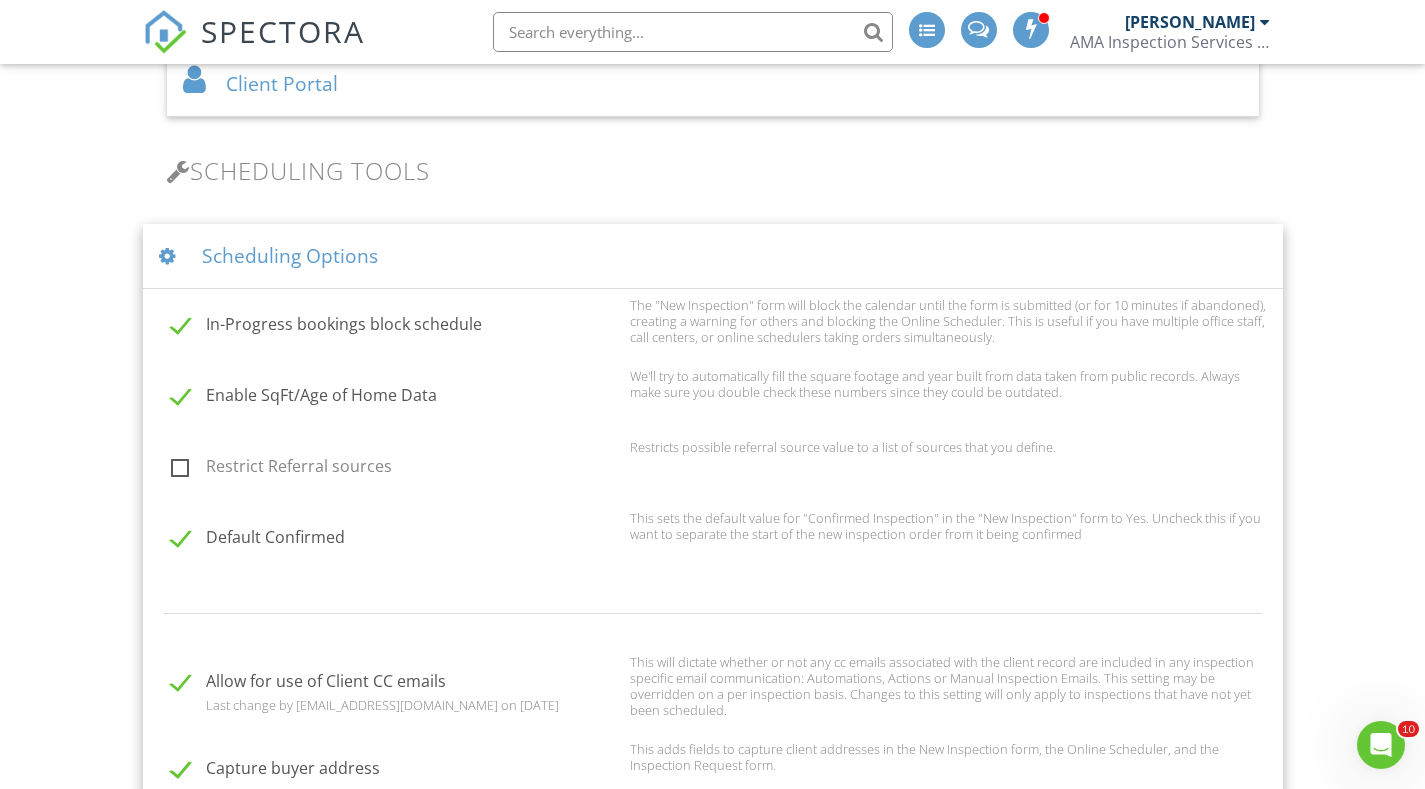 click at bounding box center (178, 171) 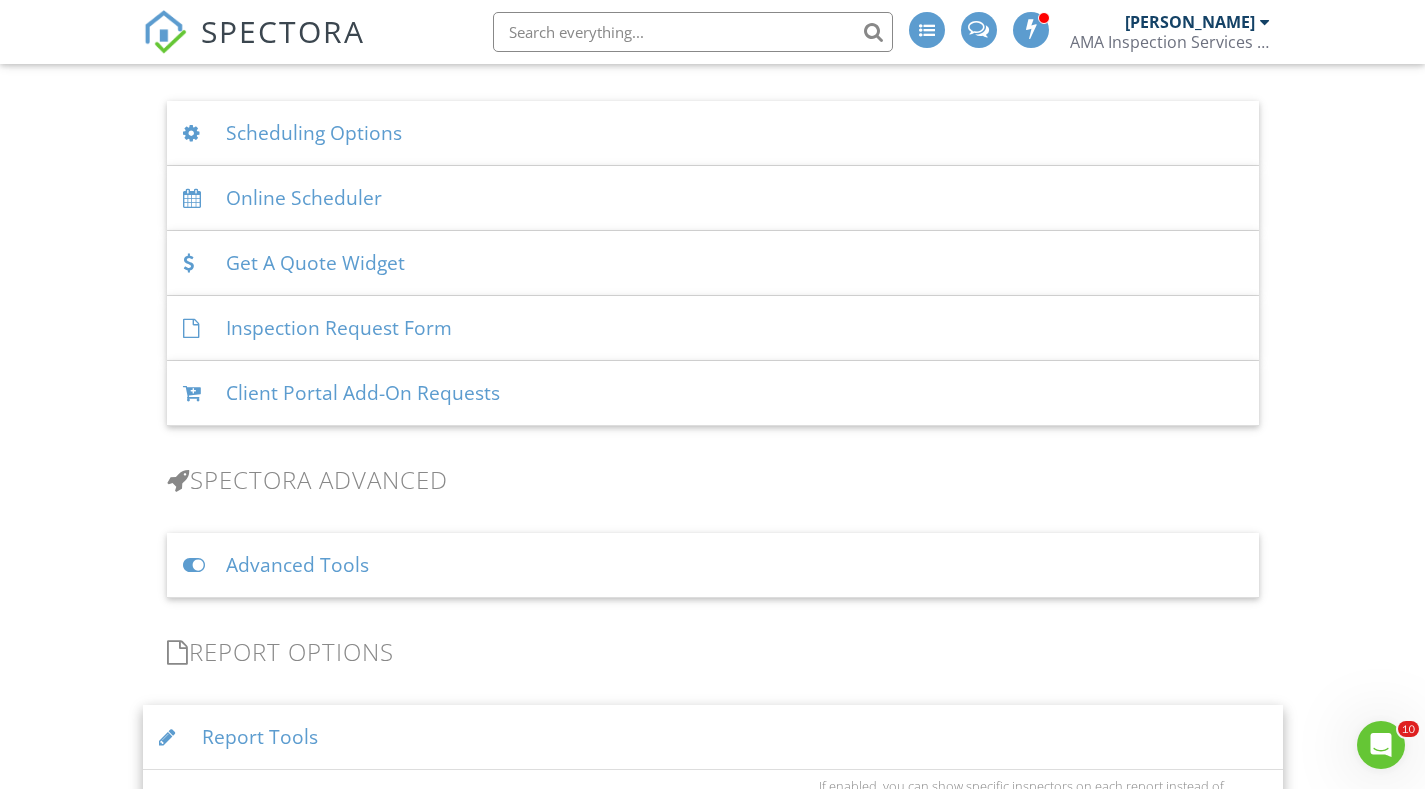 scroll, scrollTop: 3419, scrollLeft: 0, axis: vertical 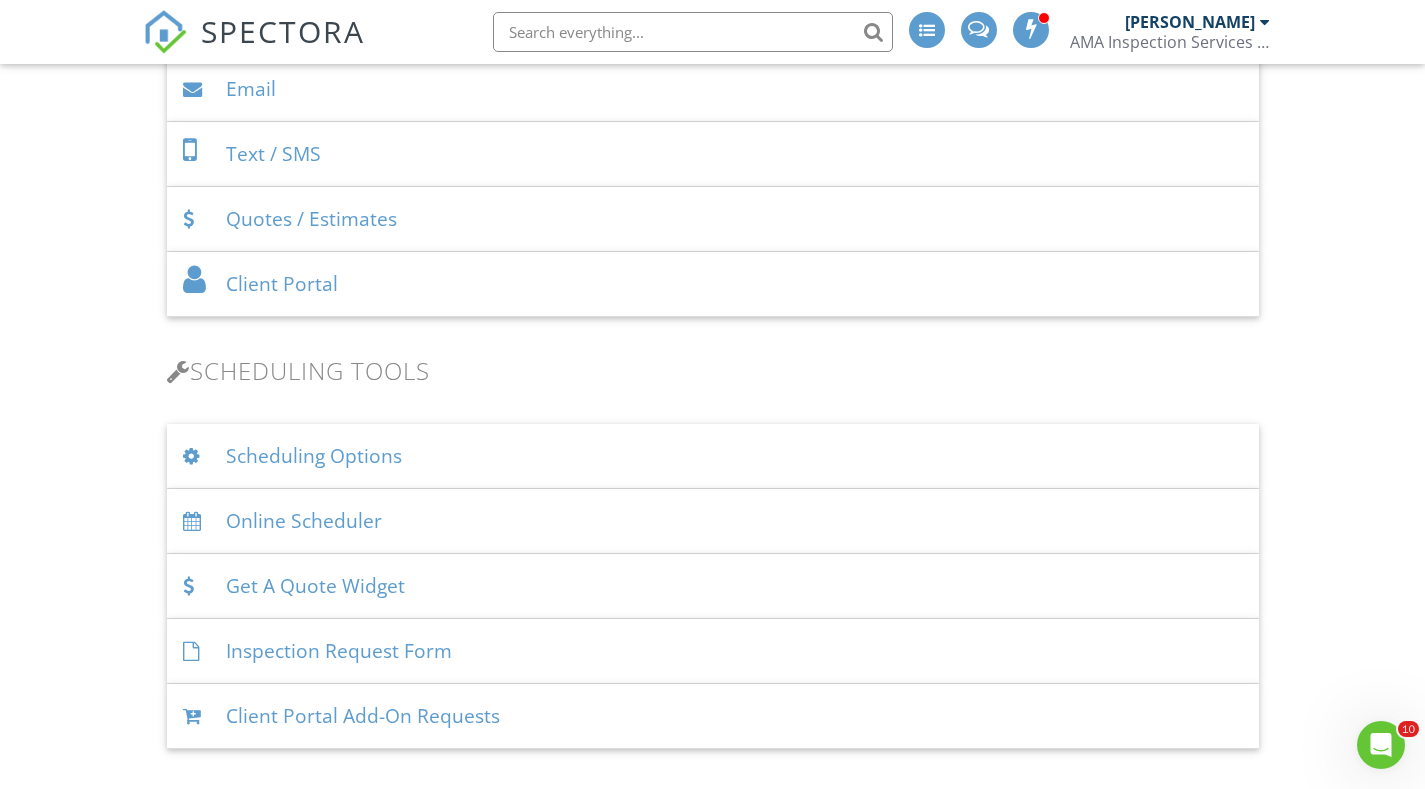 click on "Client Portal" at bounding box center [713, 284] 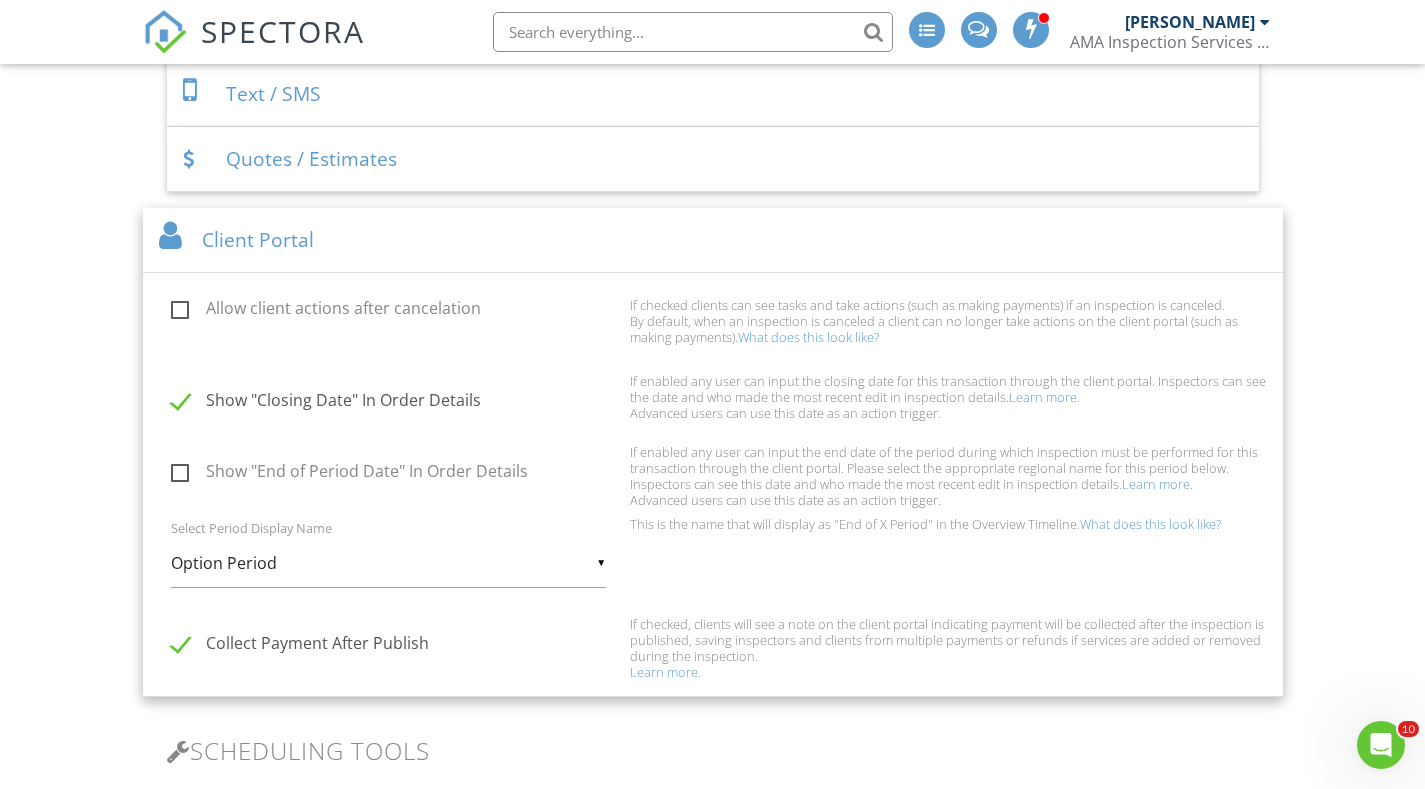 scroll, scrollTop: 1278, scrollLeft: 0, axis: vertical 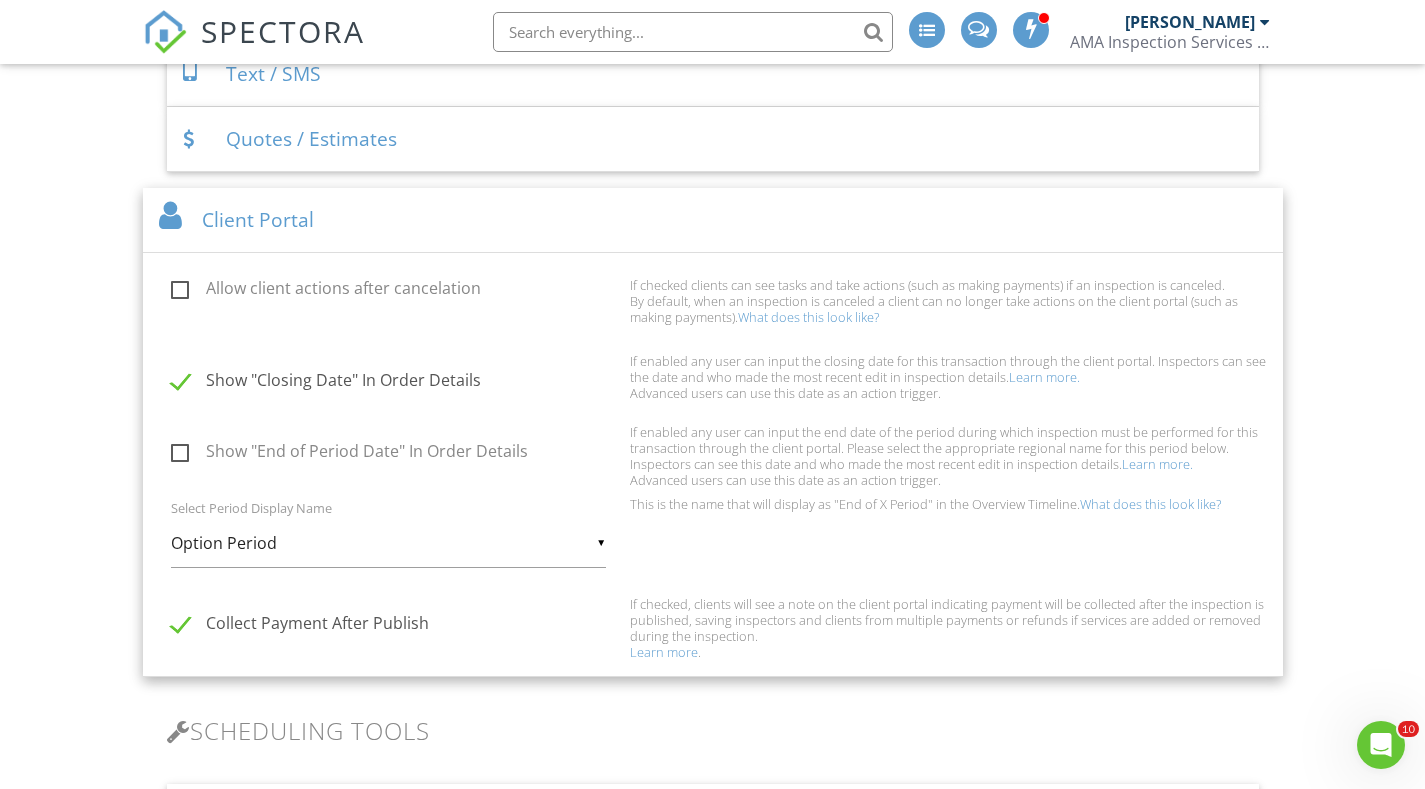 click on "Collect Payment After Publish" at bounding box center [395, 626] 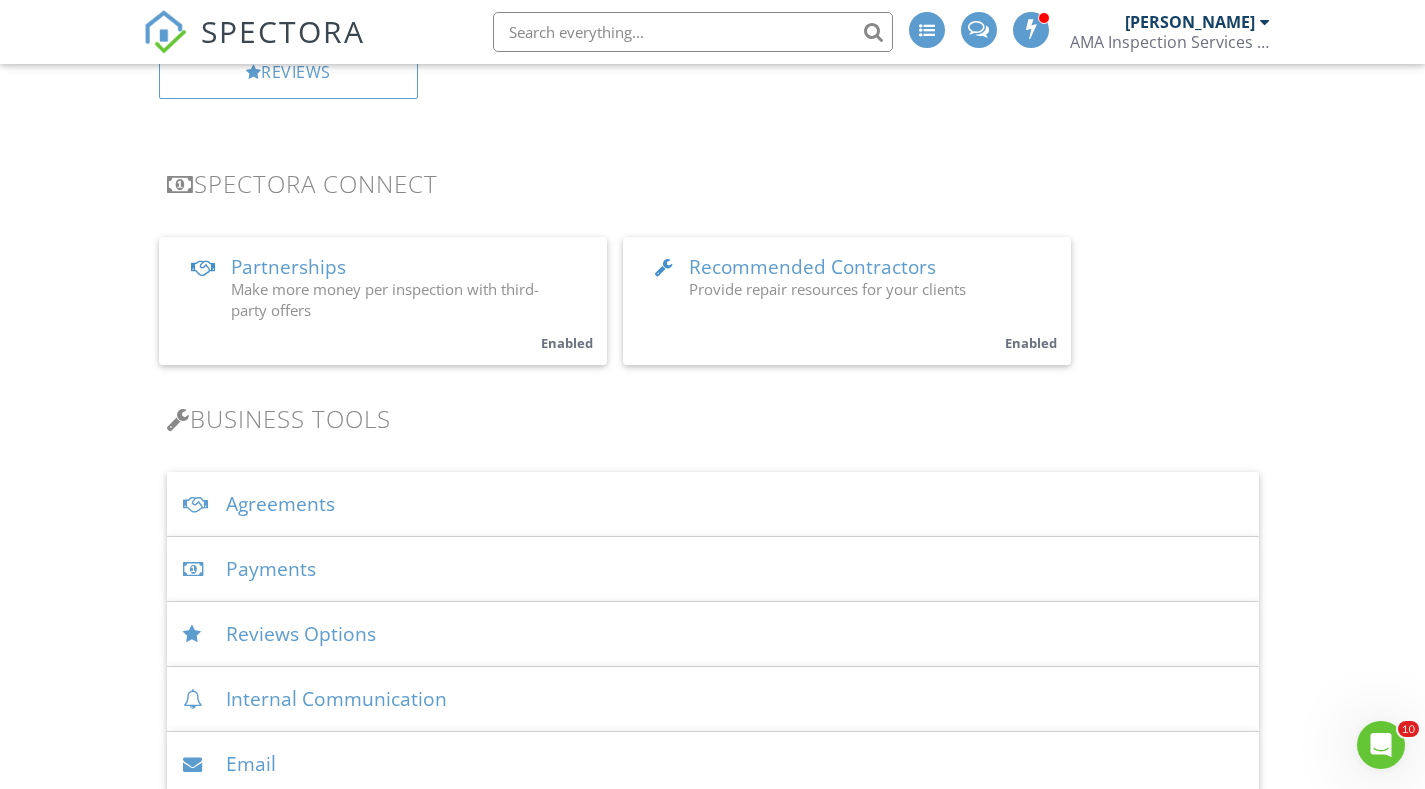 scroll, scrollTop: 600, scrollLeft: 0, axis: vertical 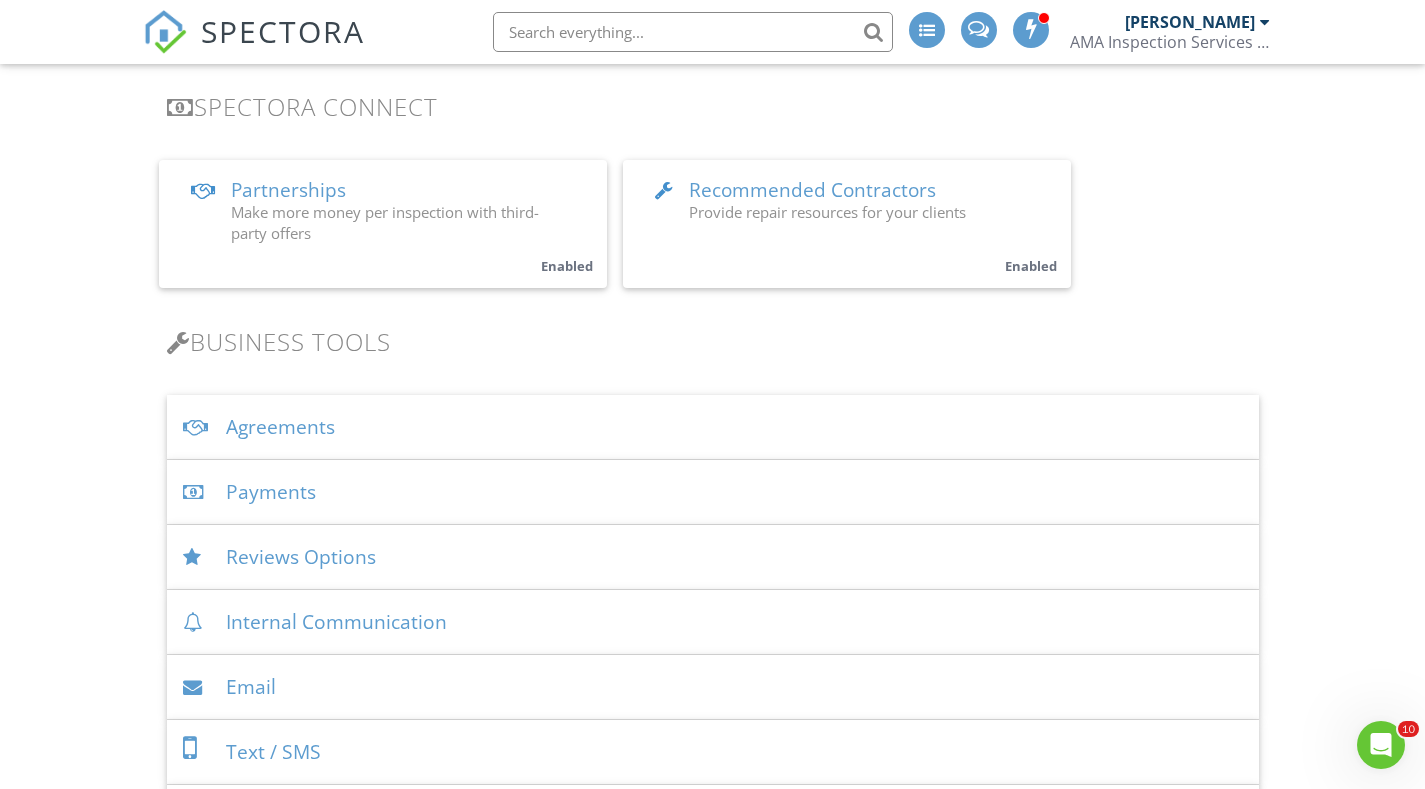 click on "Agreements" at bounding box center (713, 427) 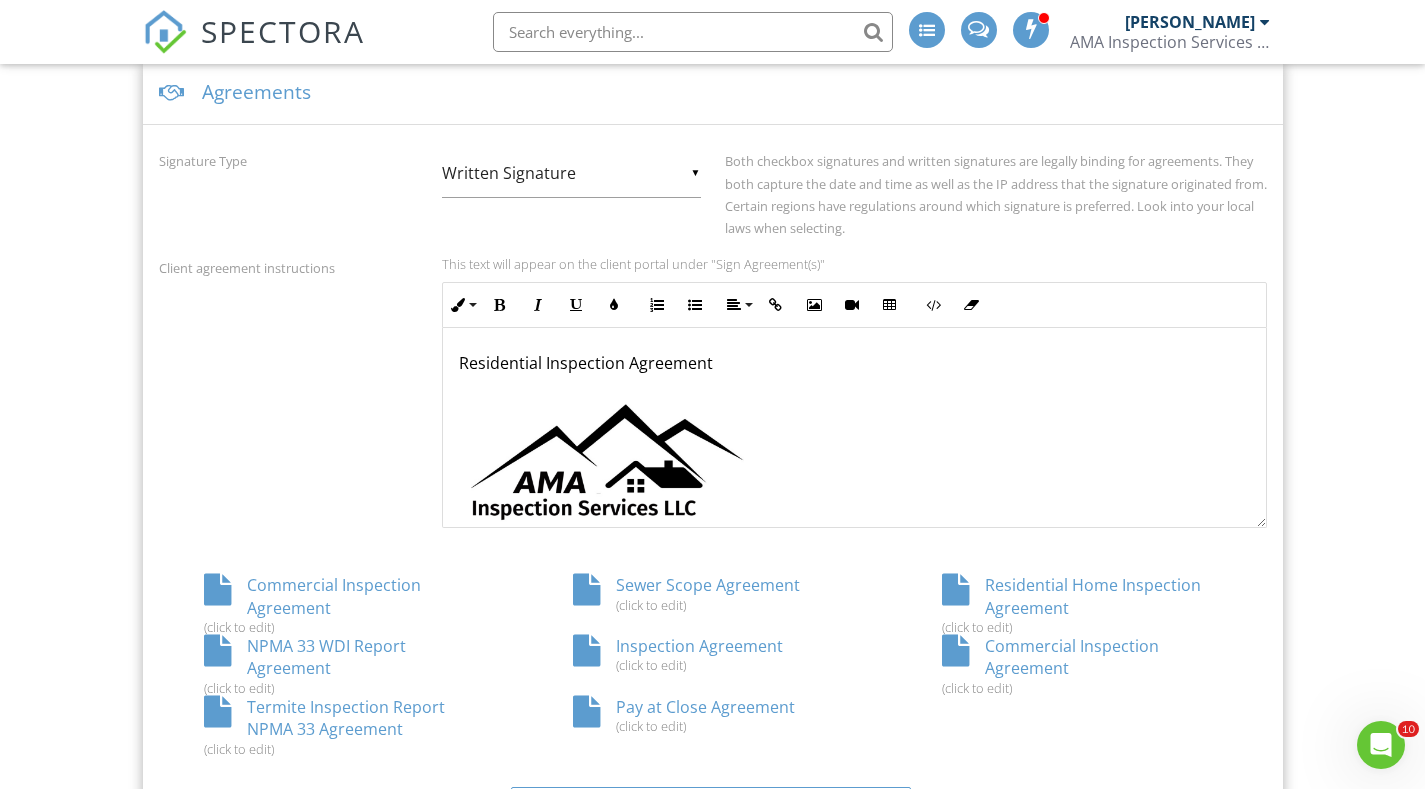 scroll, scrollTop: 800, scrollLeft: 0, axis: vertical 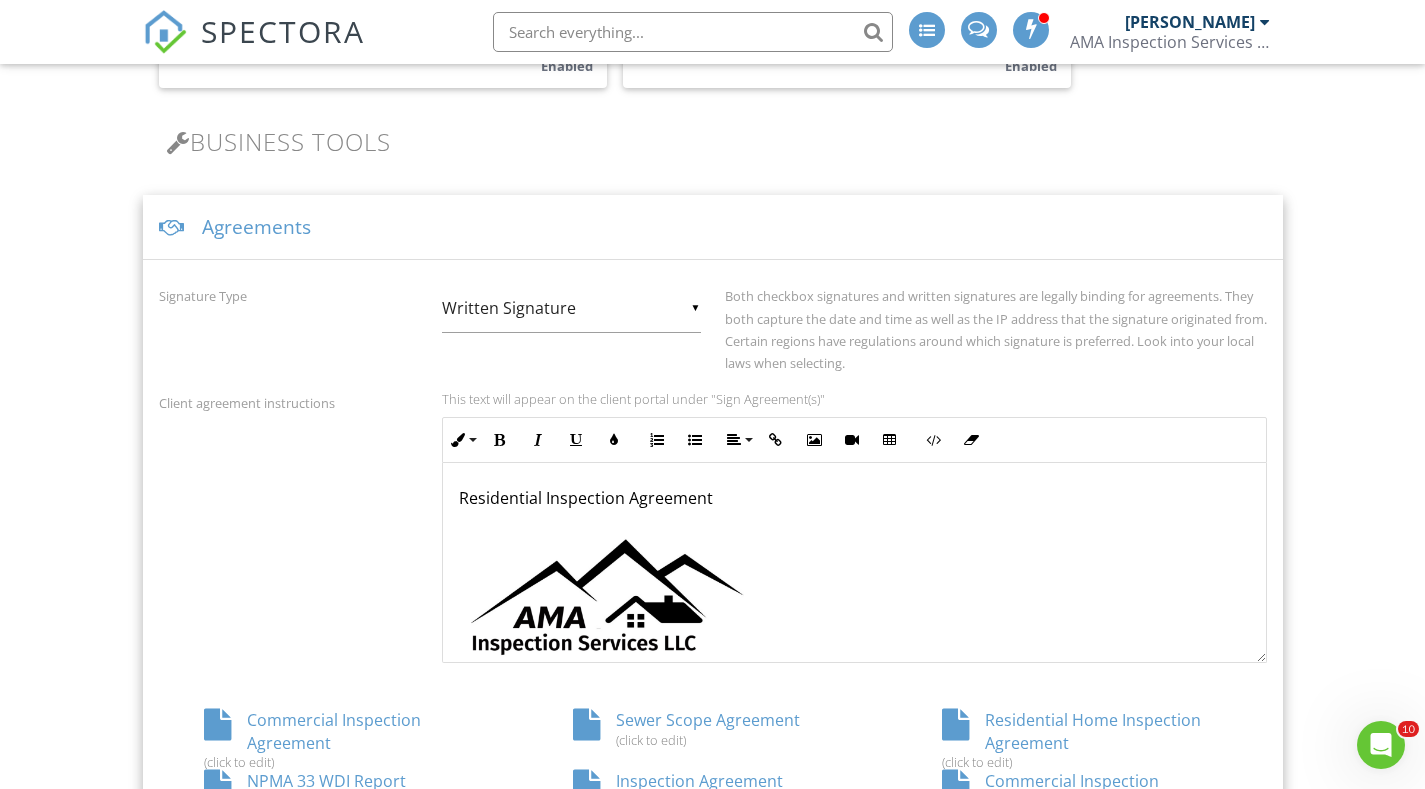 click on "▼ Written Signature E-signature (checkbox) Written Signature E-signature (checkbox)
Written Signature" at bounding box center [571, 308] 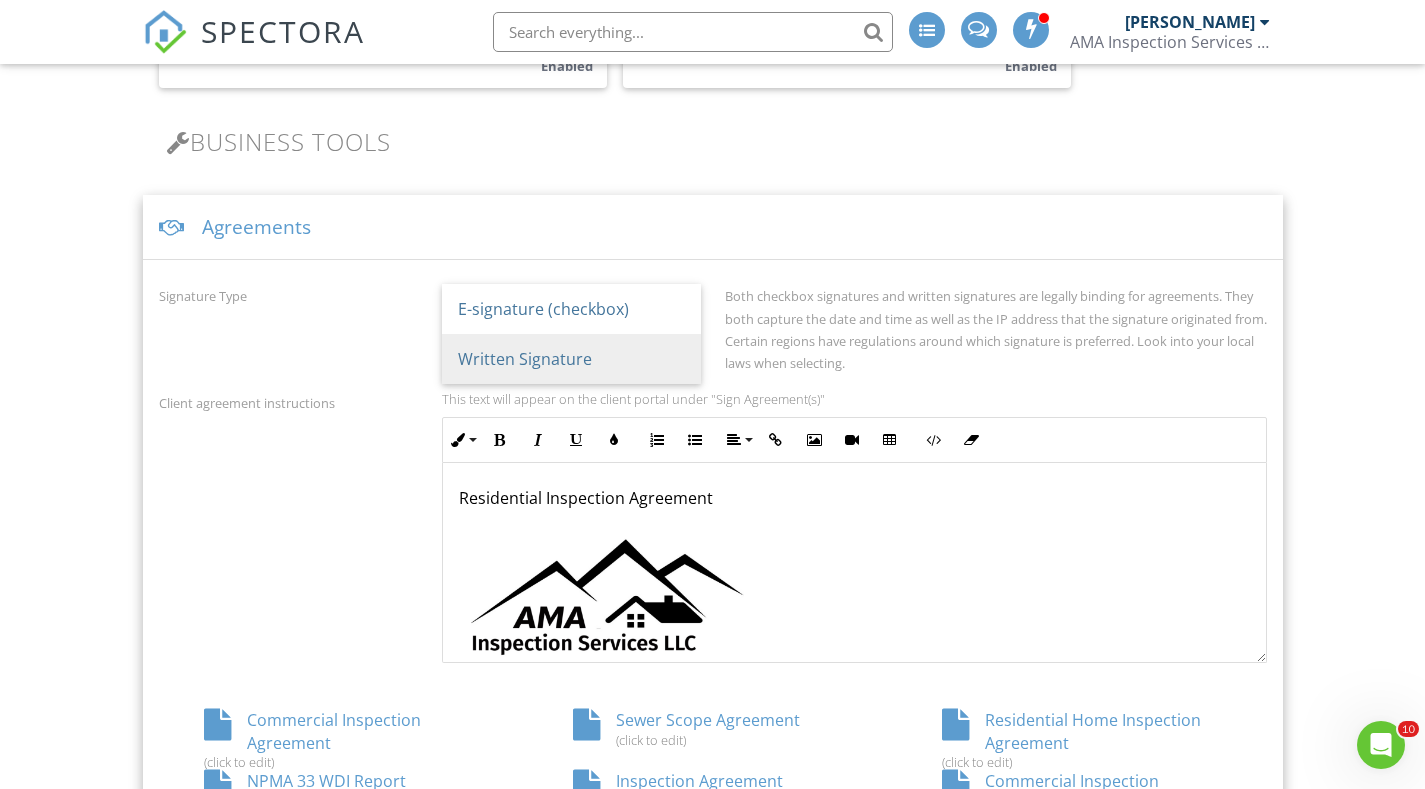 scroll, scrollTop: 0, scrollLeft: 0, axis: both 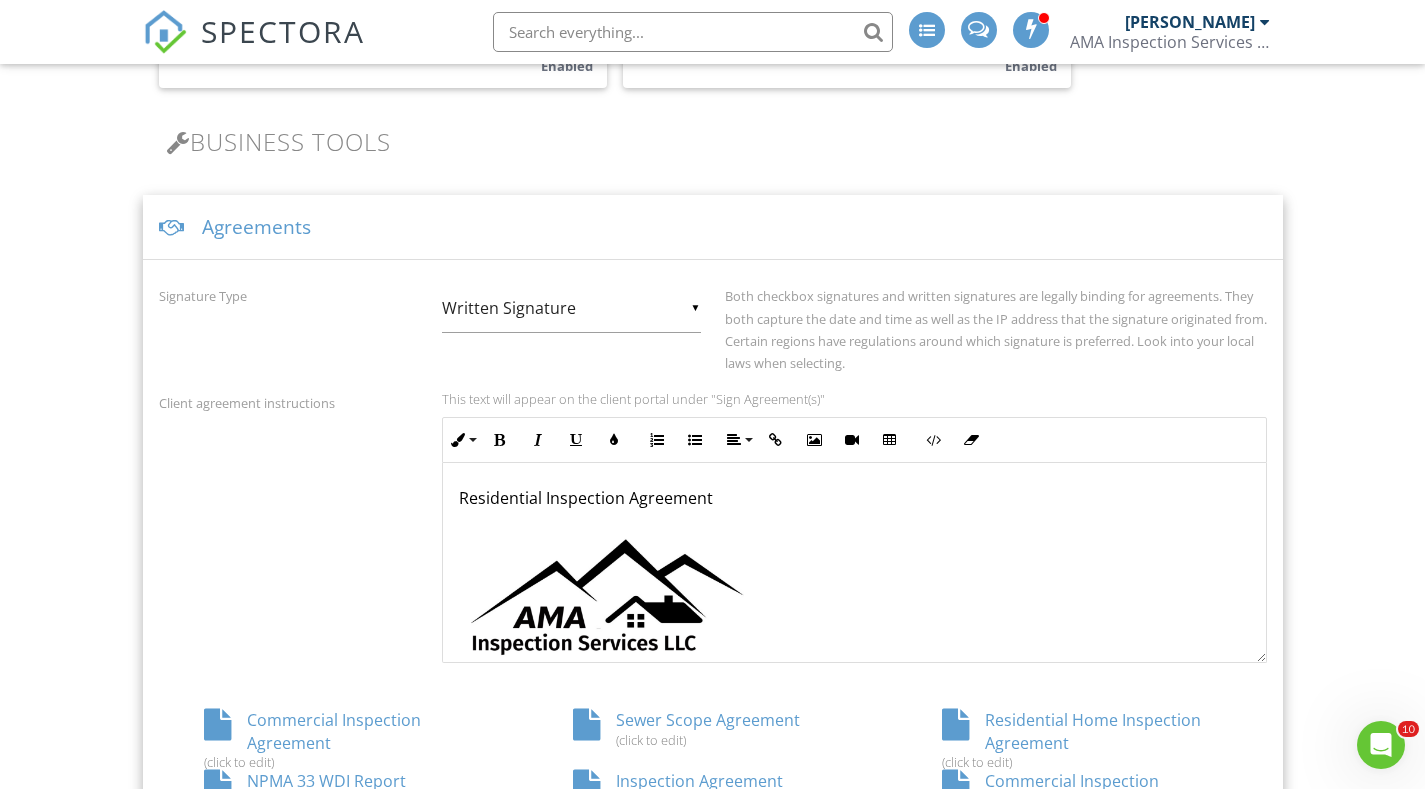 click on "Dashboard
New Inspection
Calendar
Inspections
Tasks
Reporting
Payments
Paysplits
Payouts
Metrics
Email Queue
Billing
Templates
Settings
Contacts
Data
Advanced
Automations (Basic)
Automations (Adv)
Pay Reports
Support Center
Settings
Basics
Profile
Services & Fees
Availability
Team
Sample Reports
Discount Codes
$
Pay Splits
Billing
Reviews
Spectora Connect
Partnerships
Make more money per inspection with third-party offers
Enabled
Recommended Contractors
Provide repair resources for your clients
Enabled
Business Tools
Agreements
Signature Type
▼ Written Signature" at bounding box center (712, 1822) 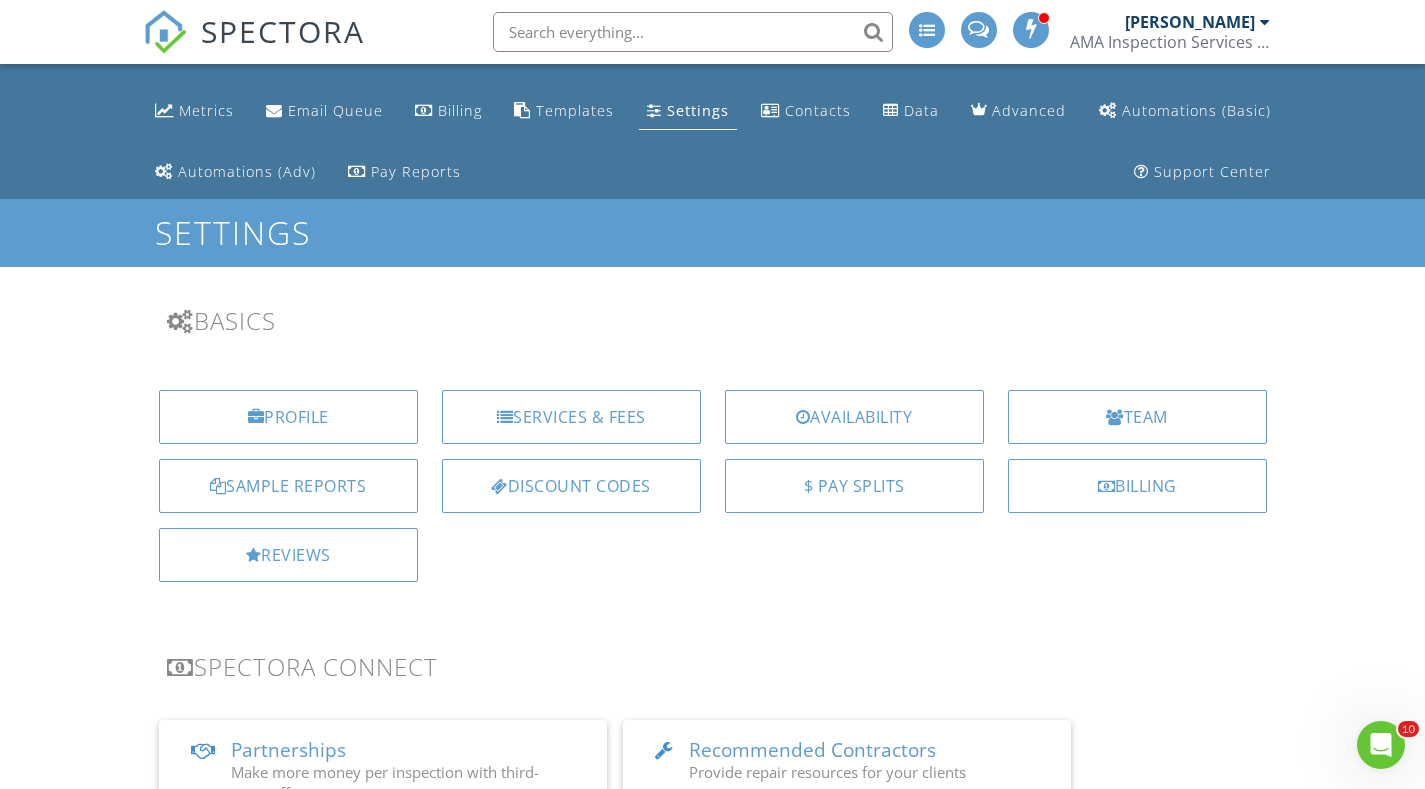scroll, scrollTop: 0, scrollLeft: 0, axis: both 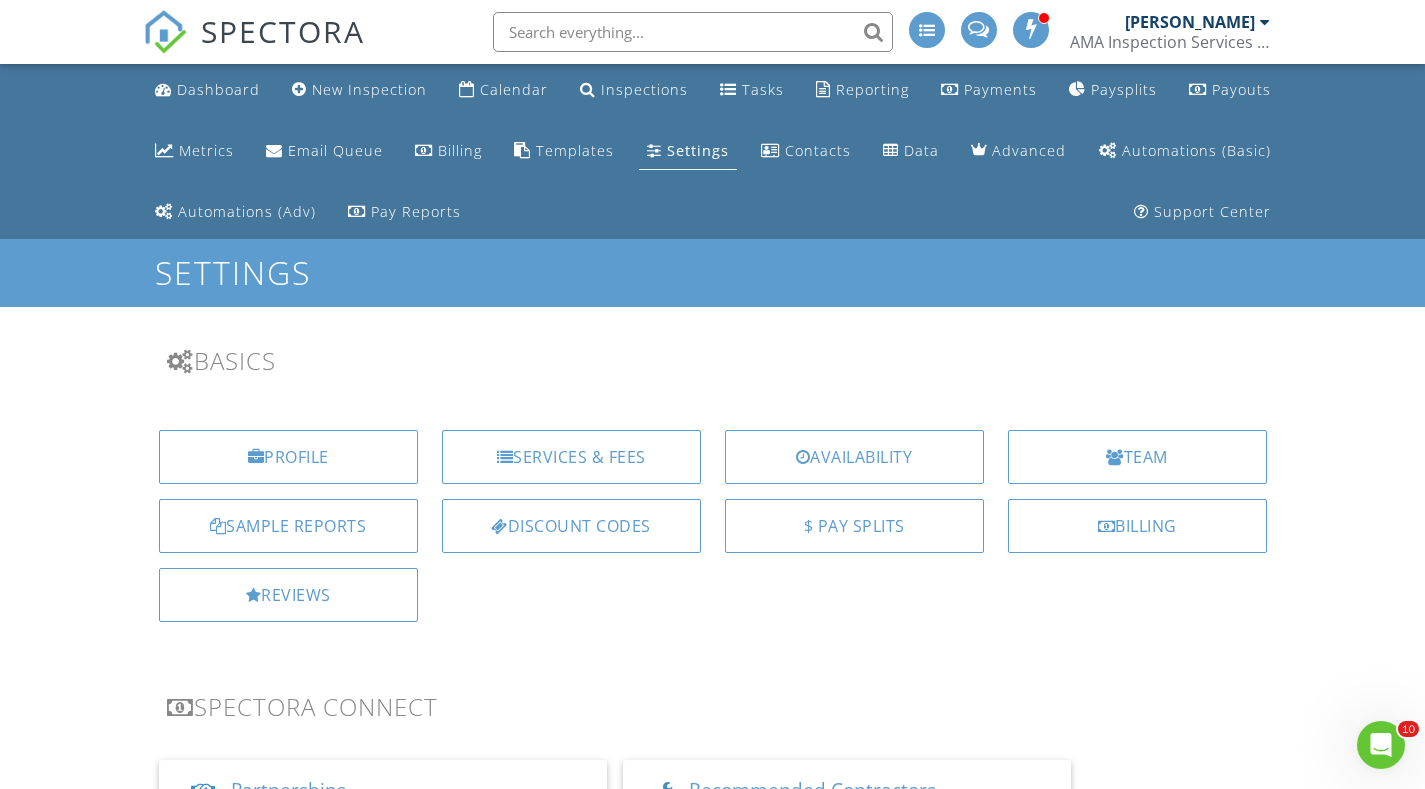 click on "Dashboard" at bounding box center (218, 89) 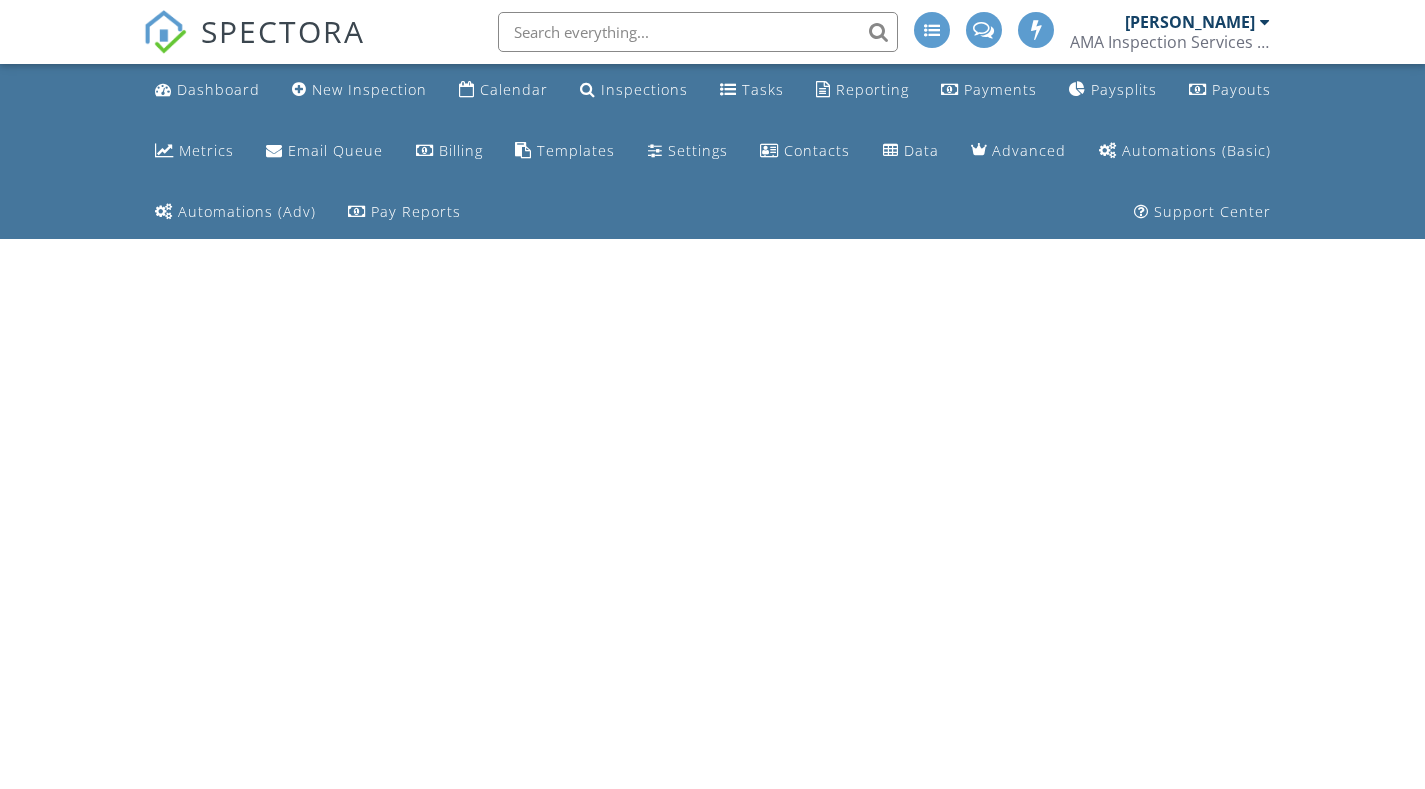 scroll, scrollTop: 0, scrollLeft: 0, axis: both 